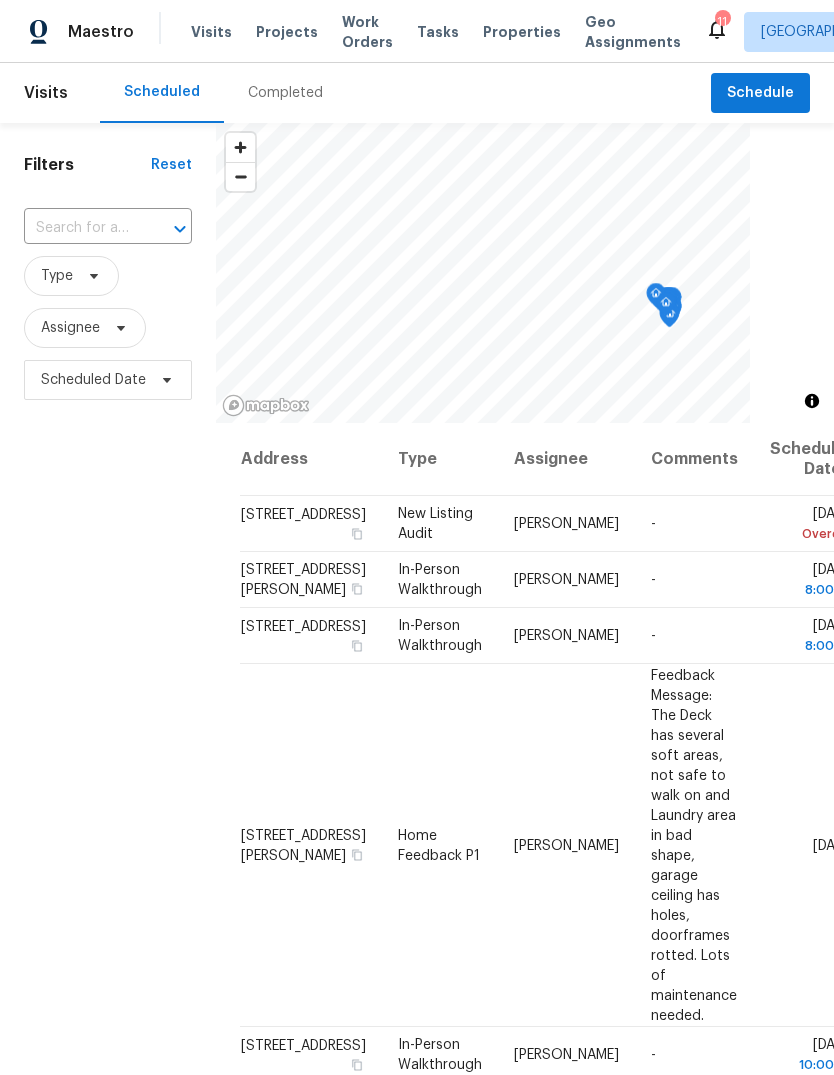 scroll, scrollTop: 0, scrollLeft: 0, axis: both 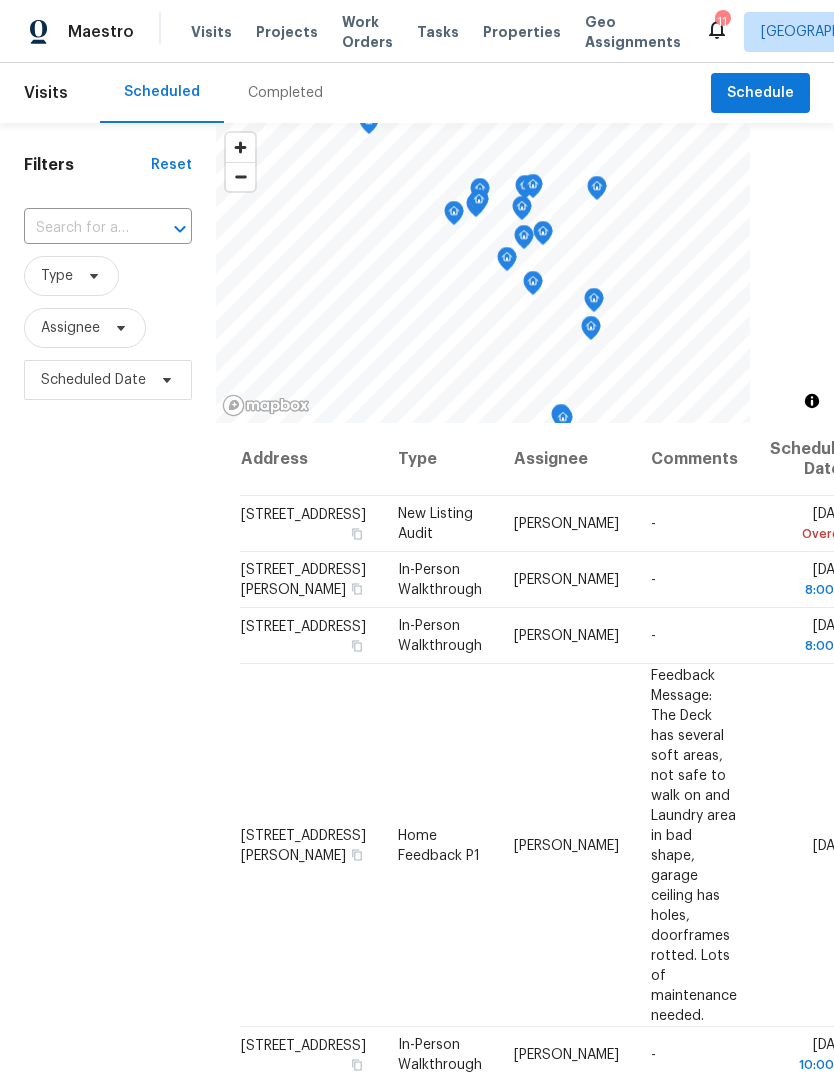 click on "Projects" at bounding box center (287, 32) 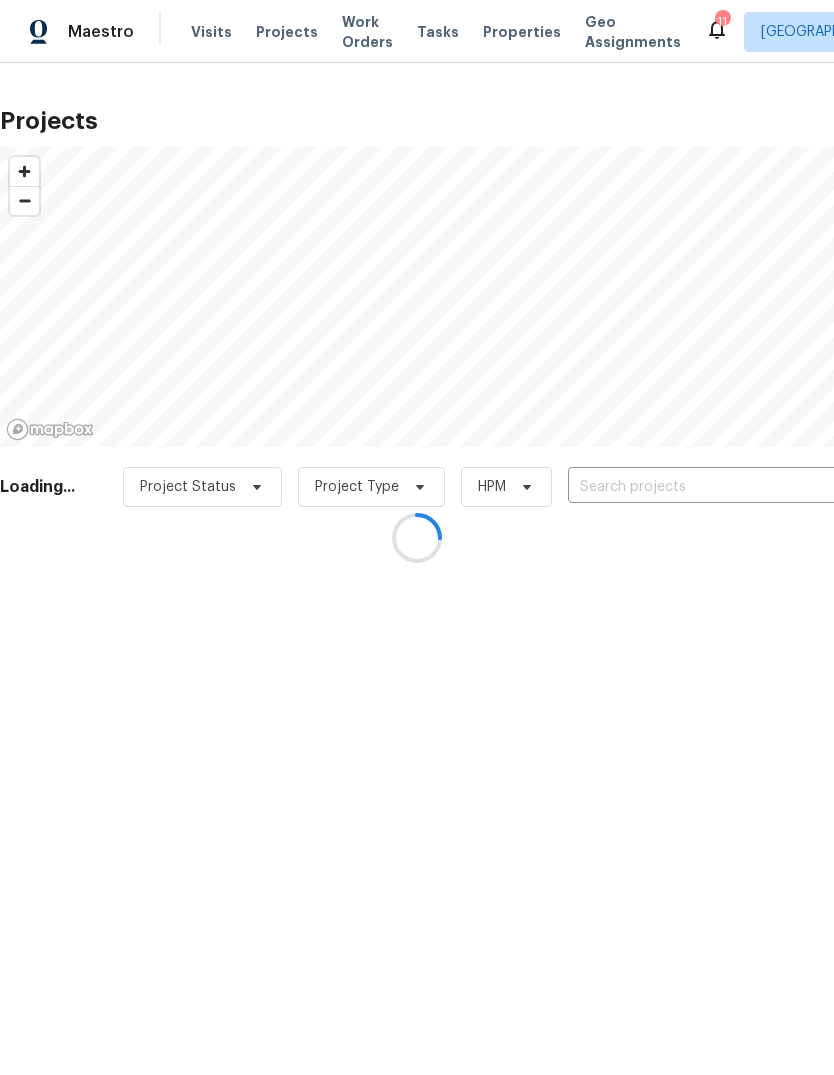 click at bounding box center [417, 537] 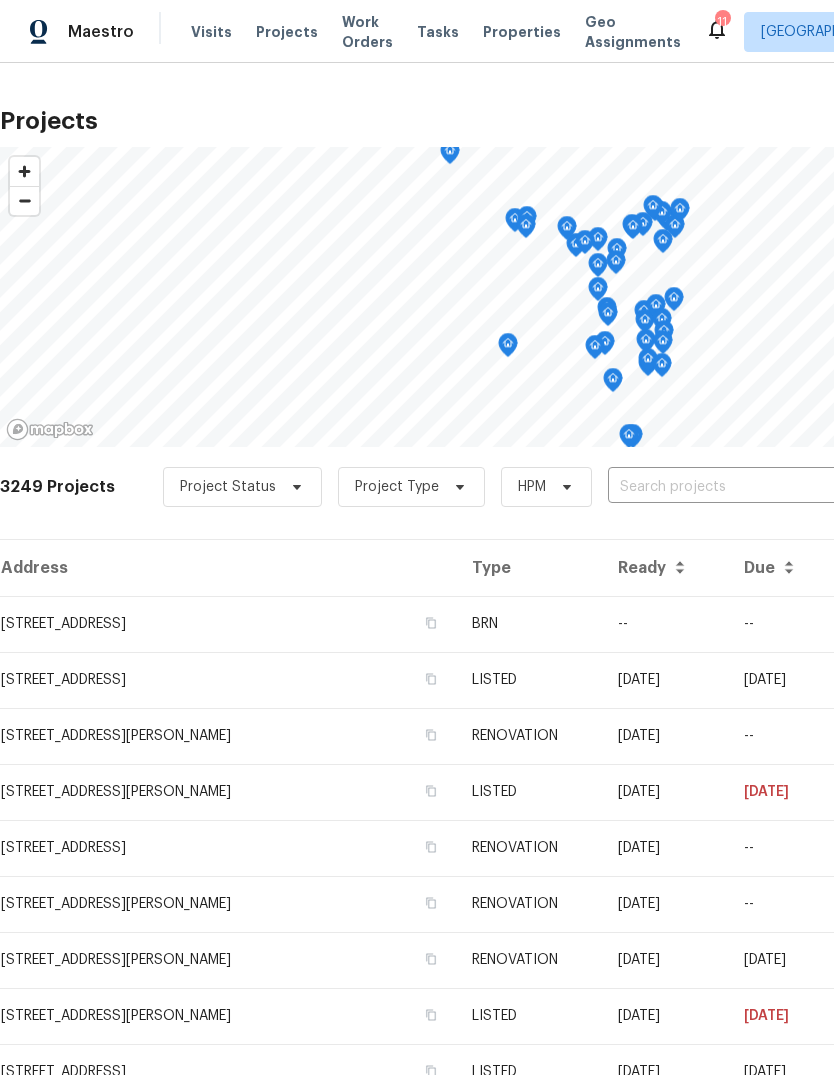 click at bounding box center (722, 487) 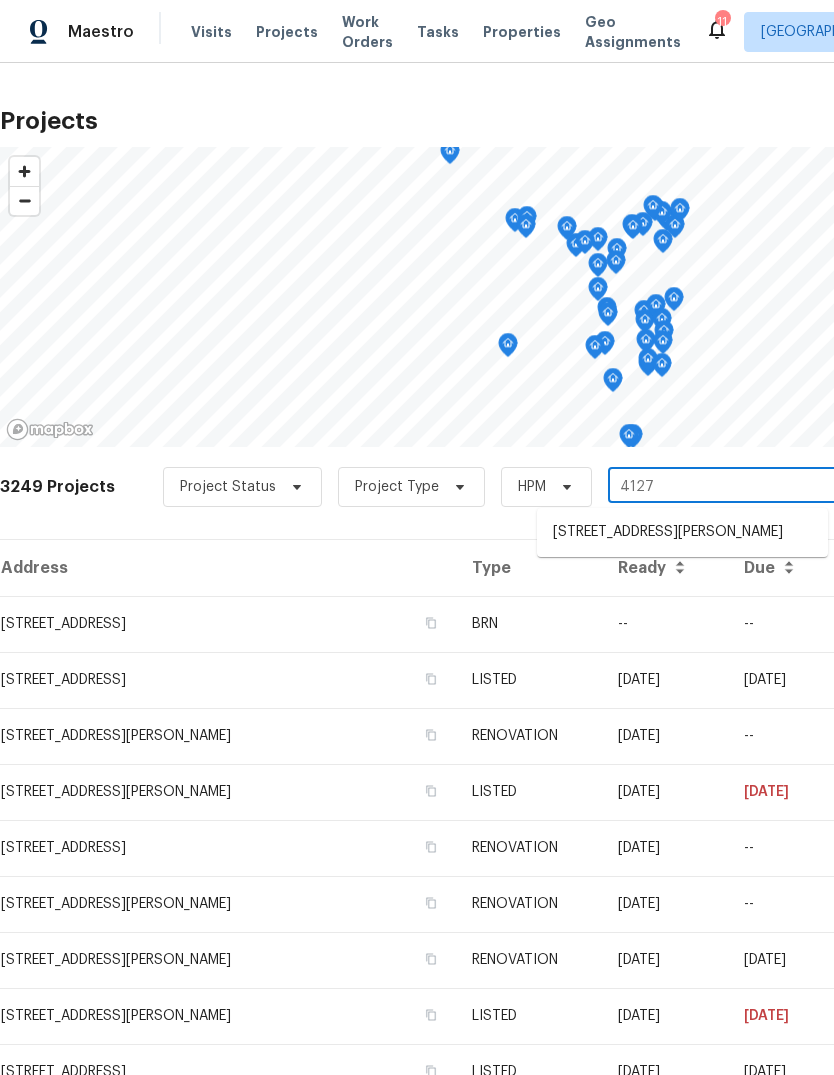 type on "4127" 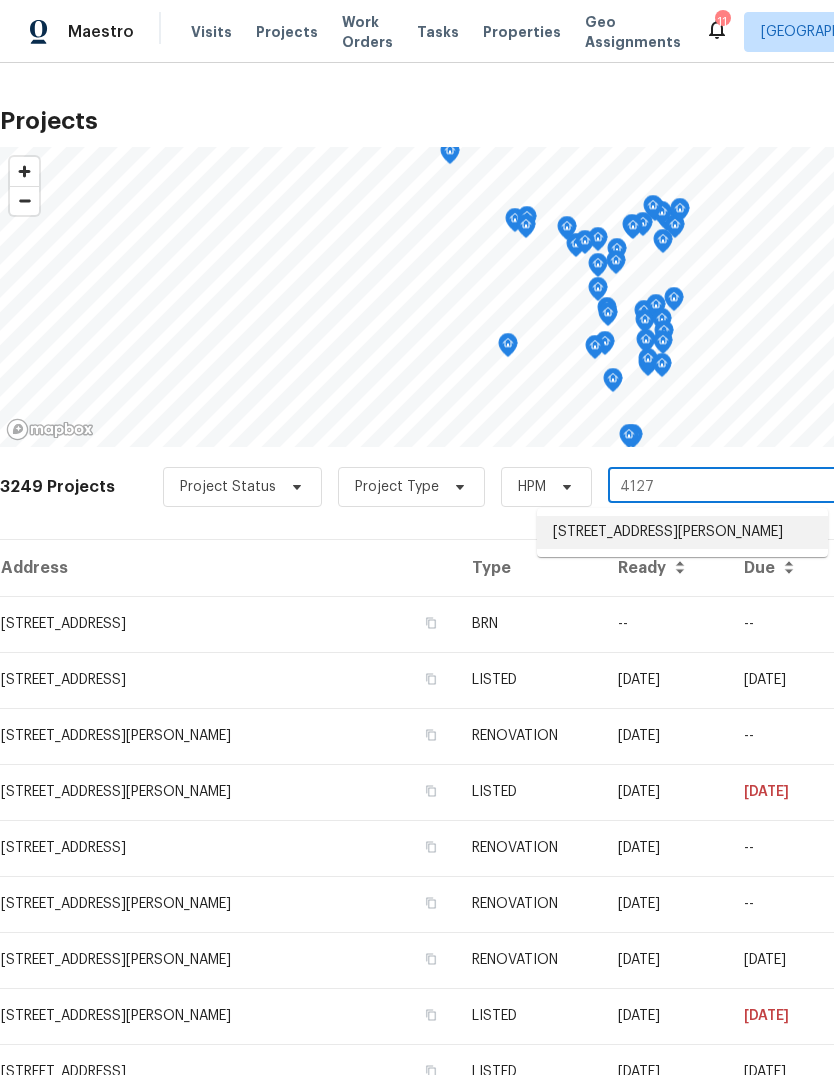 click on "[STREET_ADDRESS][PERSON_NAME]" at bounding box center [682, 532] 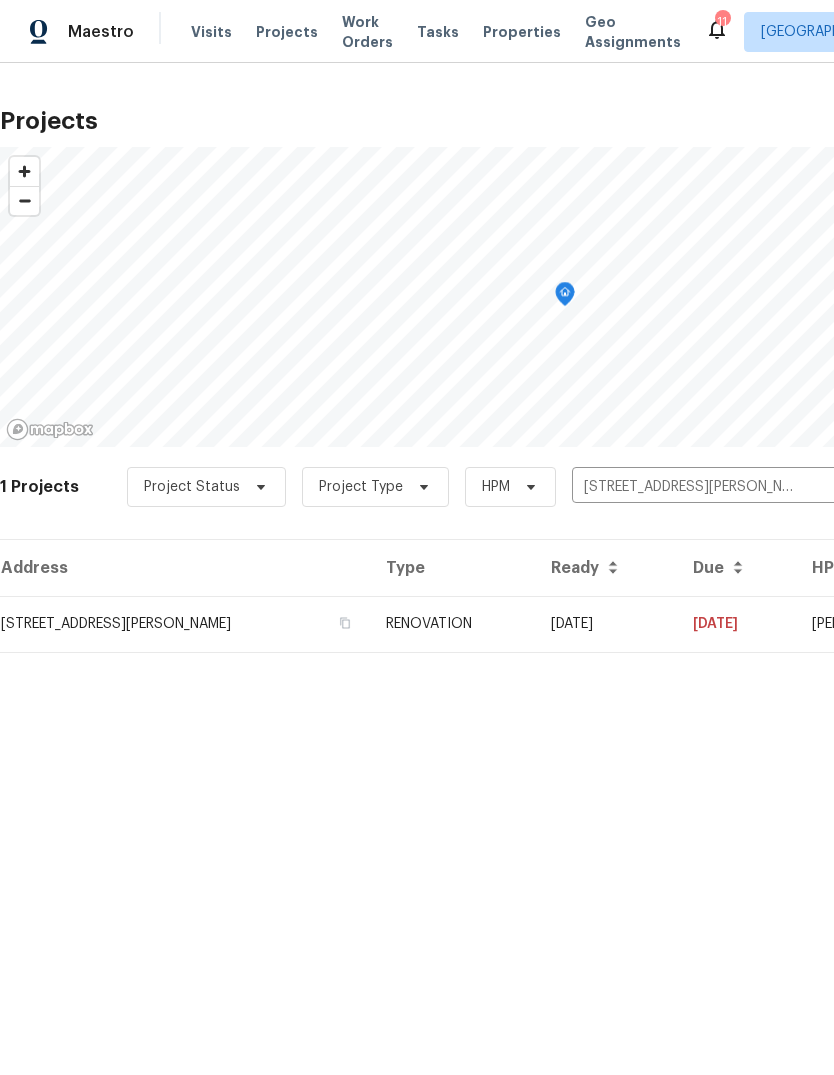 click on "RENOVATION" at bounding box center (452, 624) 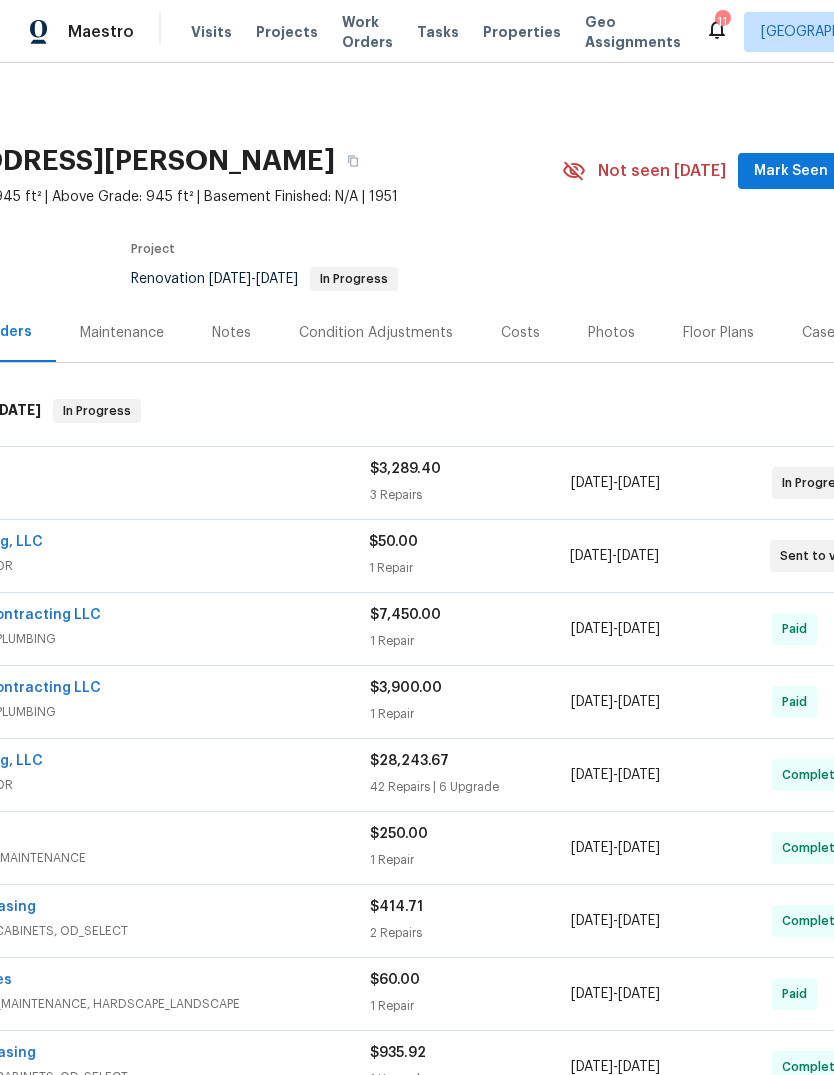 scroll, scrollTop: 0, scrollLeft: 163, axis: horizontal 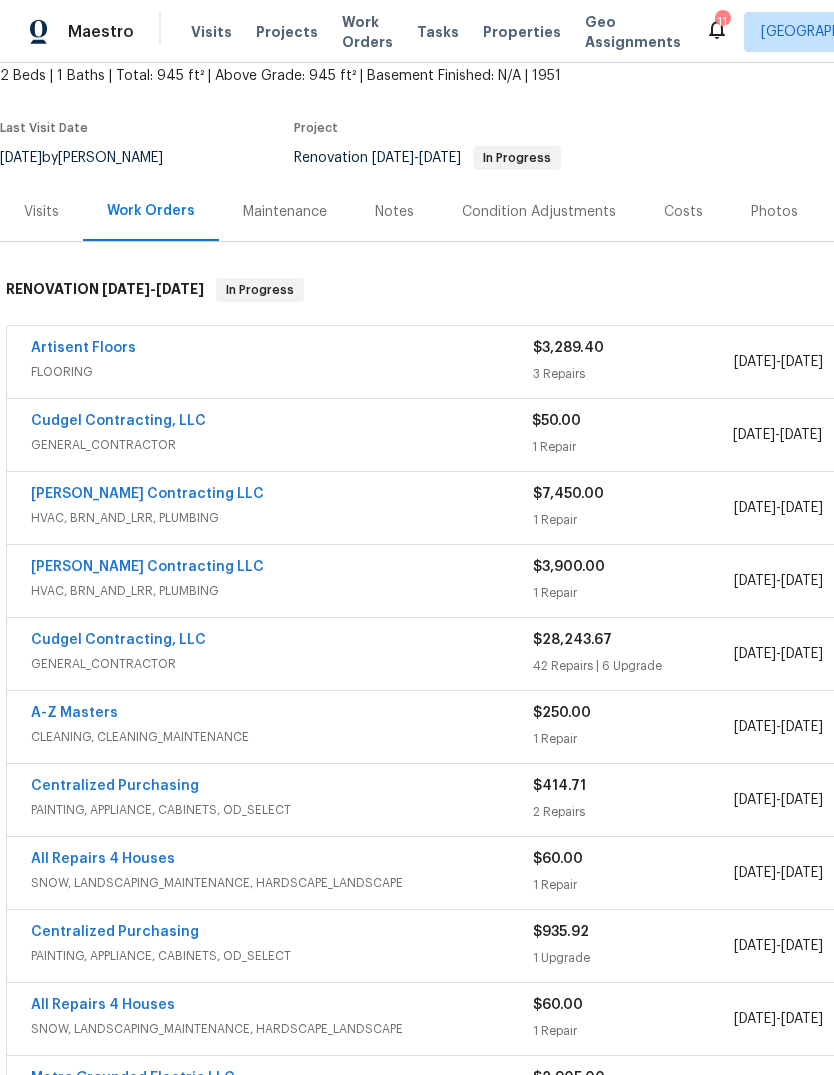 click on "Visits" at bounding box center (41, 212) 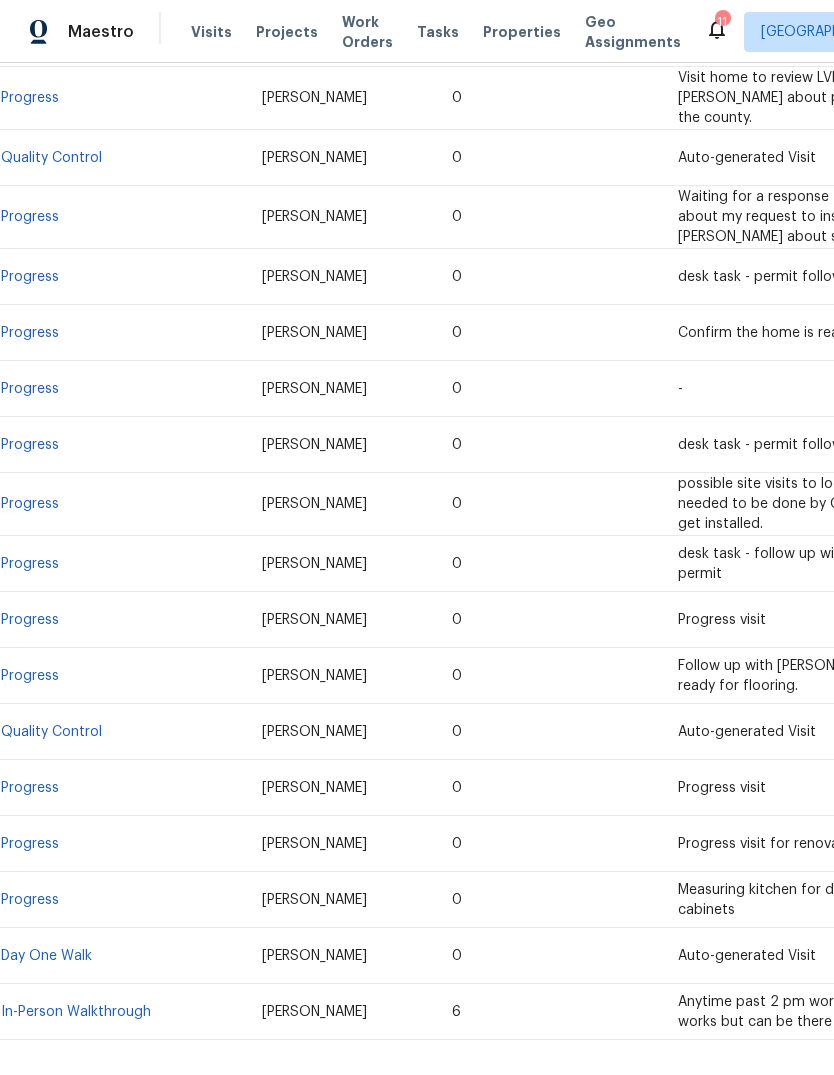 scroll, scrollTop: 2384, scrollLeft: 0, axis: vertical 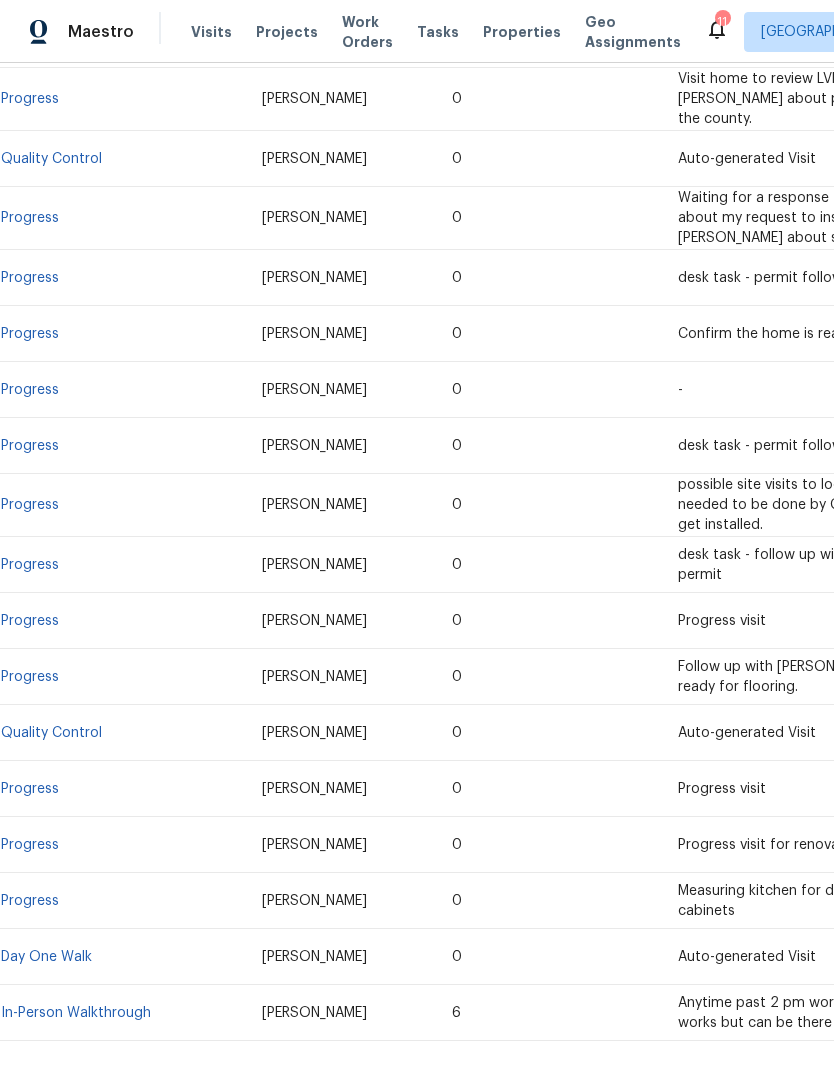 click on "Day One Walk" at bounding box center (46, 957) 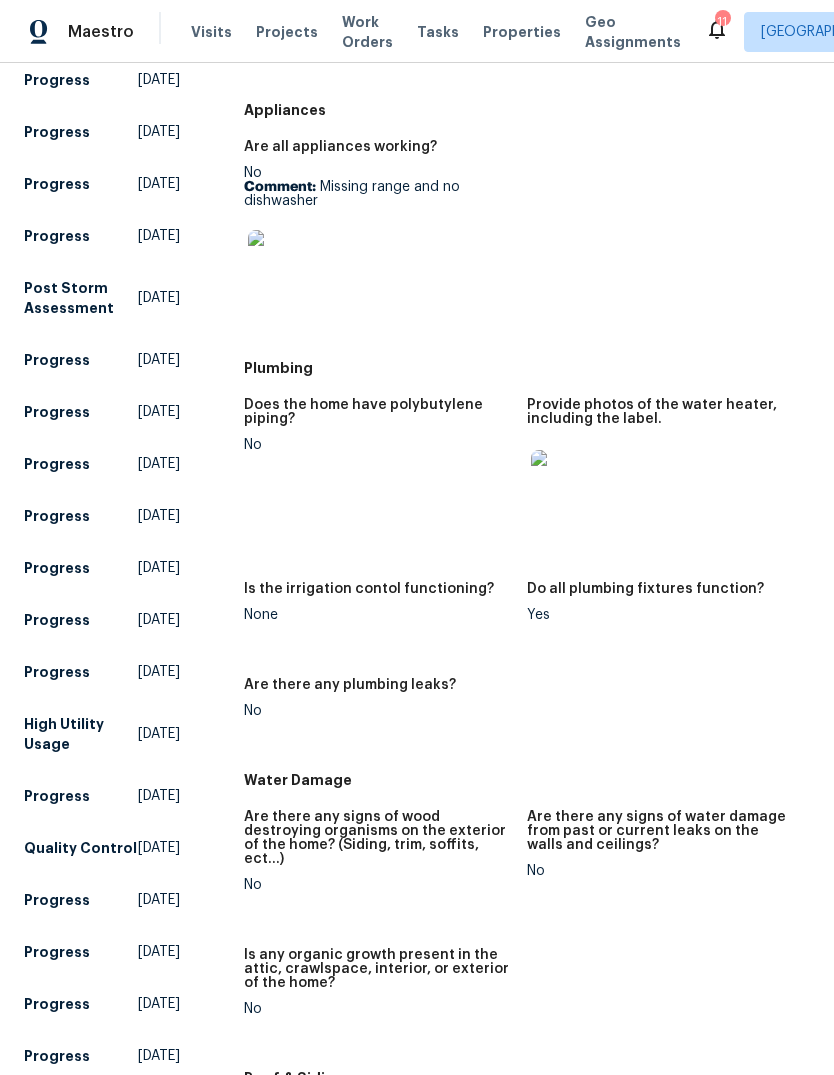 scroll, scrollTop: 1225, scrollLeft: 0, axis: vertical 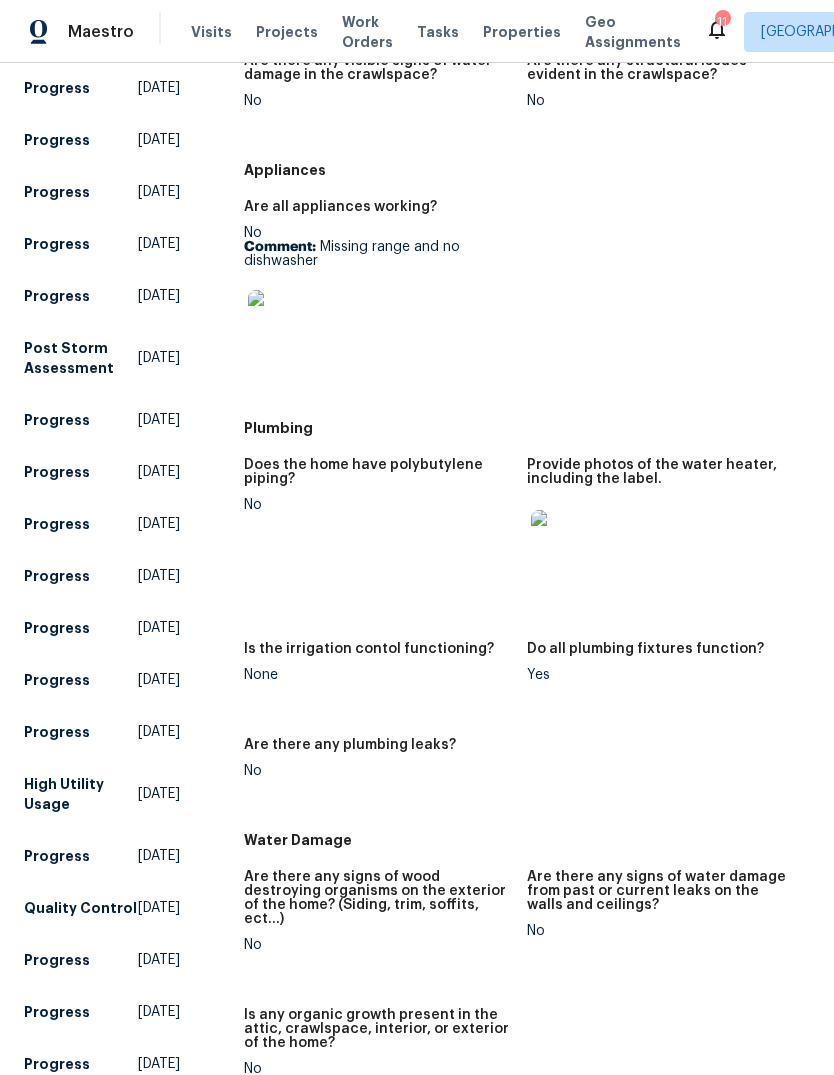 click at bounding box center [280, 322] 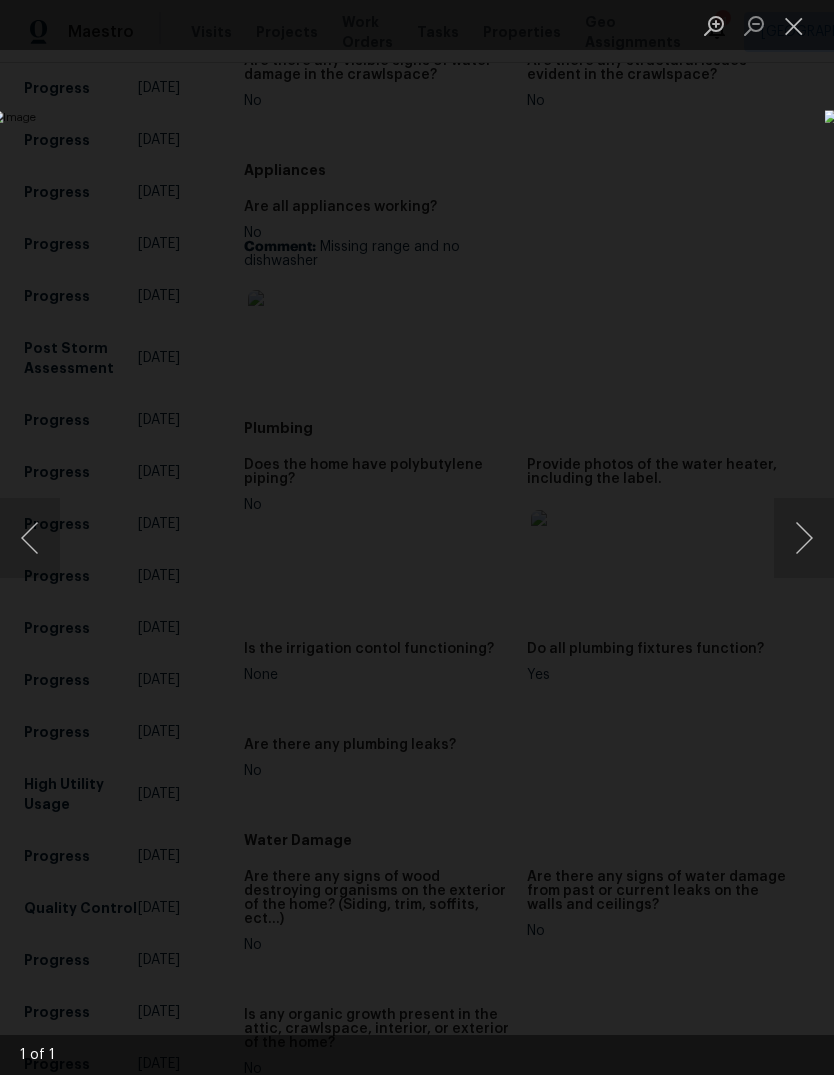 click at bounding box center (804, 538) 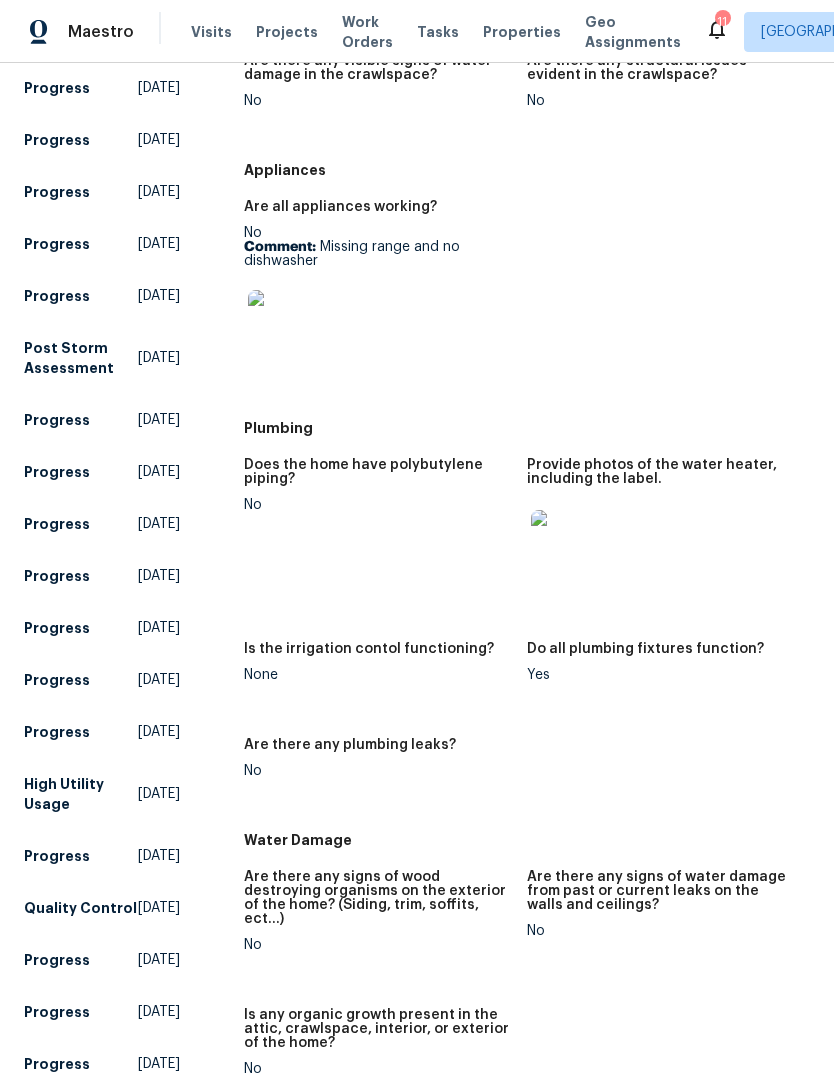 click on "Visits" at bounding box center [211, 32] 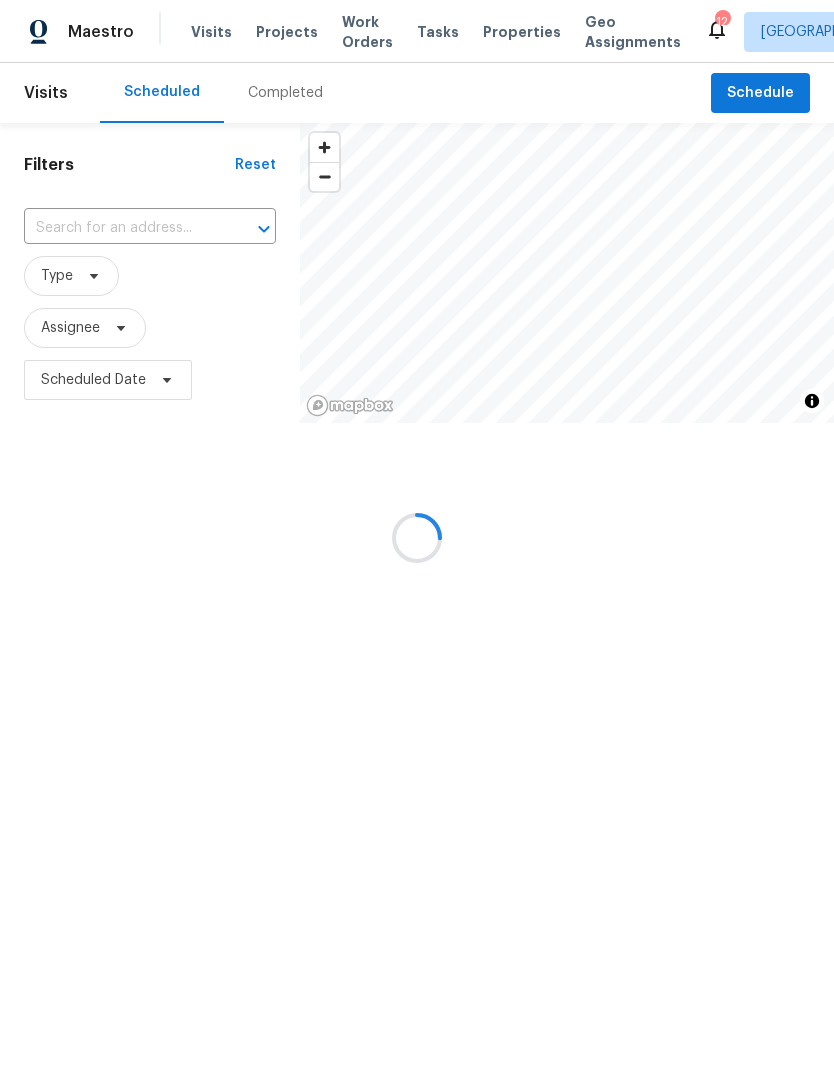 scroll, scrollTop: 0, scrollLeft: 0, axis: both 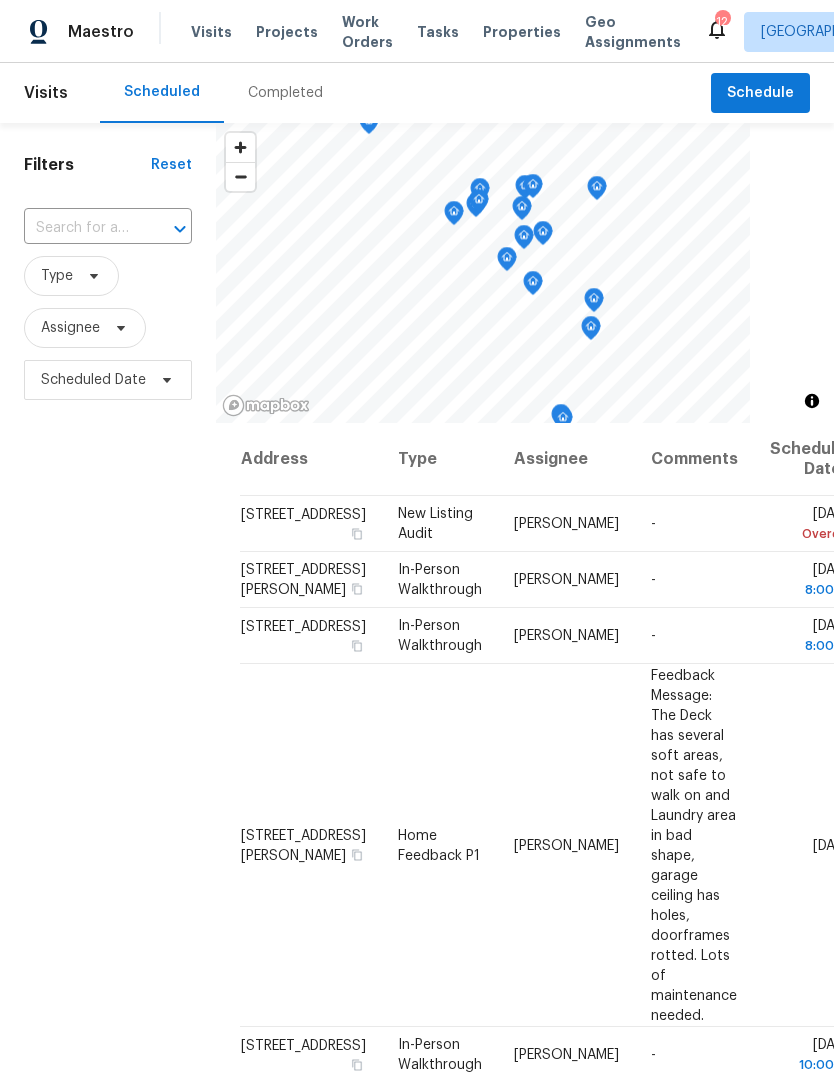 click on "Projects" at bounding box center [287, 32] 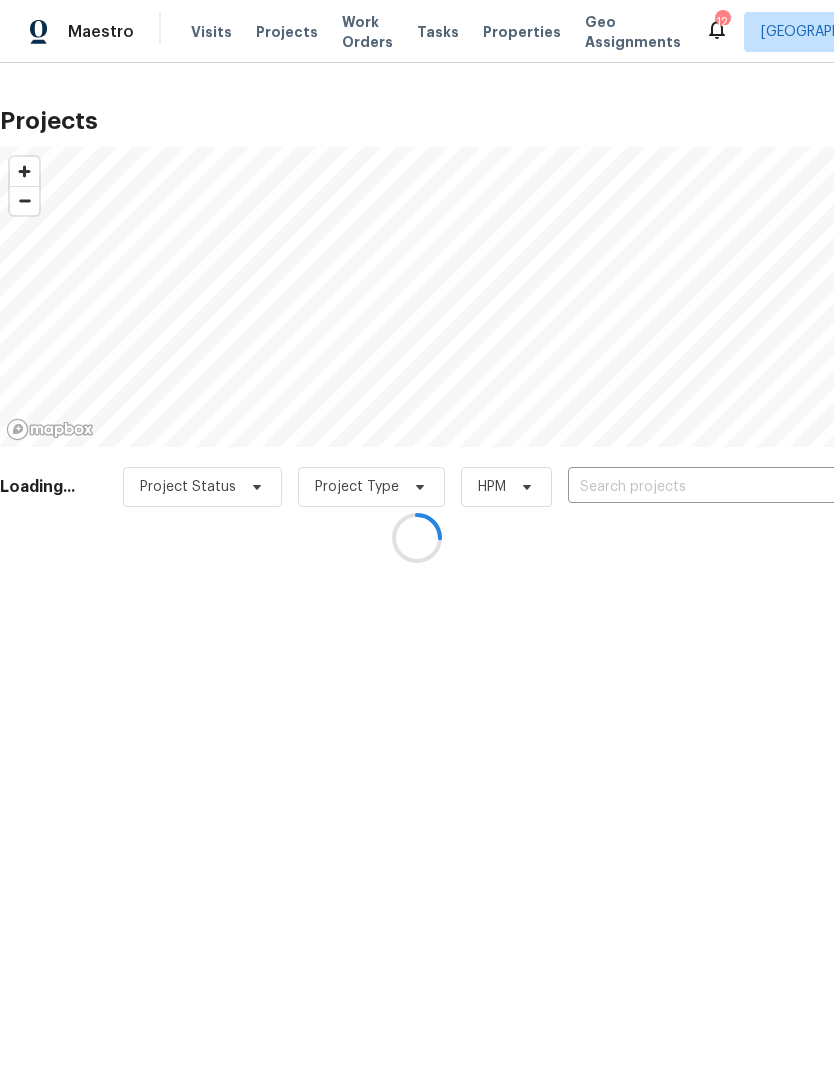 click at bounding box center [417, 537] 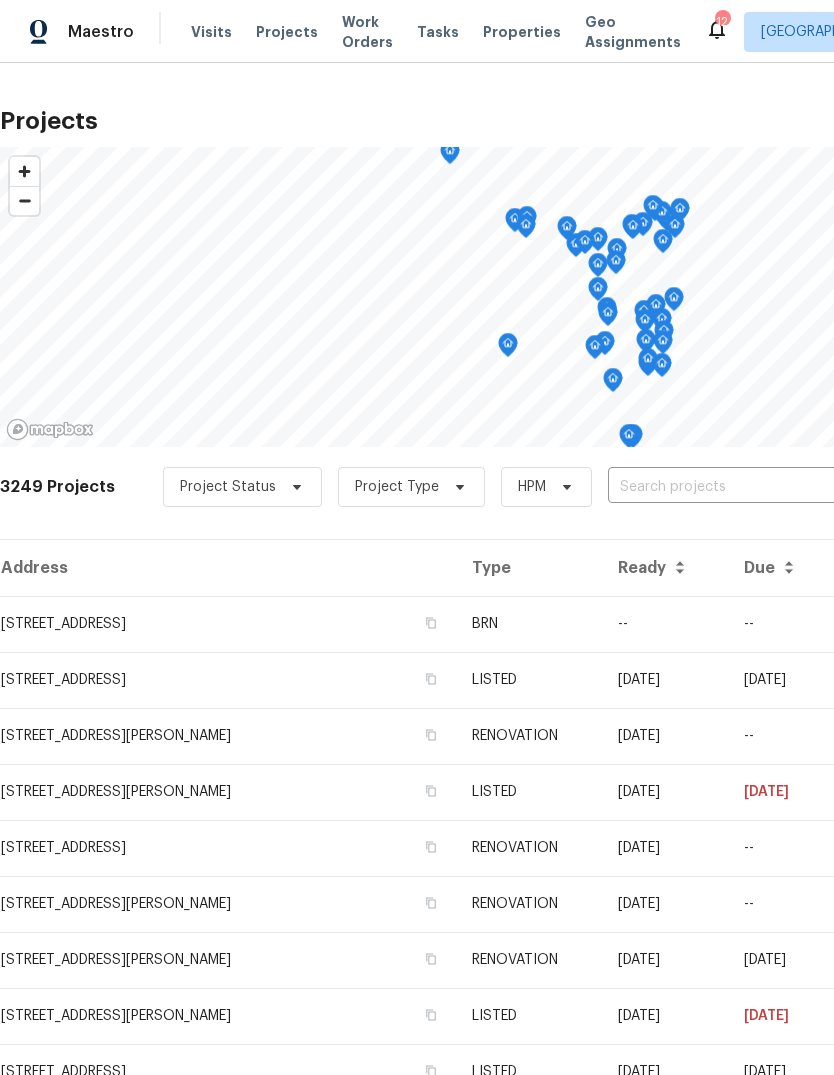 click at bounding box center [722, 487] 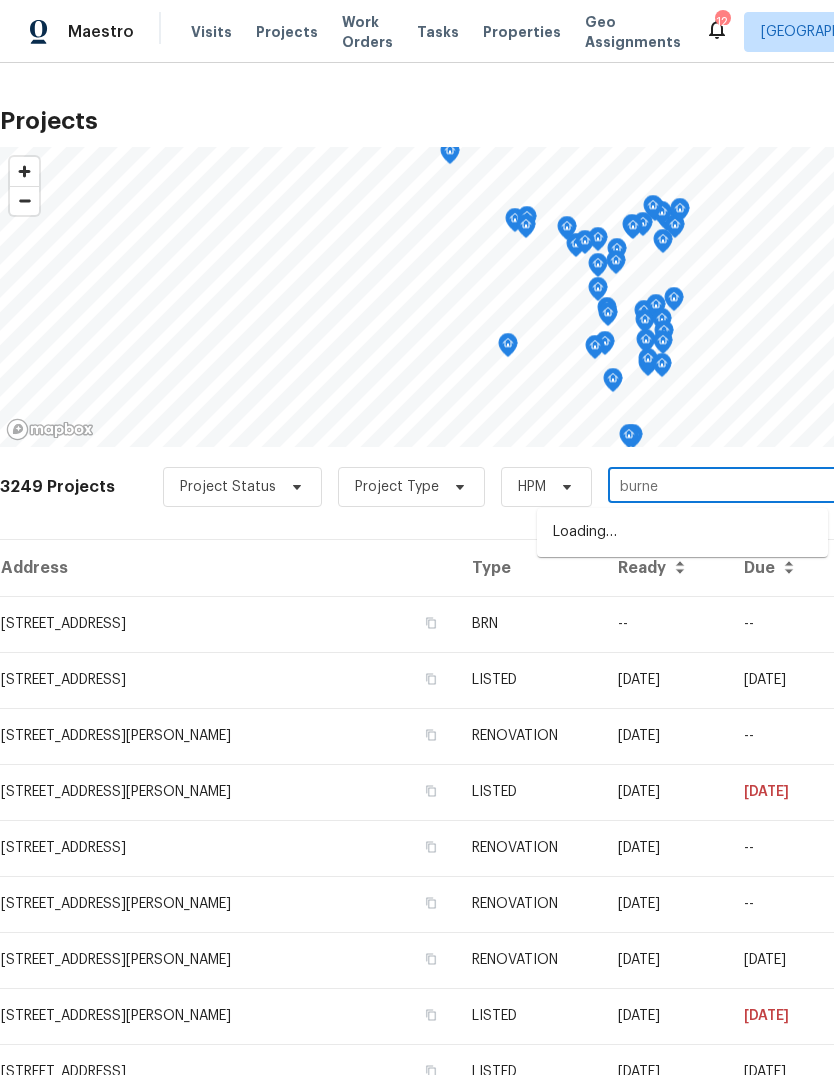 type on "burnet" 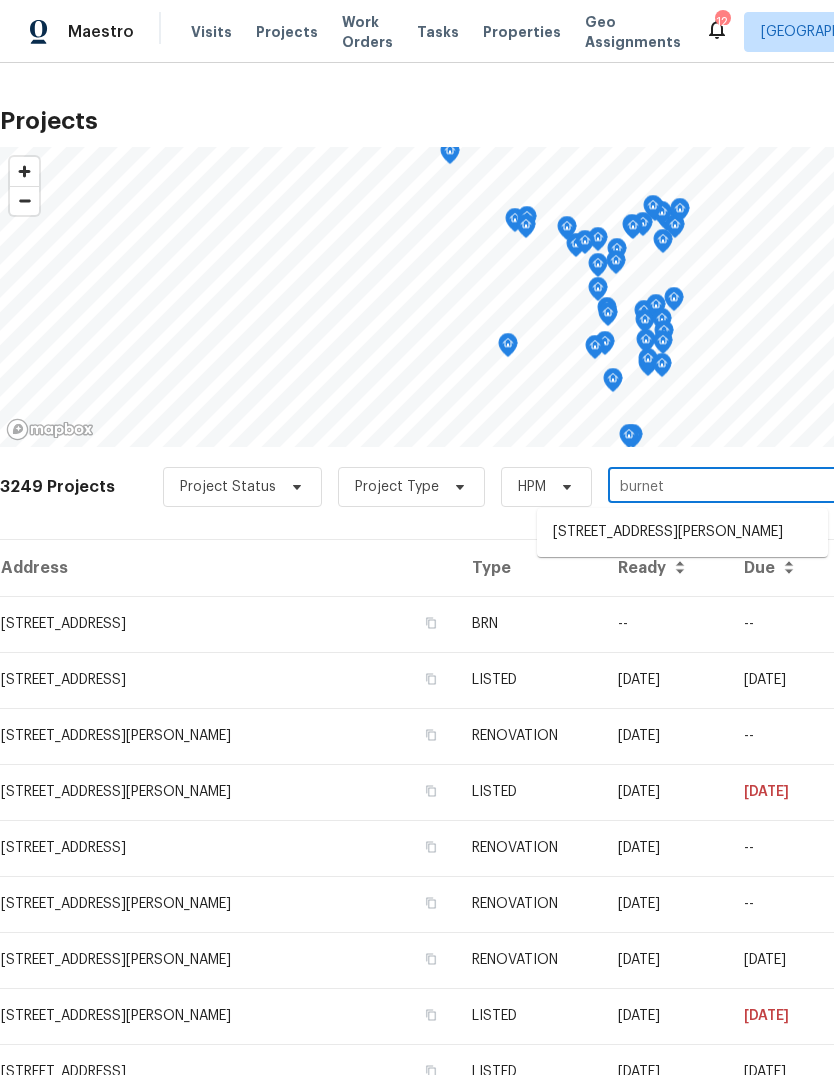 click on "[STREET_ADDRESS][PERSON_NAME]" at bounding box center (682, 532) 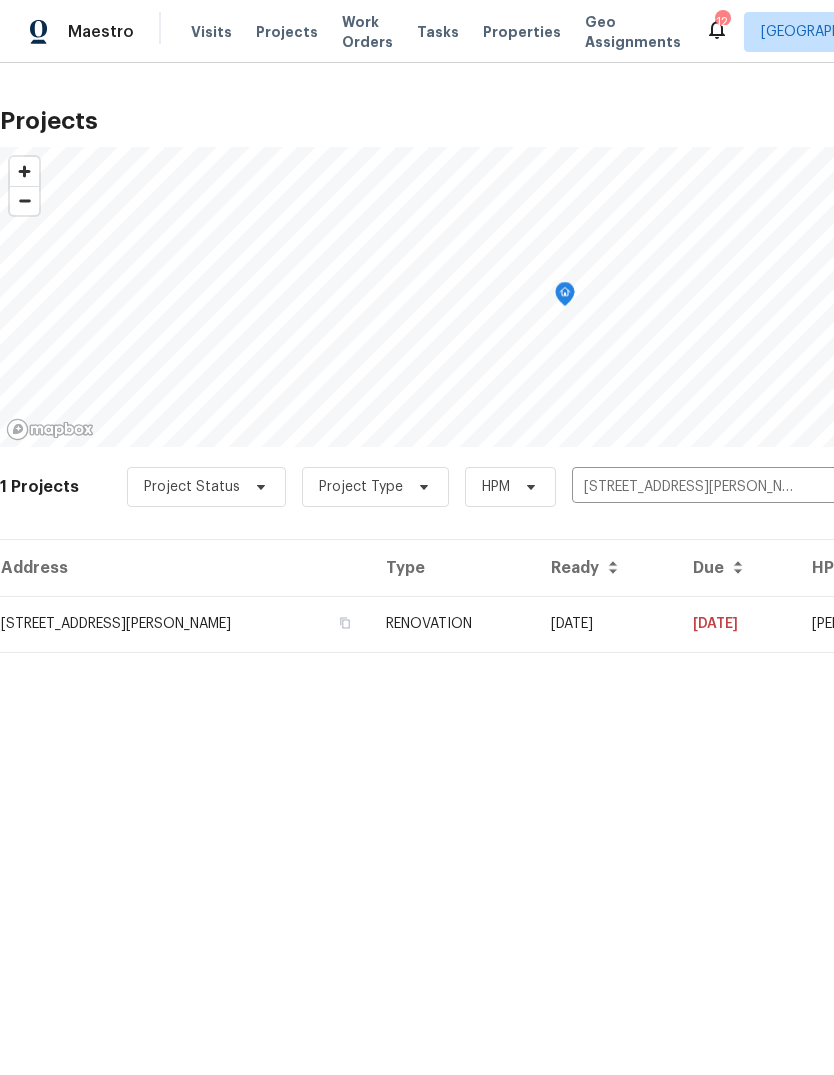 click on "RENOVATION" at bounding box center (452, 624) 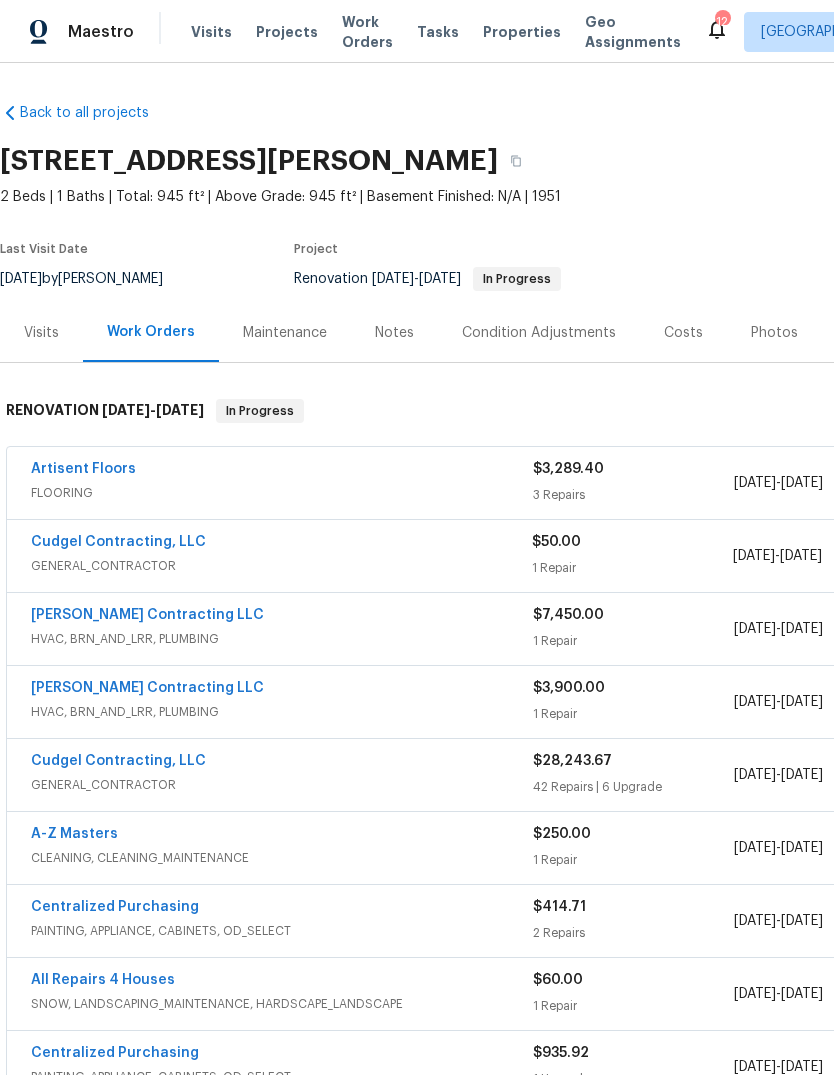 click on "Visits" at bounding box center (41, 333) 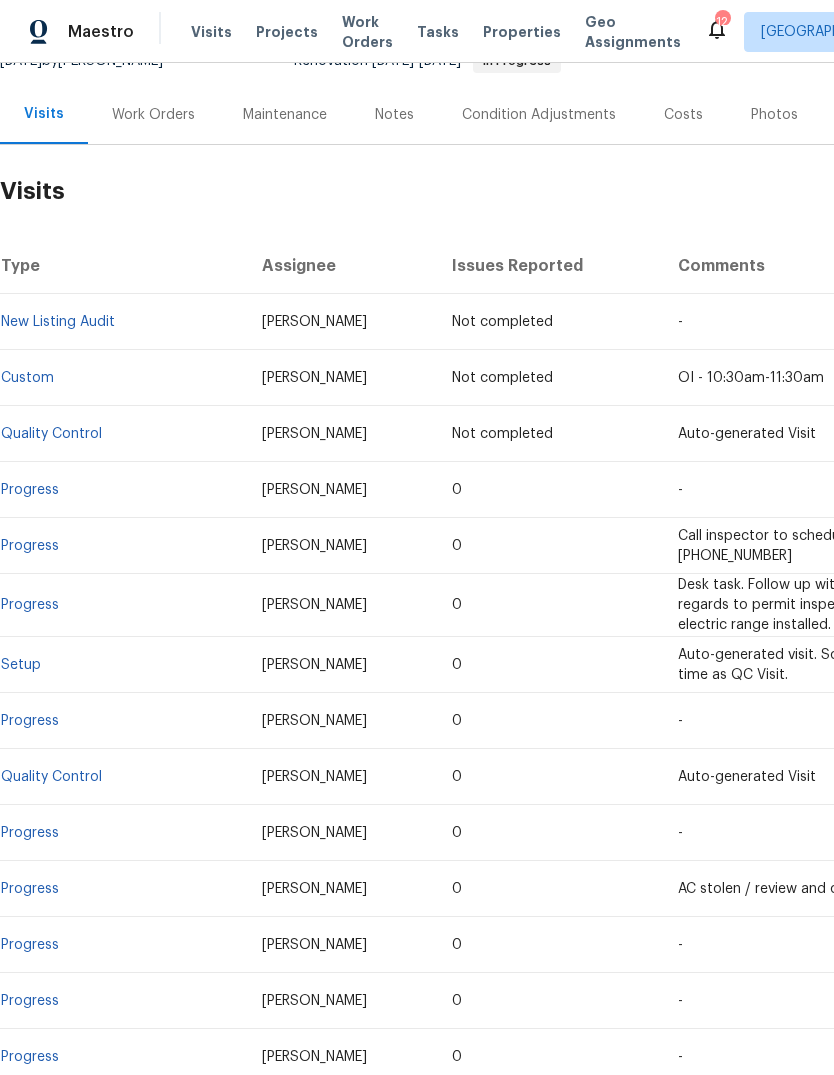 scroll, scrollTop: 218, scrollLeft: 0, axis: vertical 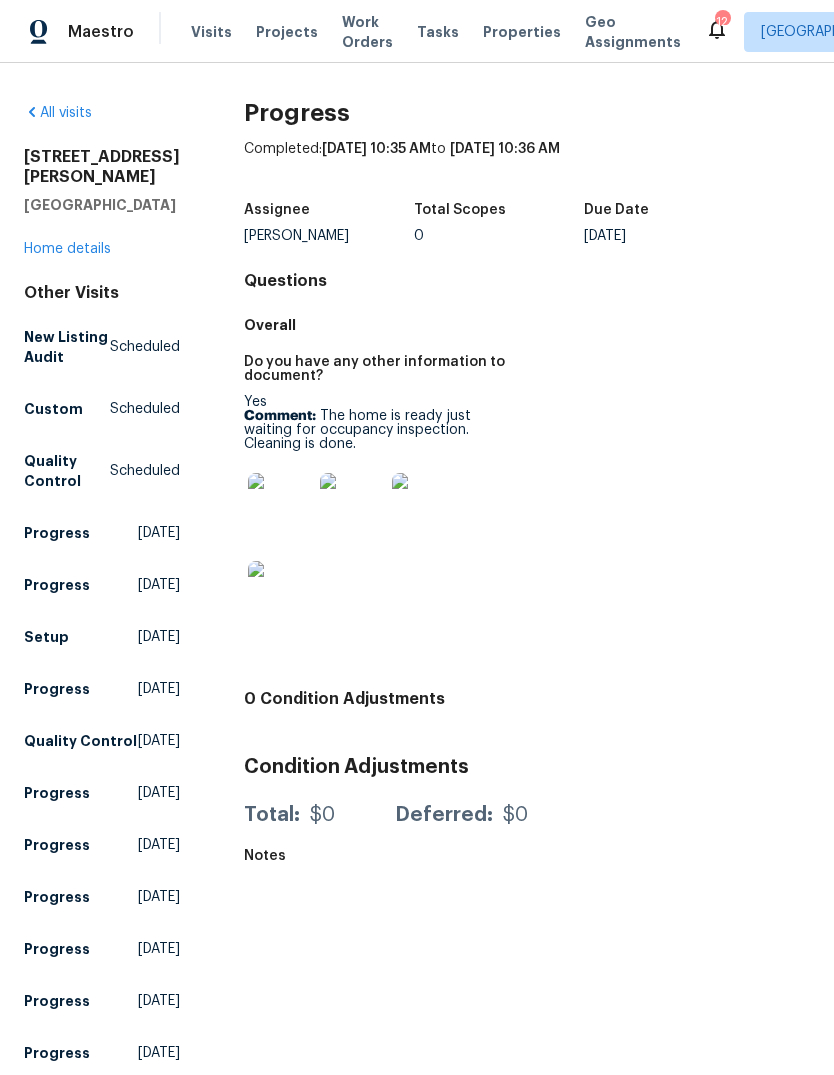 click at bounding box center [424, 505] 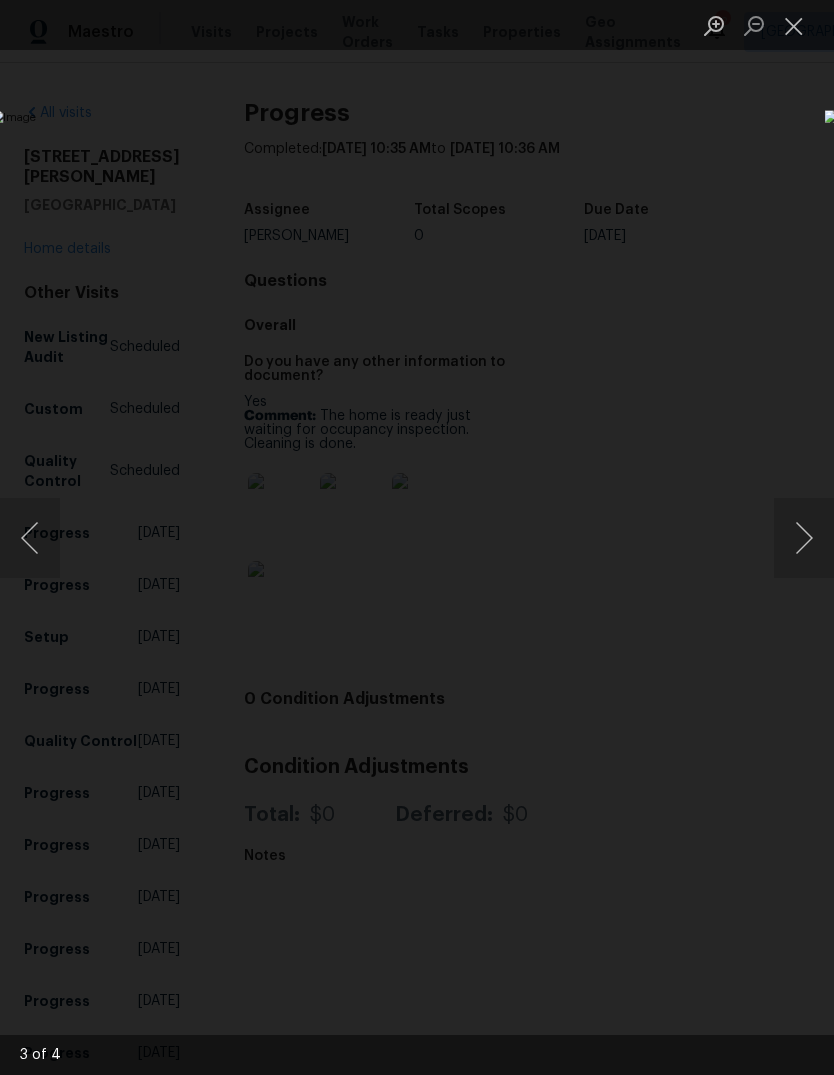click at bounding box center (794, 25) 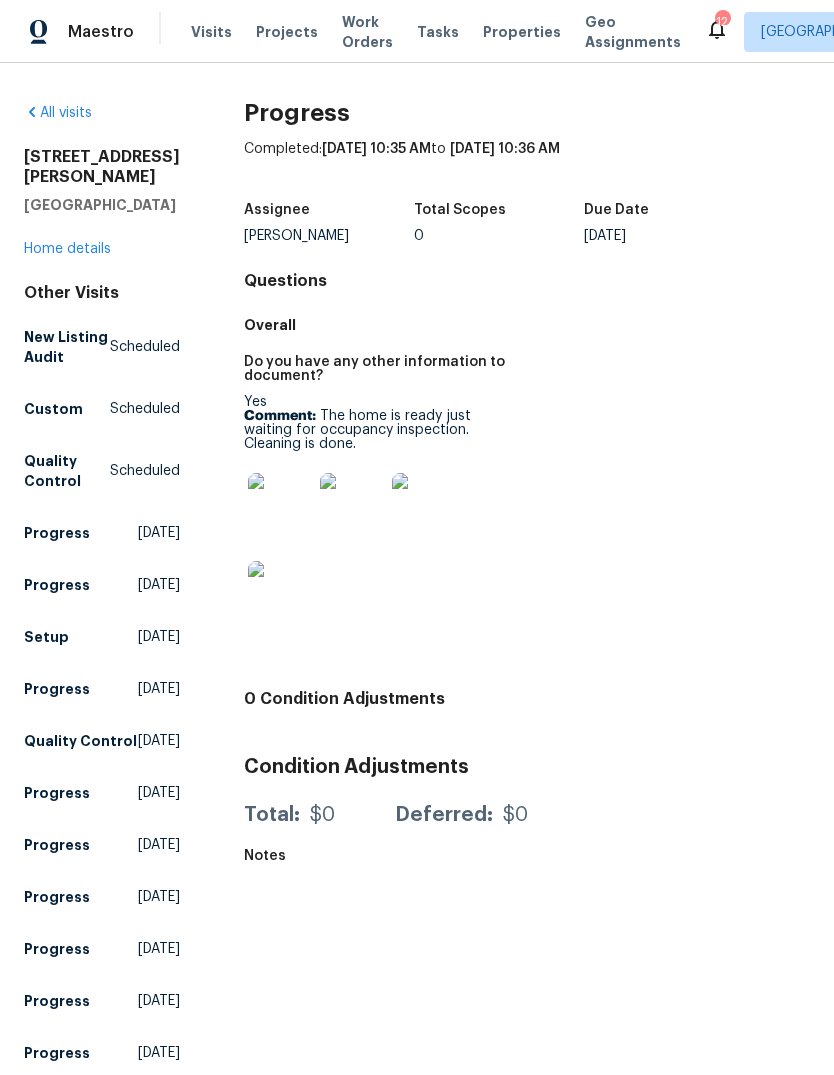 click on "Home details" at bounding box center (67, 249) 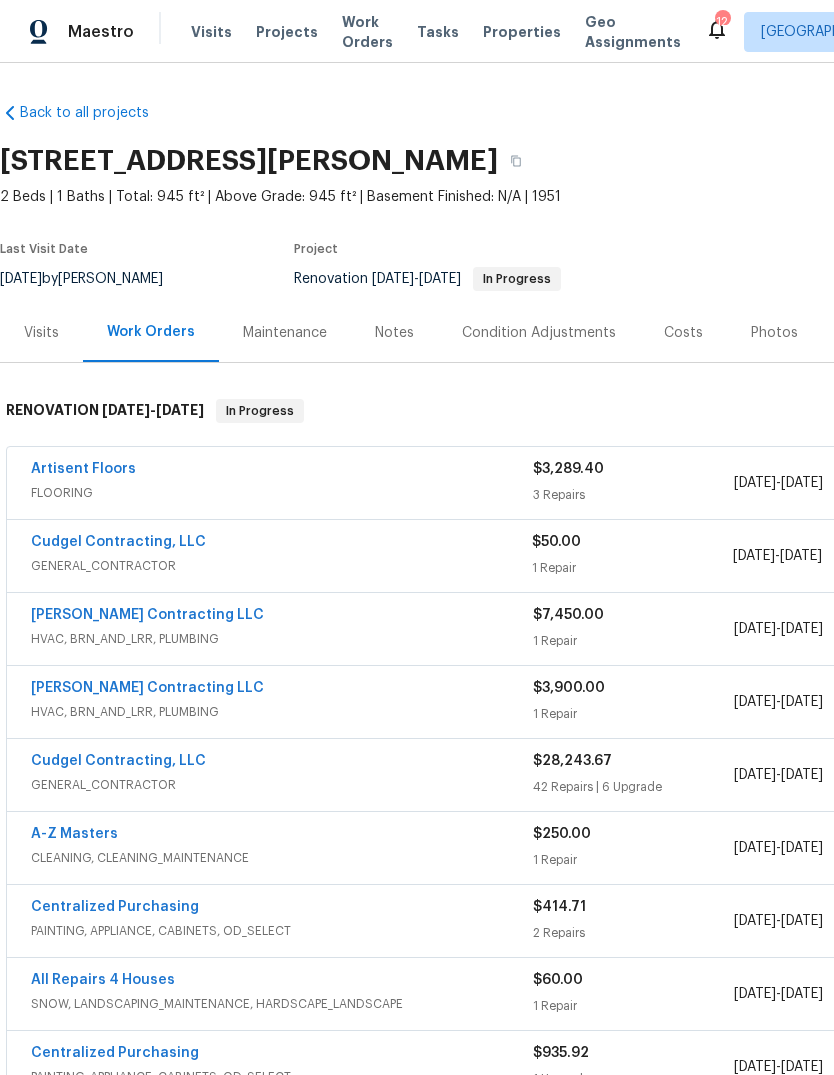 click on "Visits" at bounding box center (41, 333) 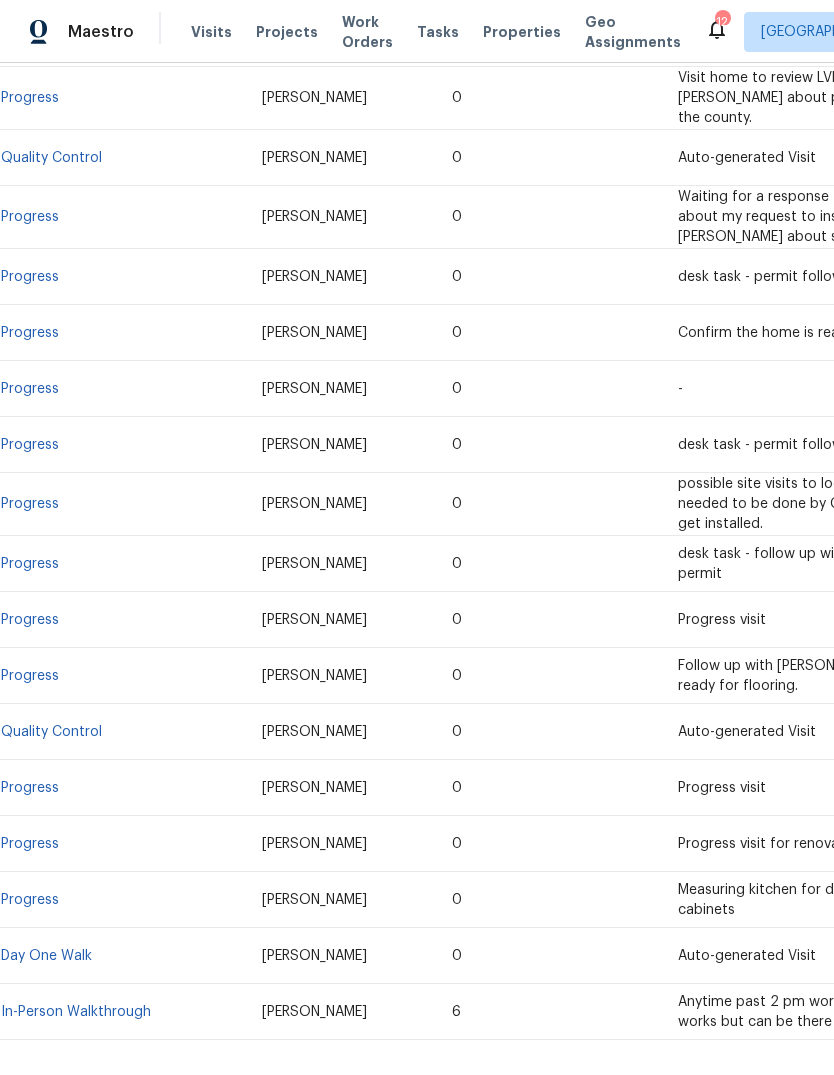 scroll, scrollTop: 2384, scrollLeft: 0, axis: vertical 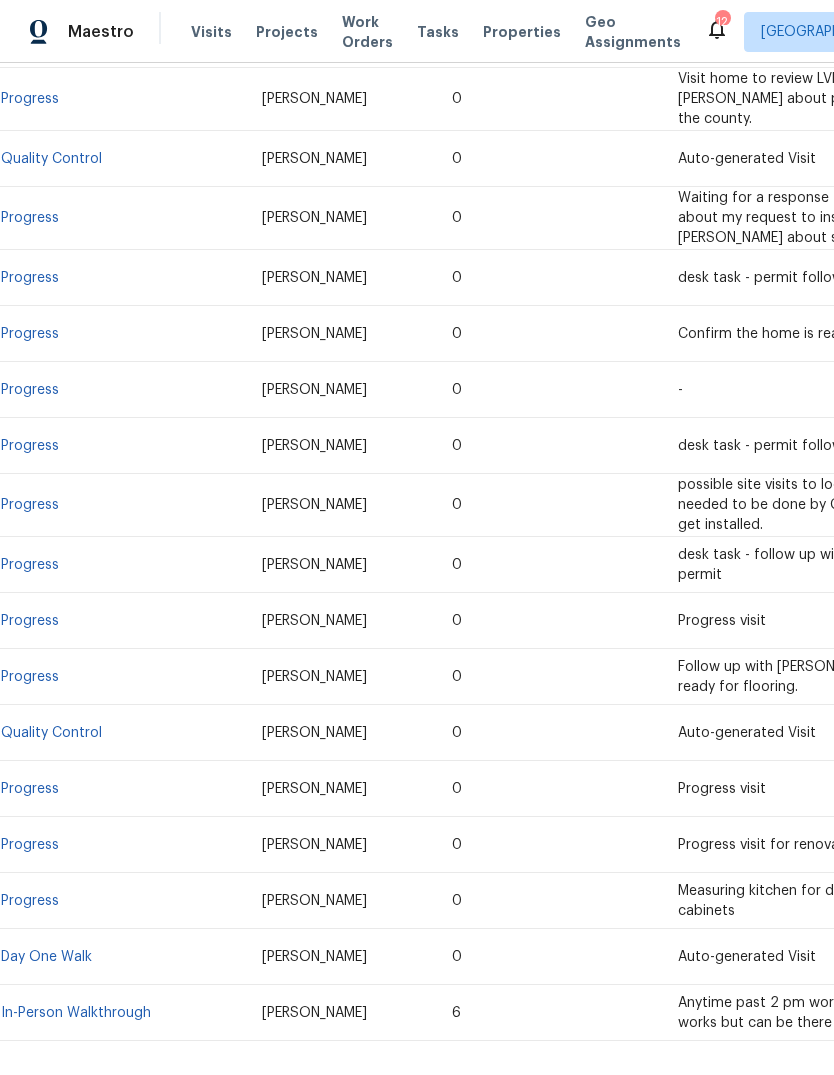 click on "In-Person Walkthrough" at bounding box center (76, 1013) 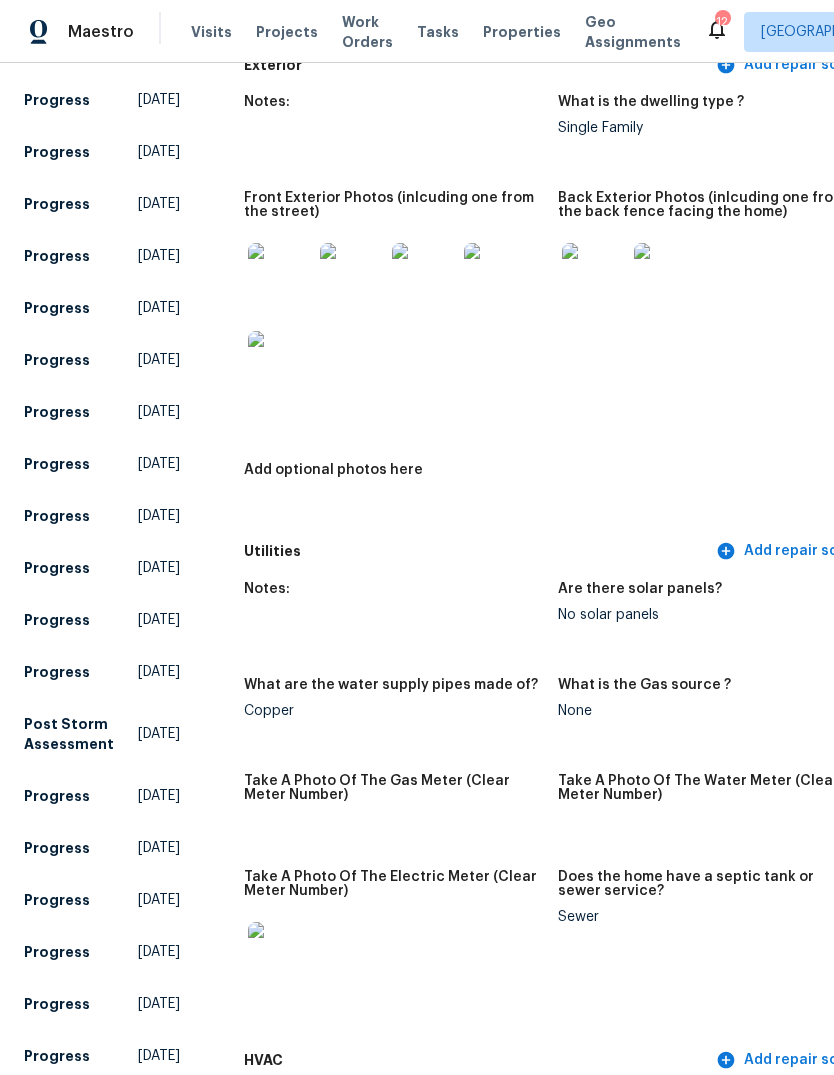 scroll, scrollTop: 849, scrollLeft: 0, axis: vertical 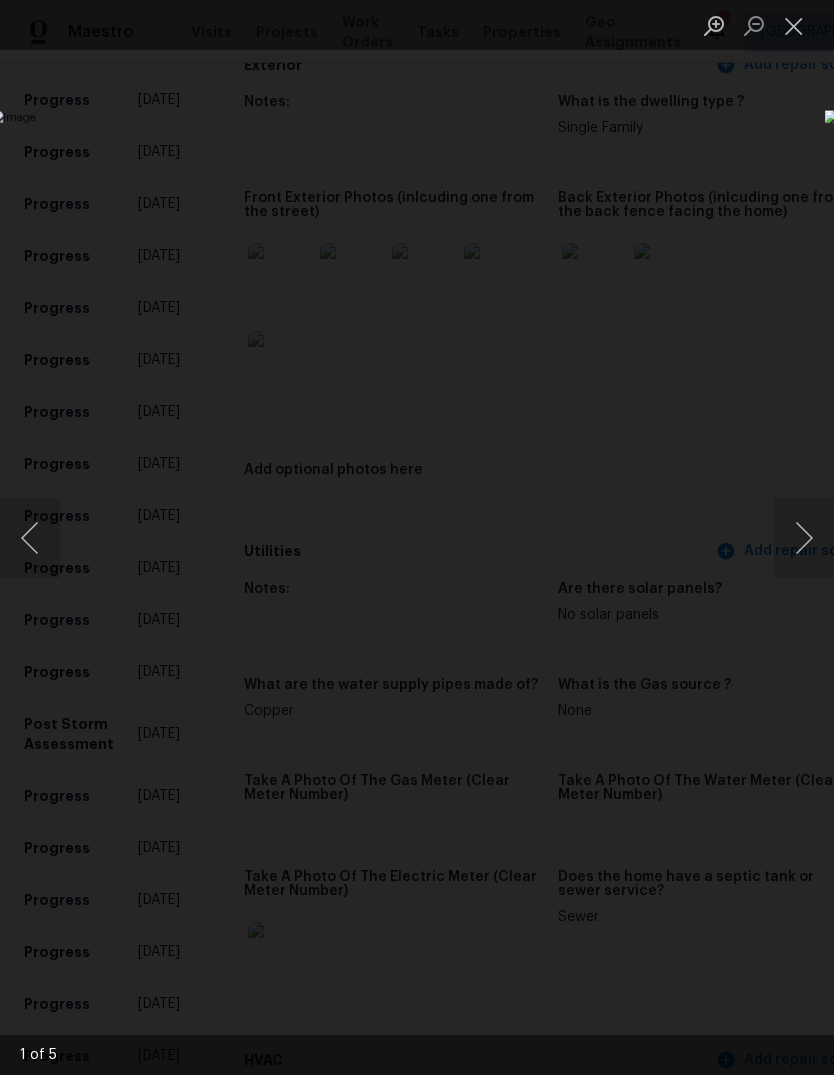 click at bounding box center [804, 538] 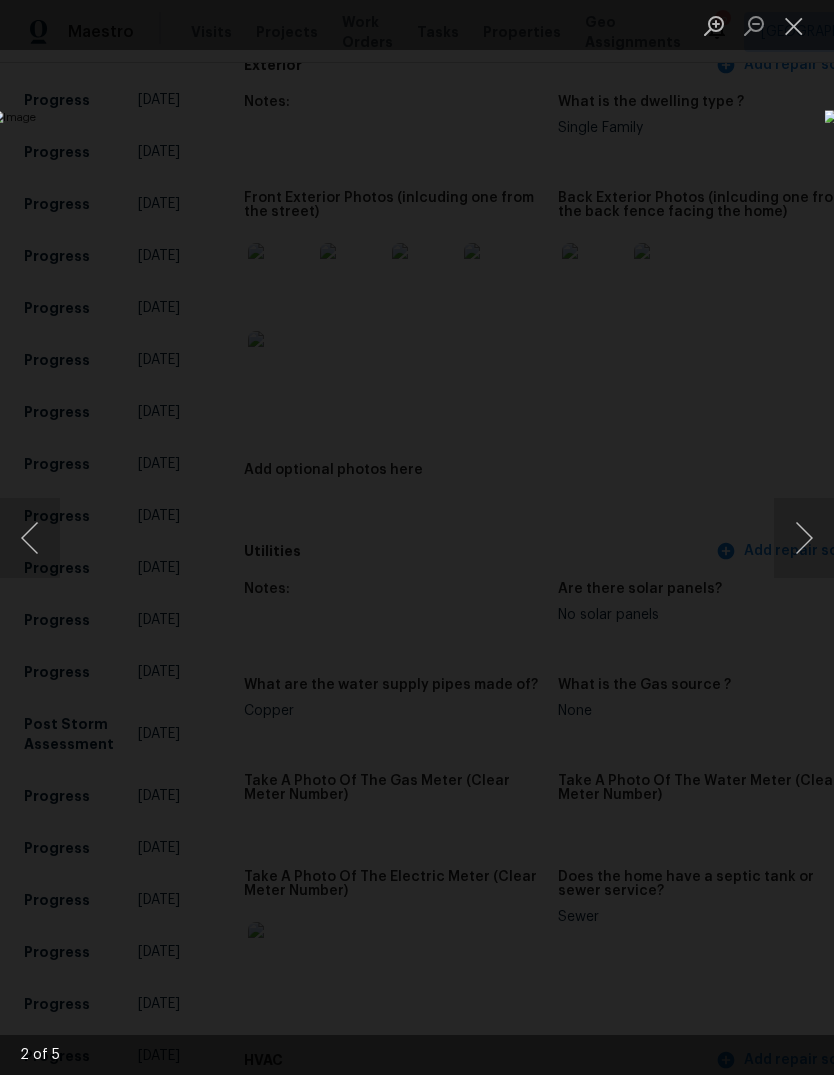click at bounding box center [804, 538] 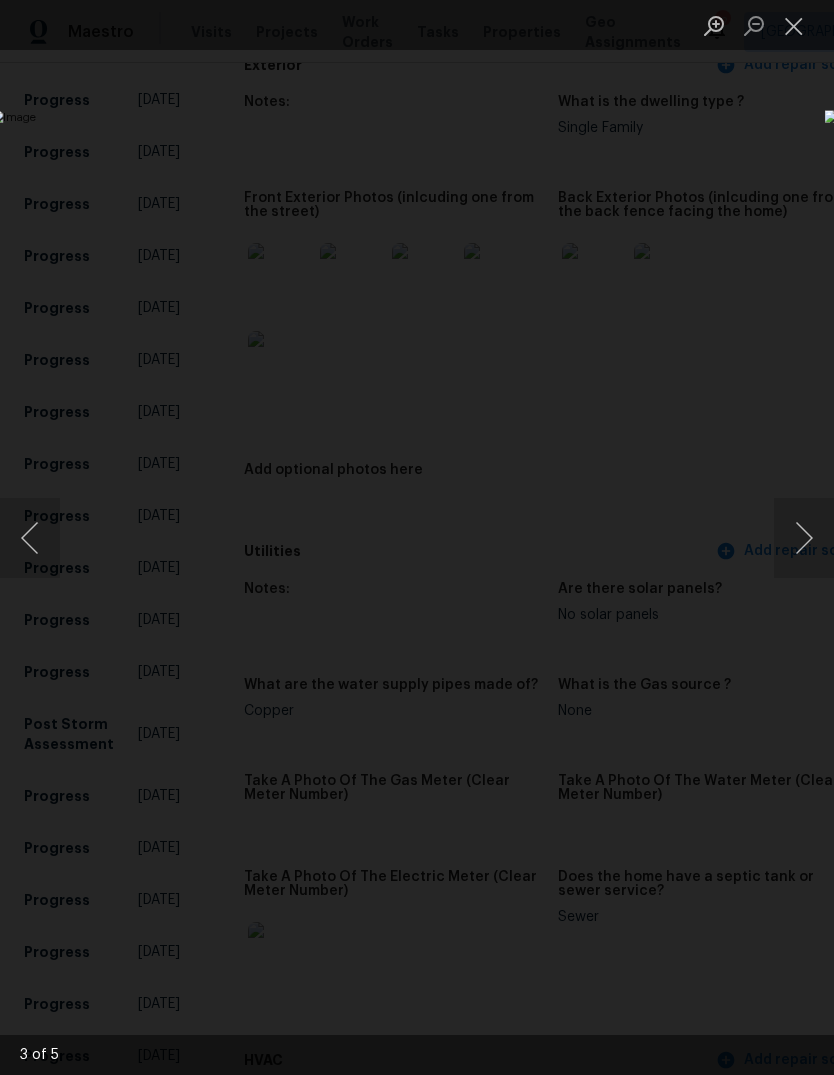 click at bounding box center [794, 25] 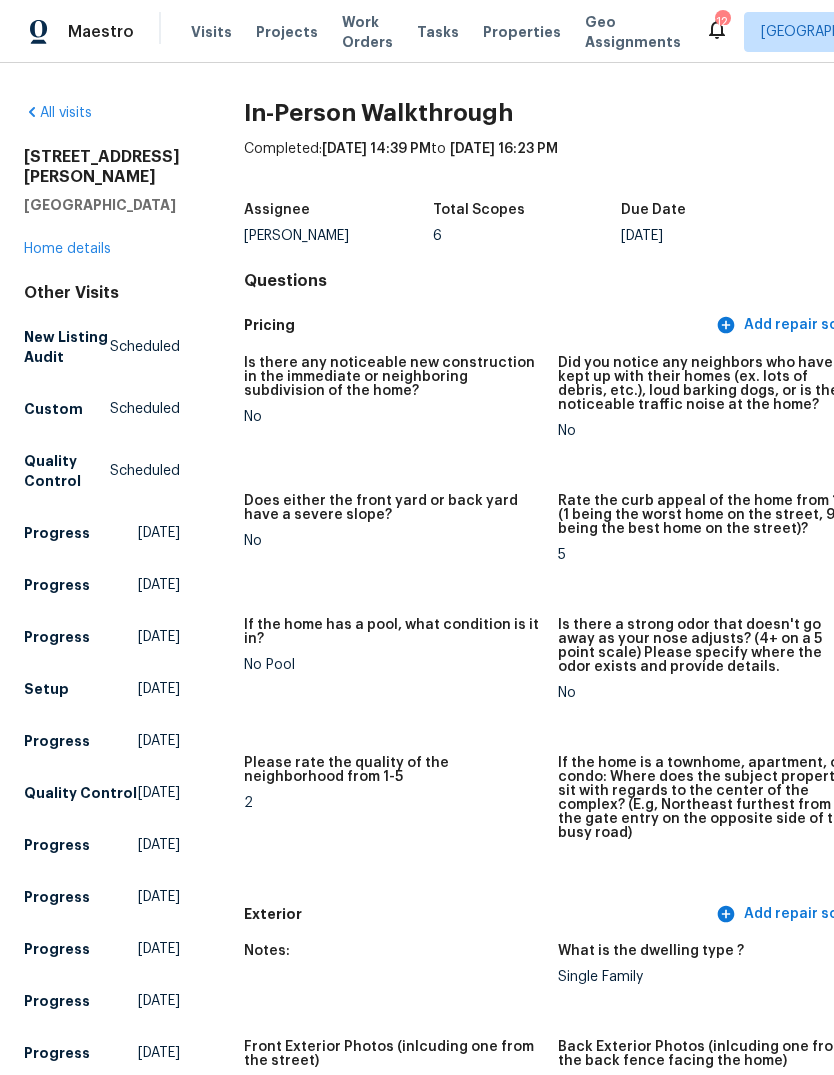 scroll, scrollTop: 0, scrollLeft: 0, axis: both 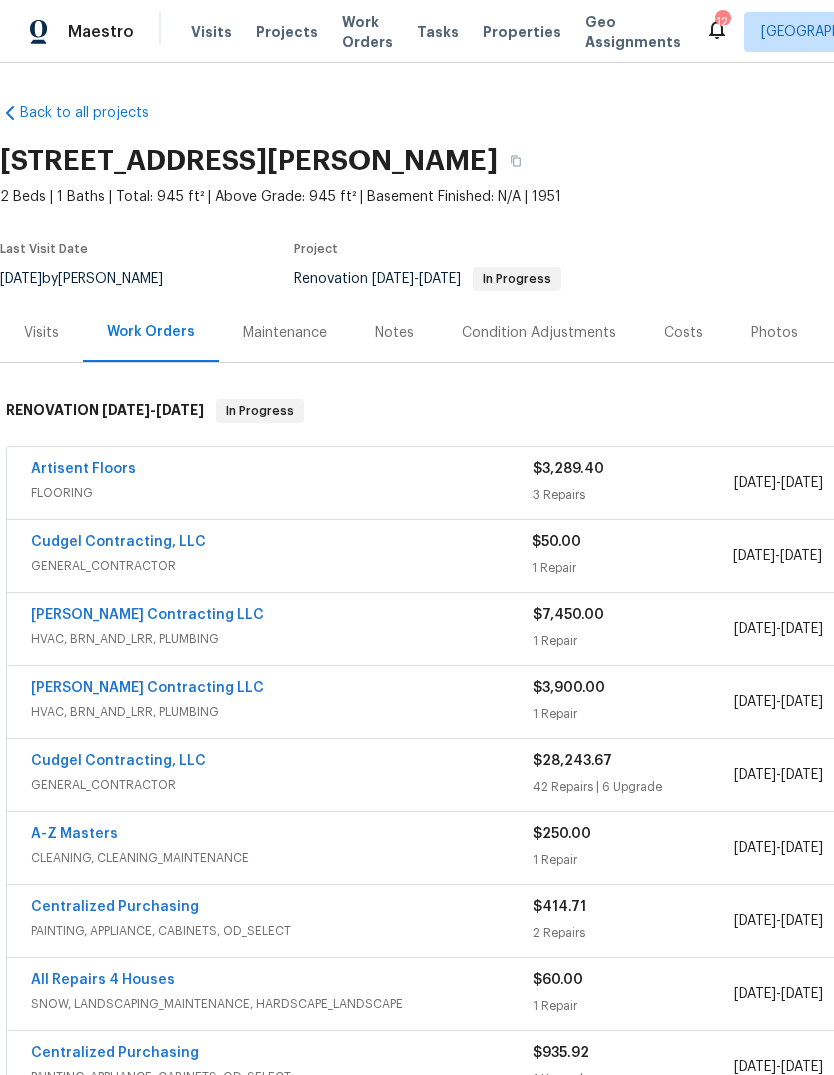 click on "Visits" at bounding box center (41, 333) 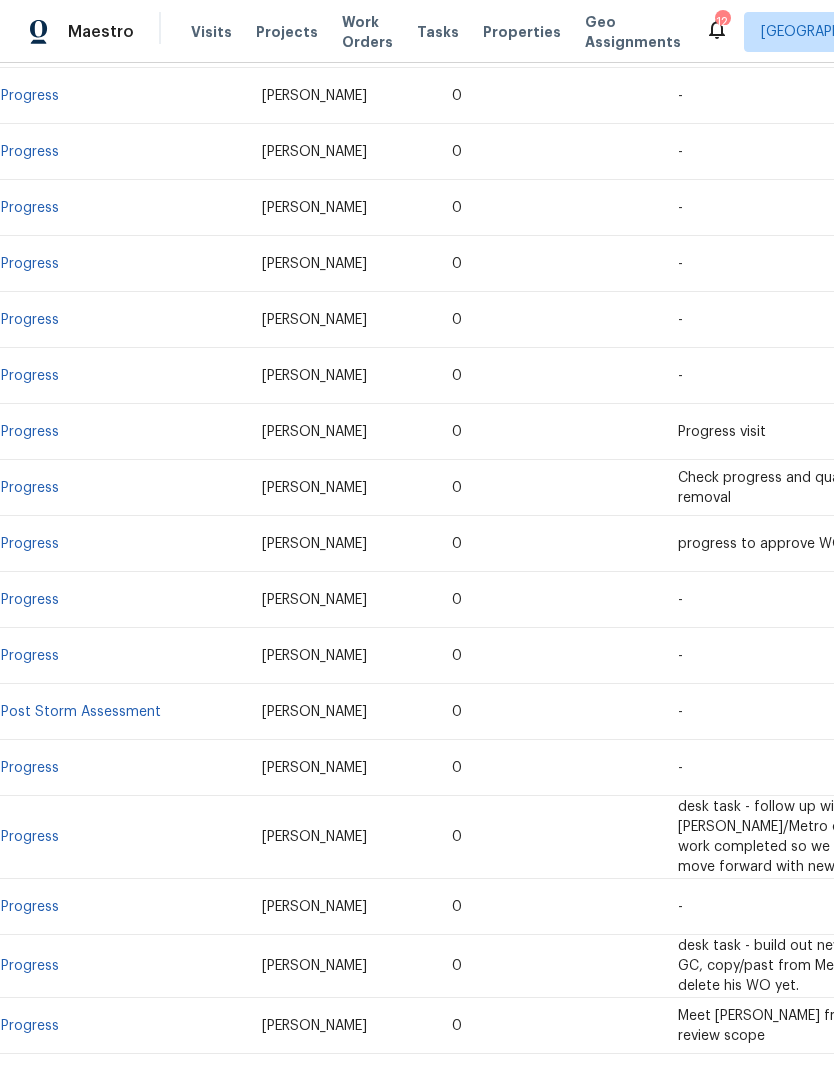 scroll, scrollTop: 1123, scrollLeft: 0, axis: vertical 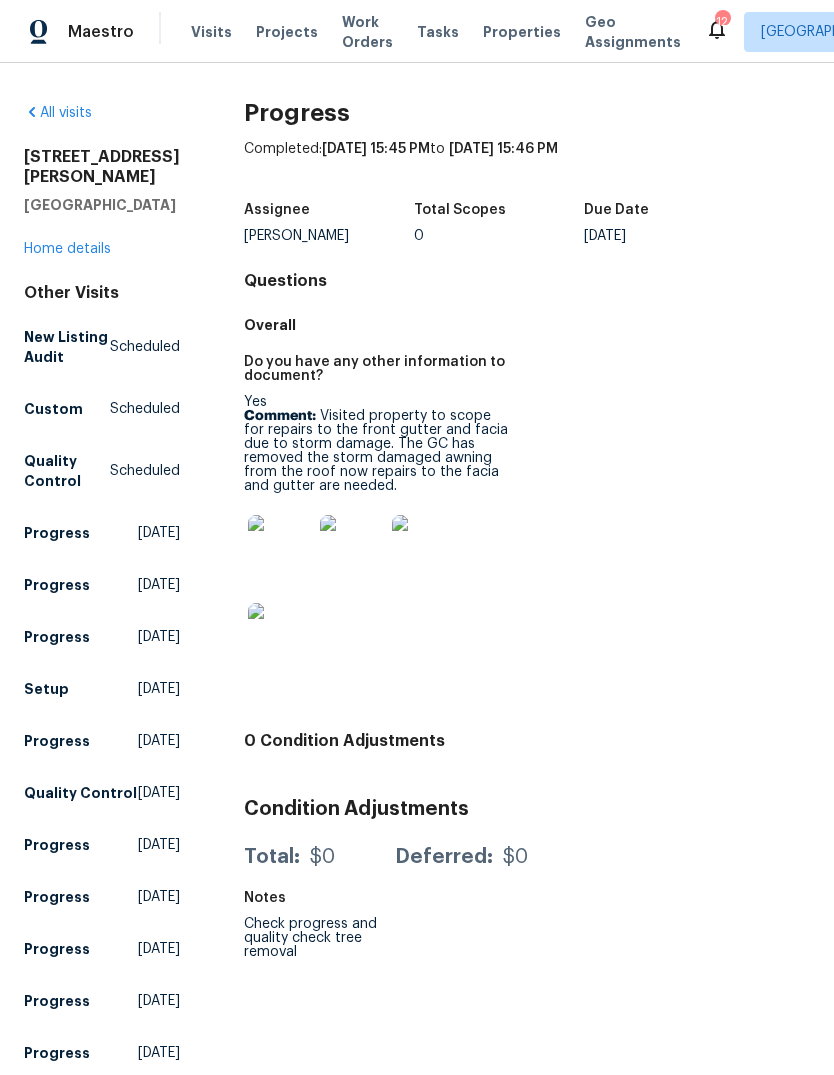 click on "Home details" at bounding box center [67, 249] 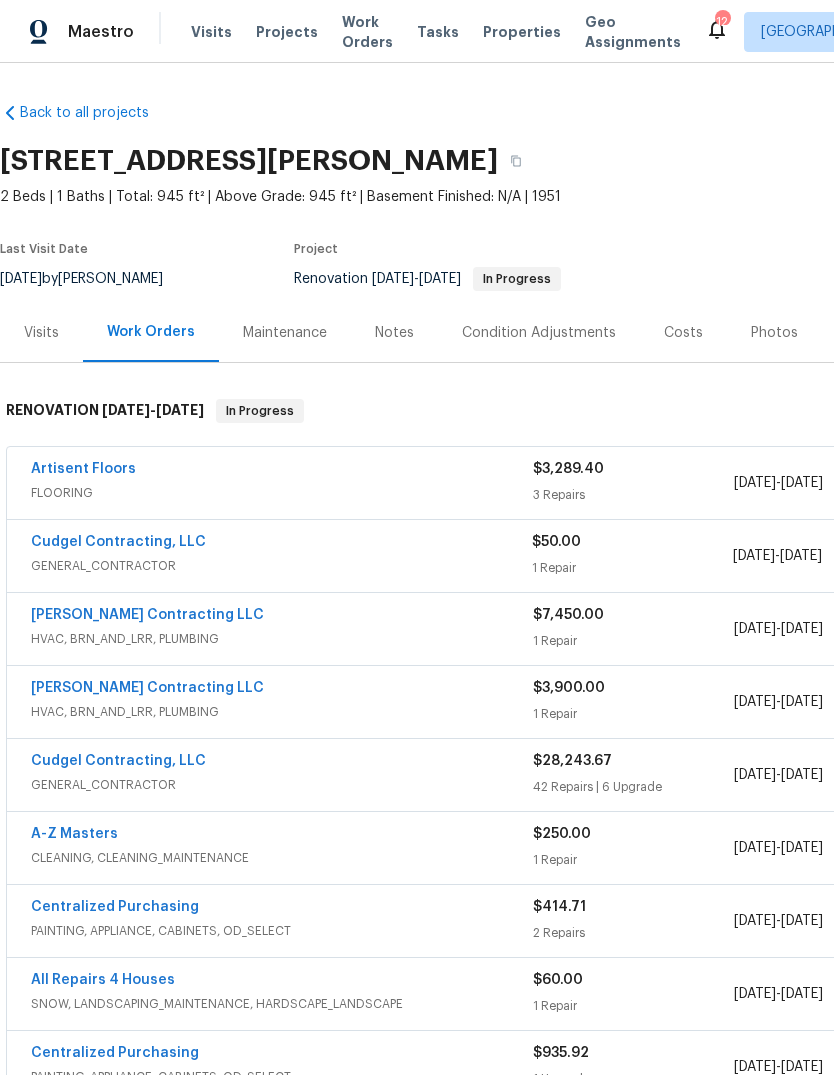 click on "Visits" at bounding box center (41, 333) 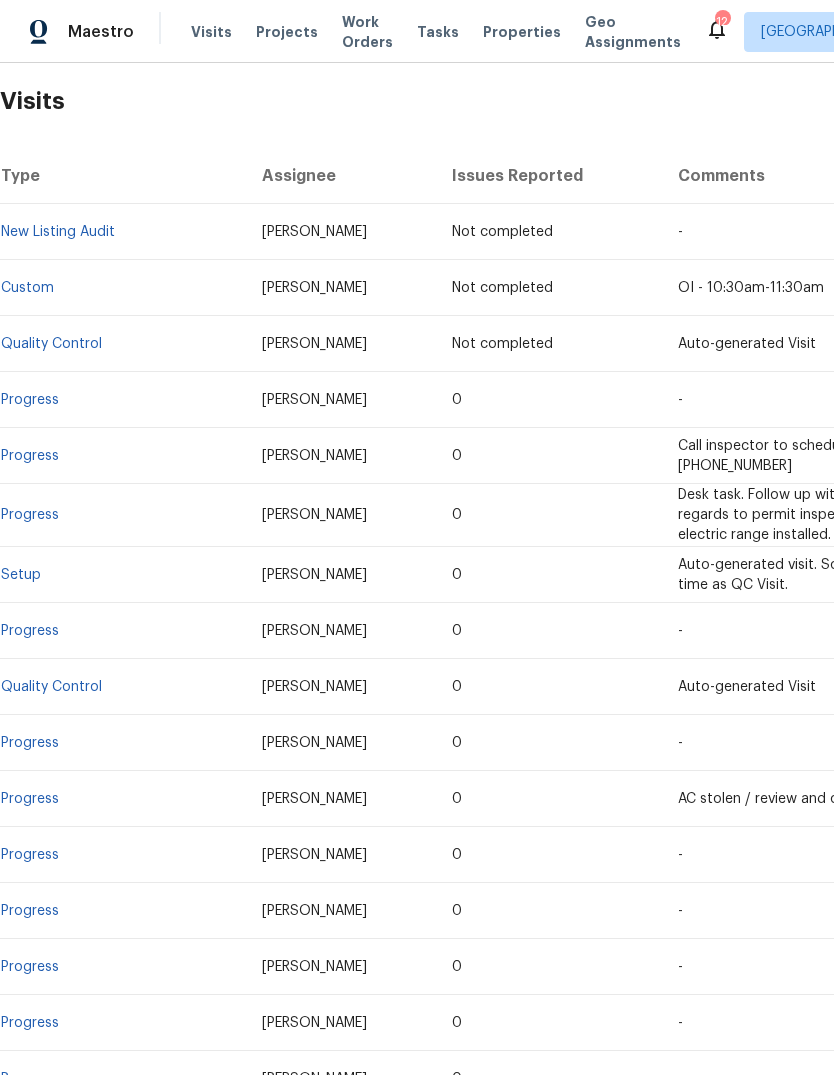 scroll, scrollTop: 310, scrollLeft: 0, axis: vertical 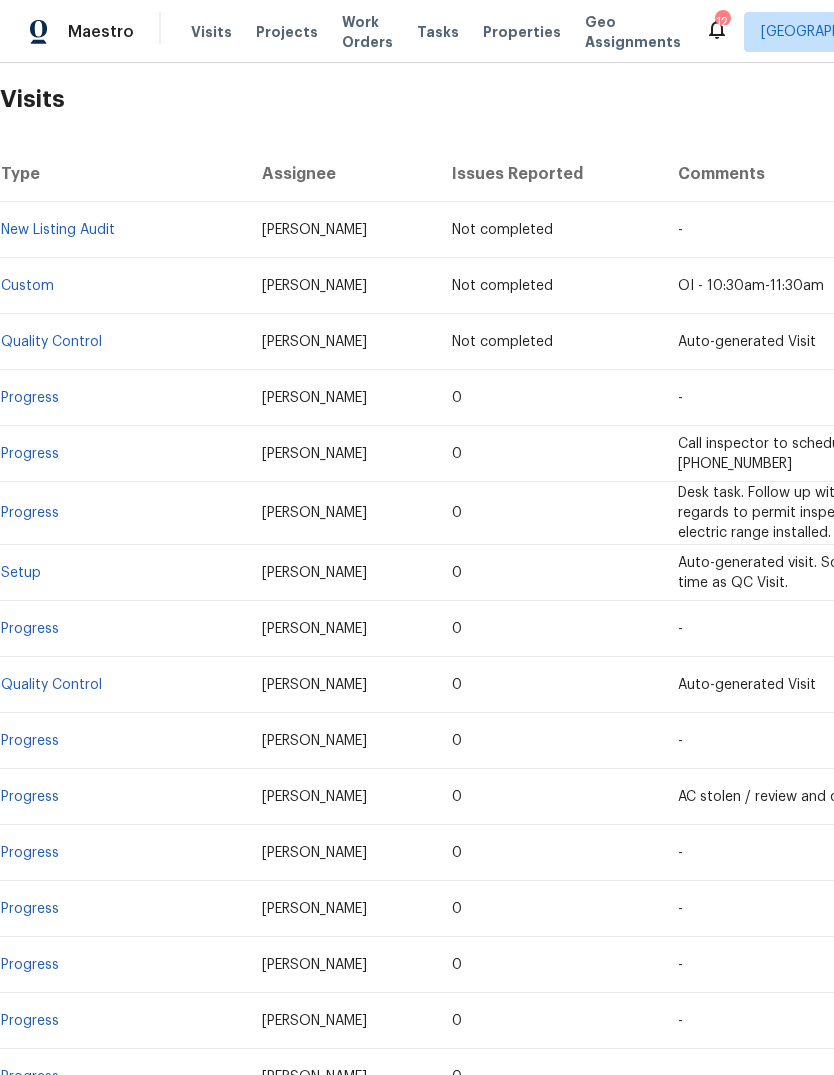 click on "Progress" at bounding box center [30, 454] 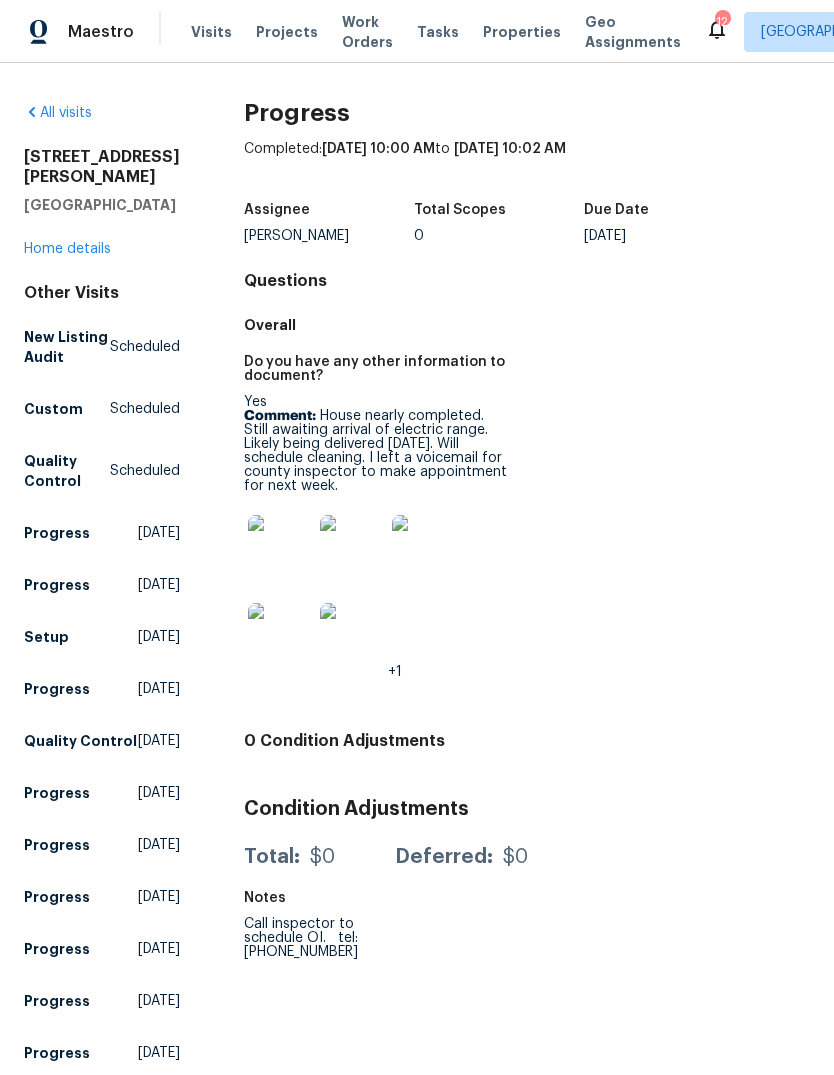 click at bounding box center (352, 635) 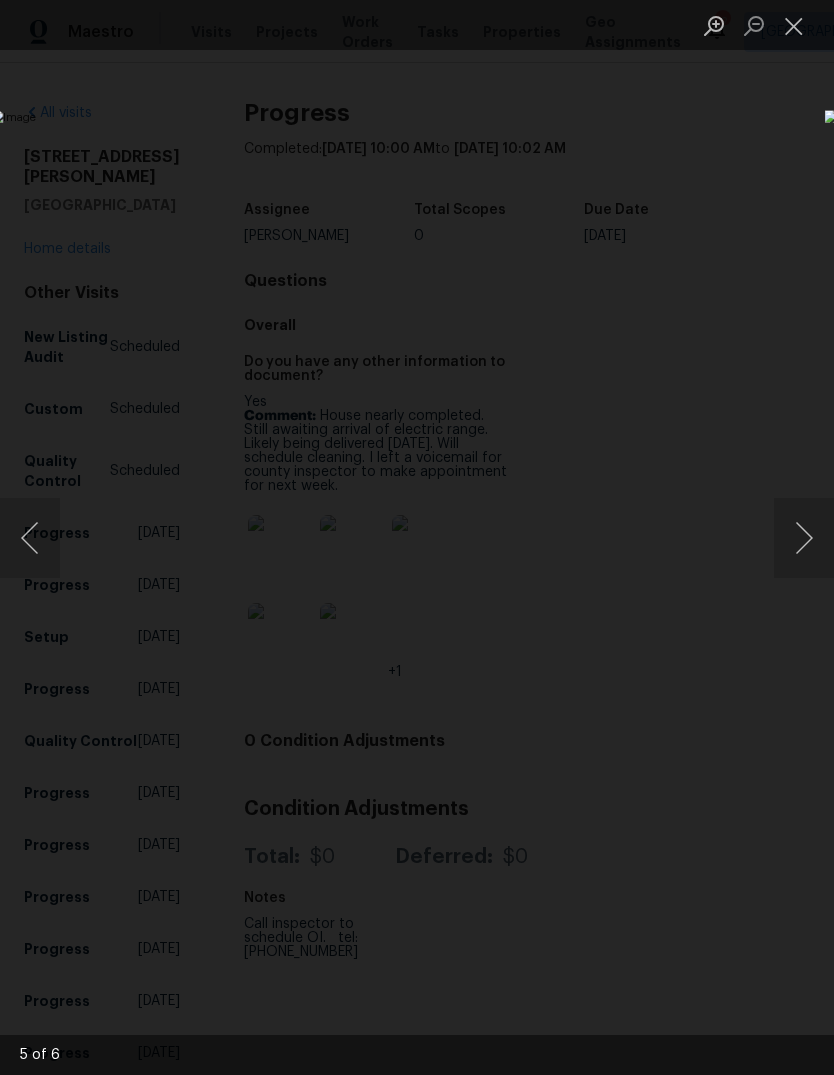 click at bounding box center [804, 538] 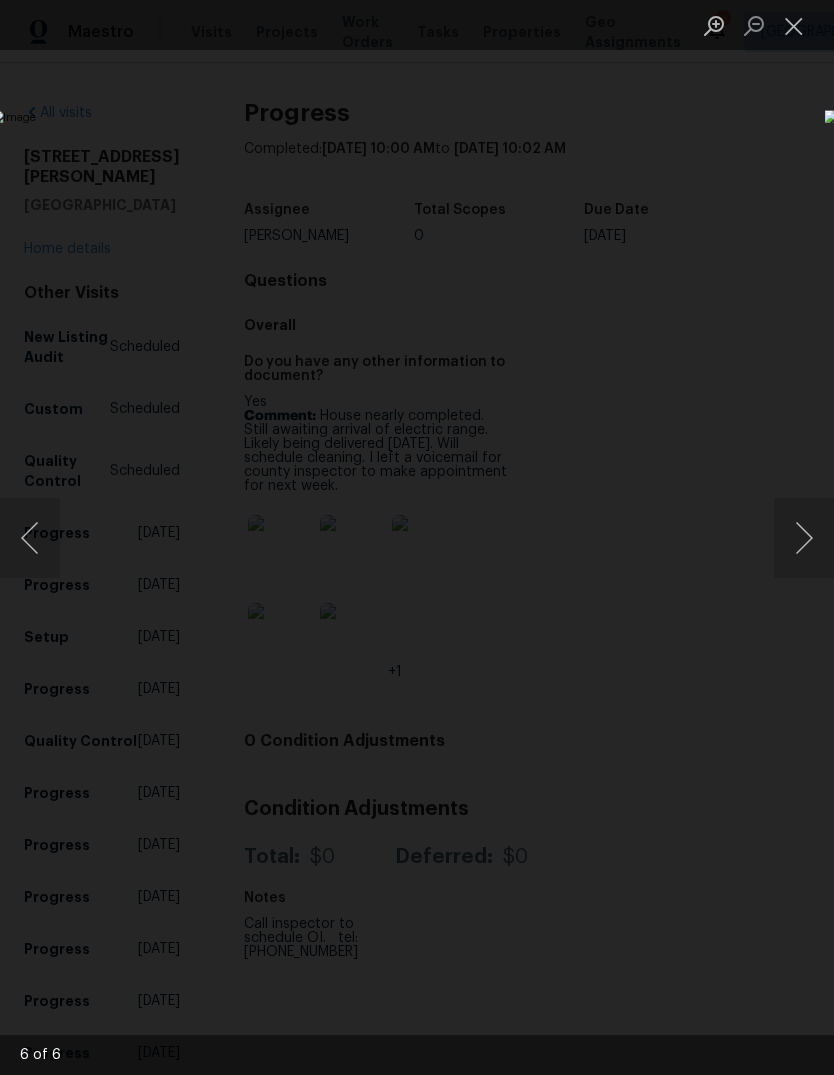 click at bounding box center (804, 538) 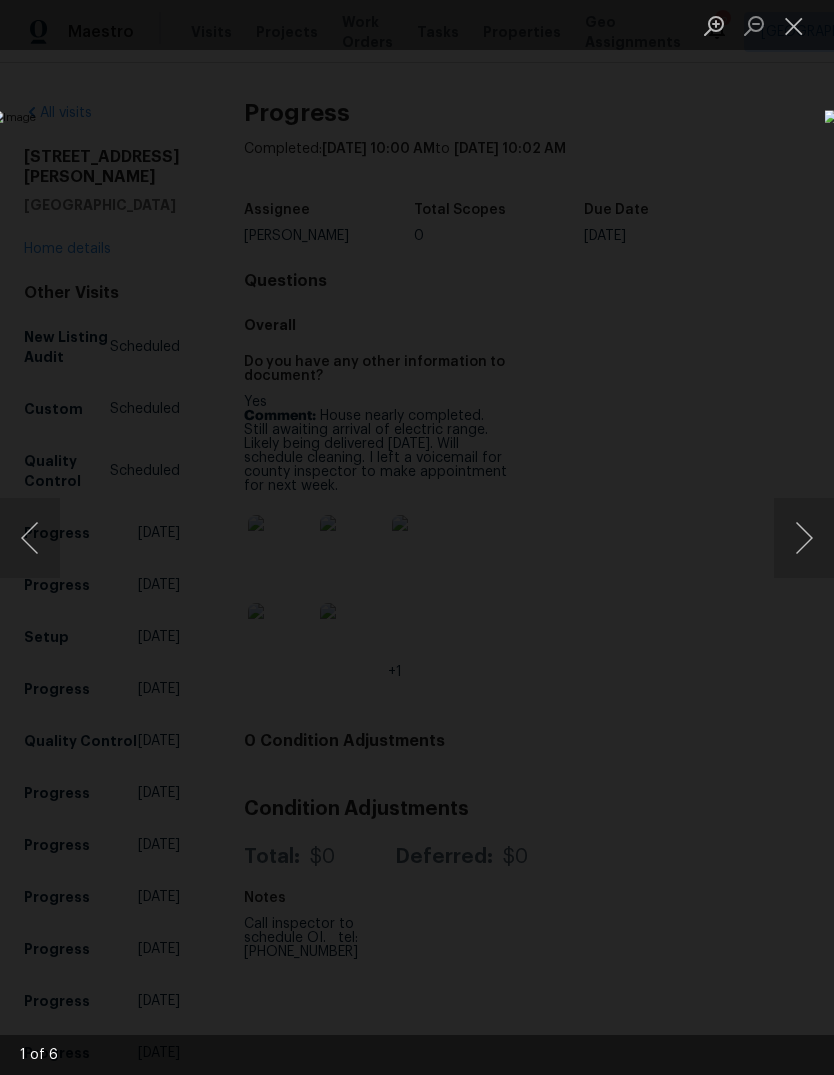 click at bounding box center [804, 538] 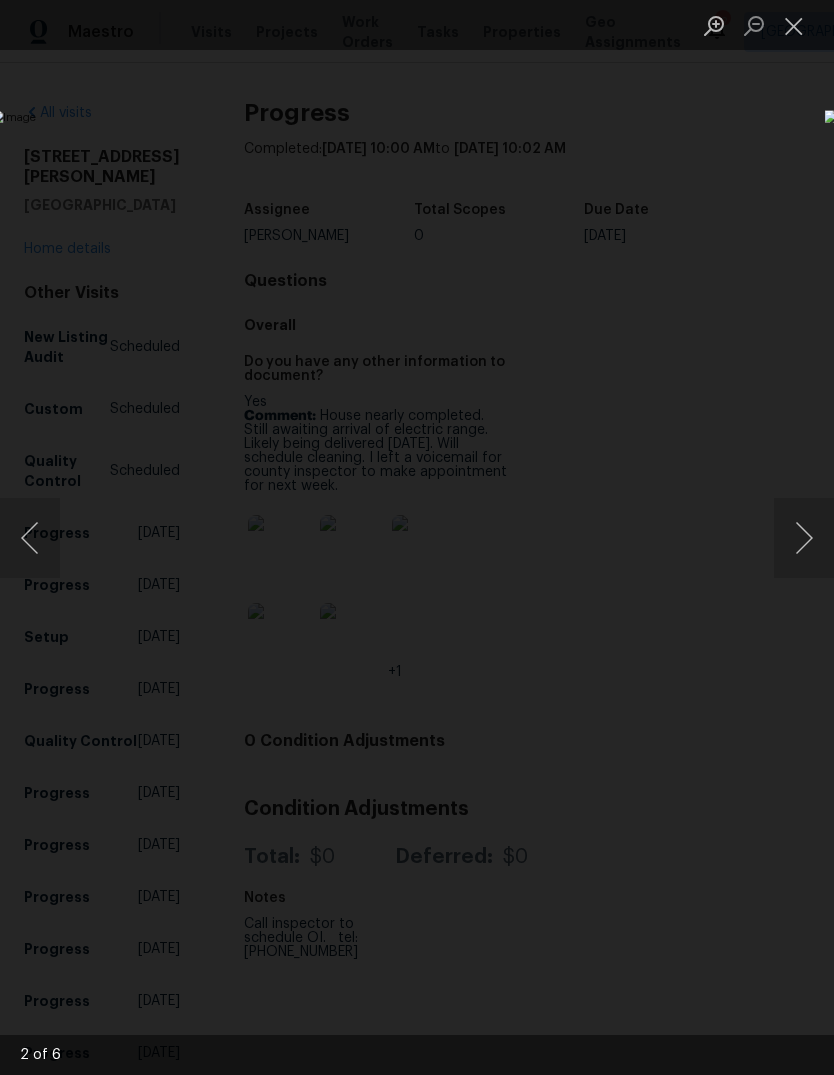 click at bounding box center [804, 538] 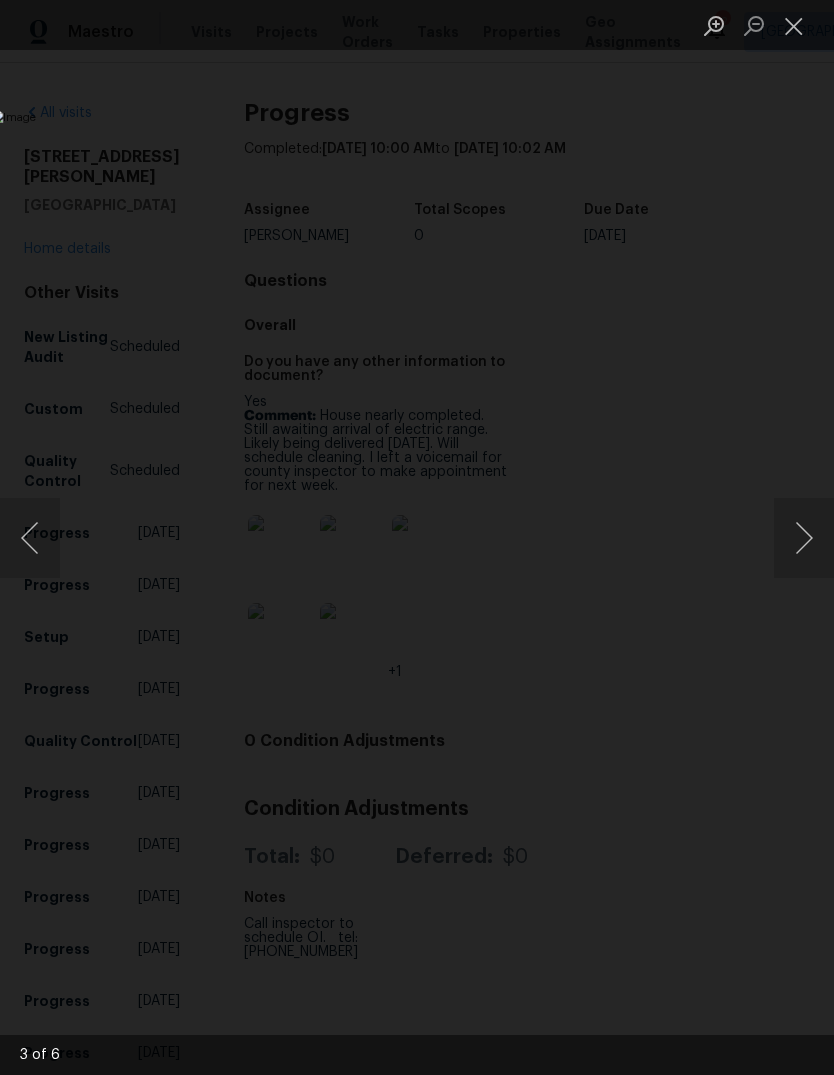 click at bounding box center [804, 538] 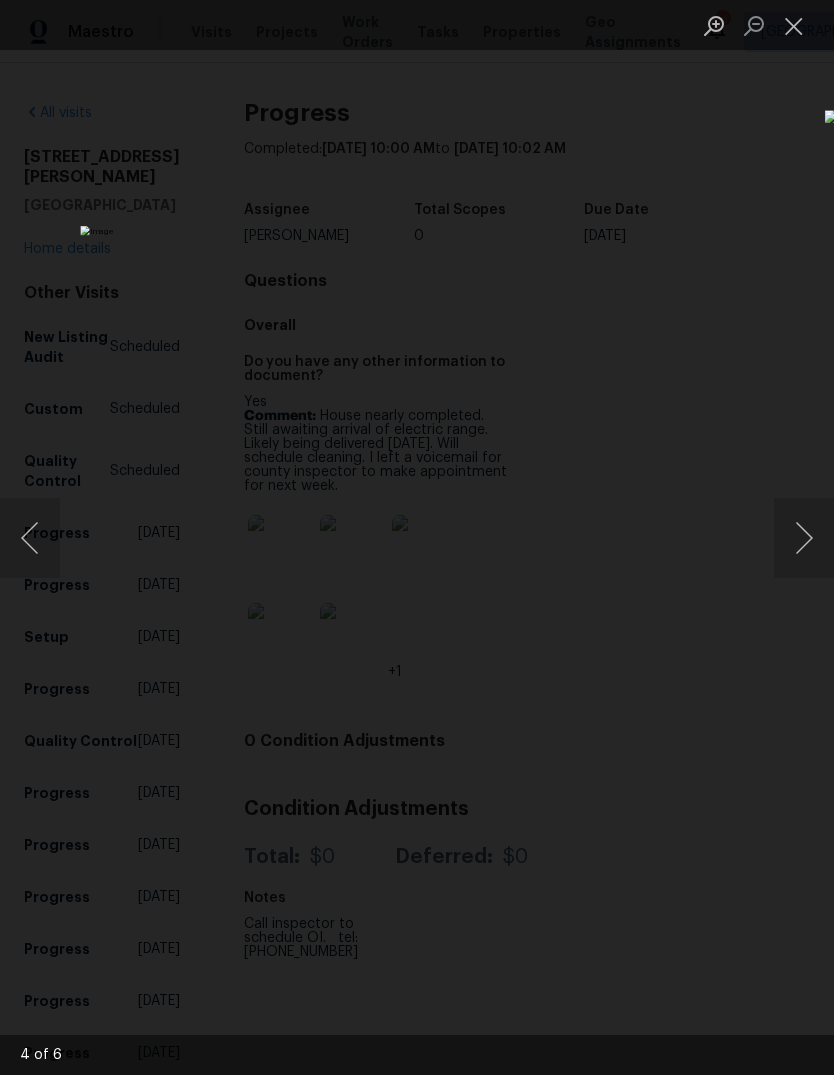 click at bounding box center (804, 538) 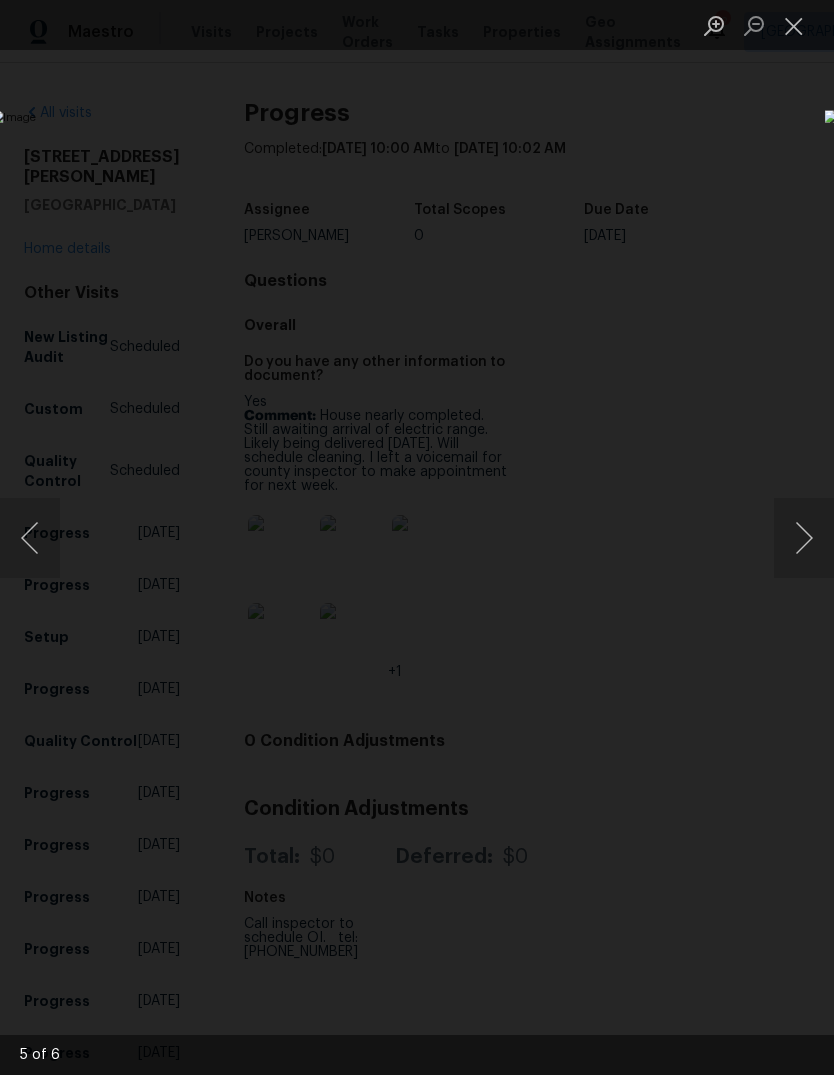 click at bounding box center (794, 25) 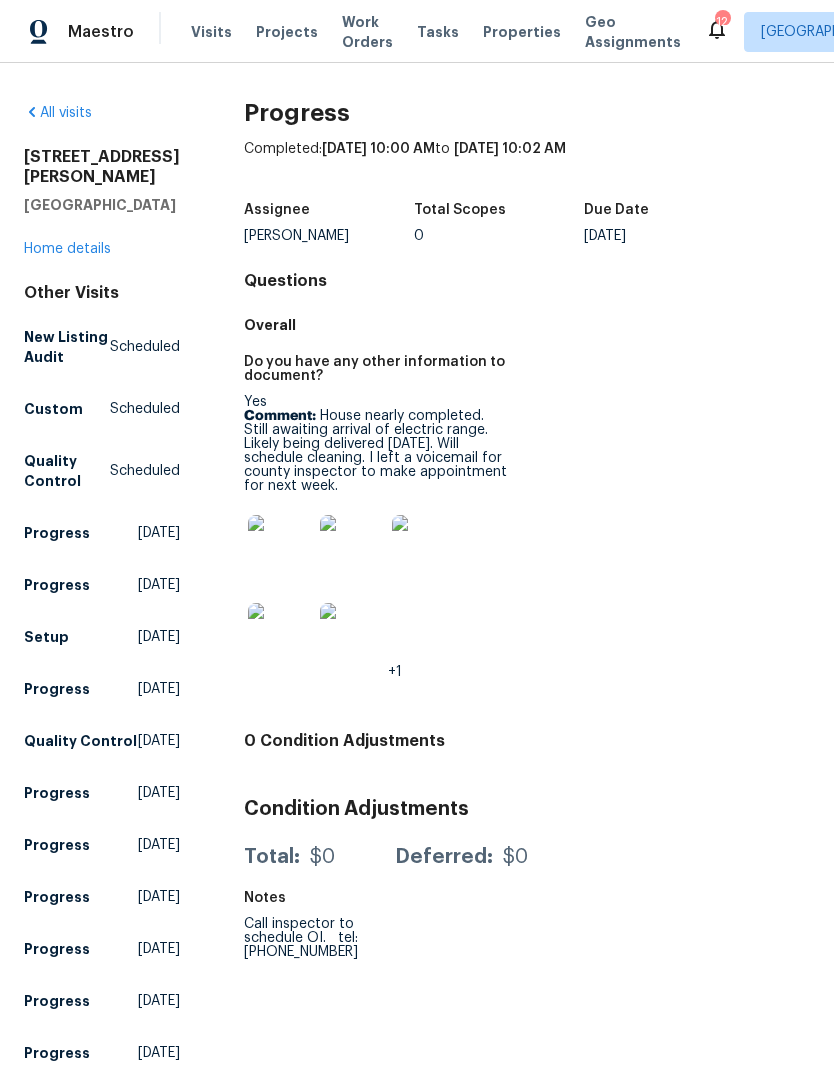 click on "Home details" at bounding box center [67, 249] 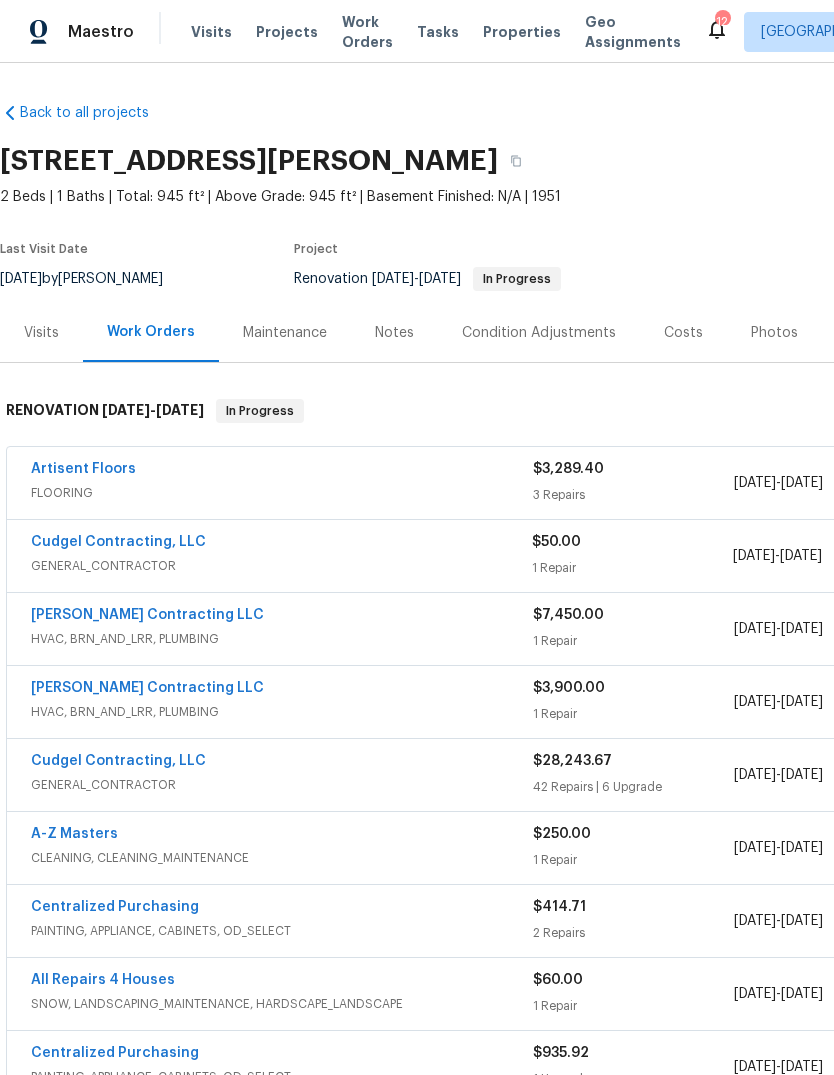 click on "Visits" at bounding box center (41, 333) 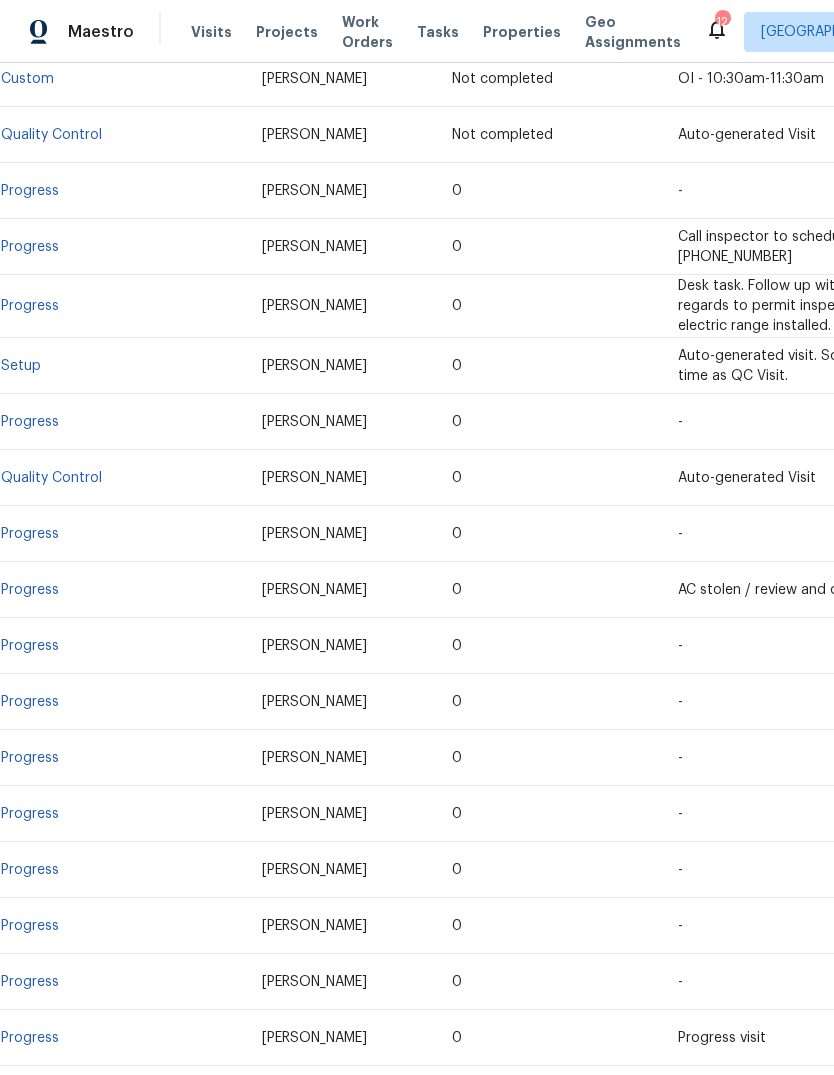 scroll, scrollTop: 516, scrollLeft: 0, axis: vertical 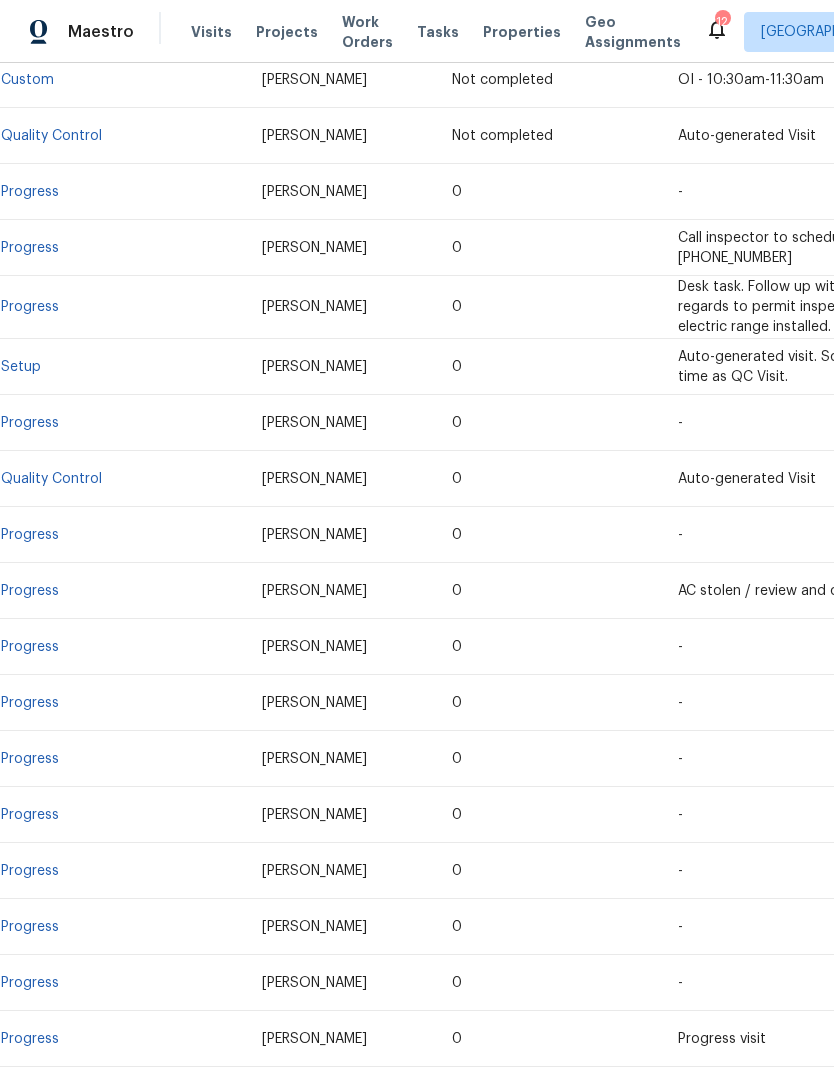 click on "Progress" at bounding box center [30, 591] 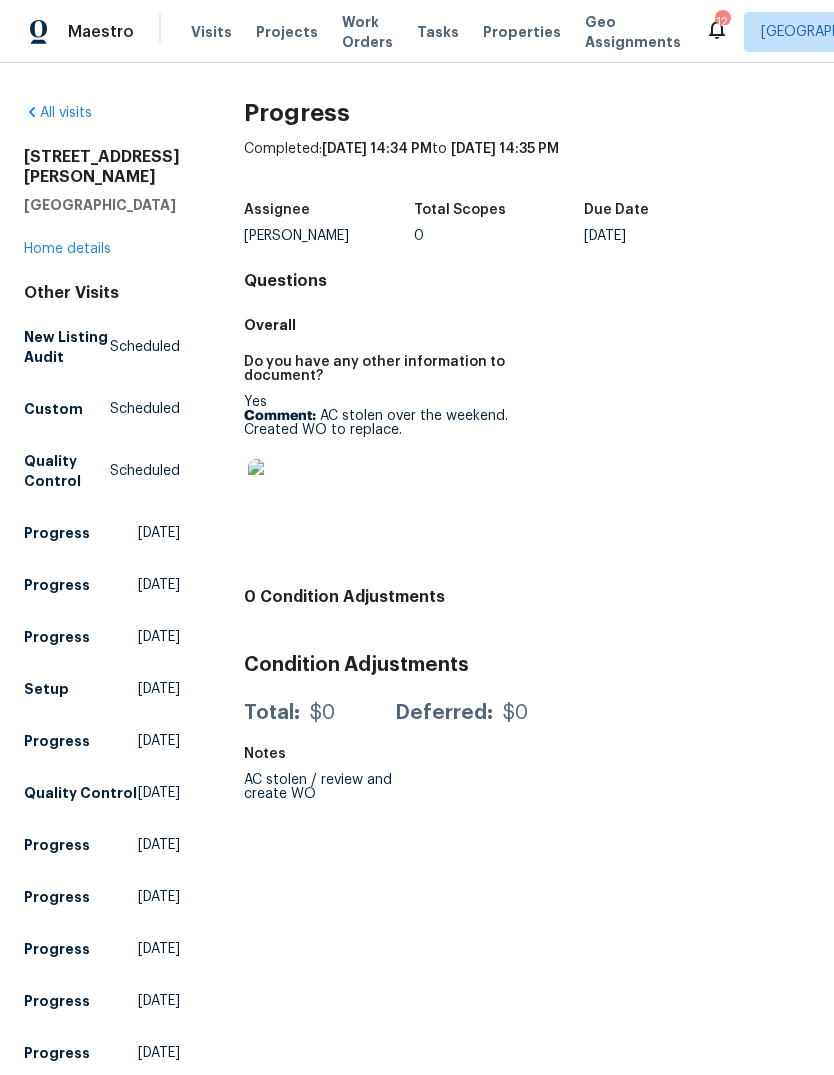 click on "Home details" at bounding box center [67, 249] 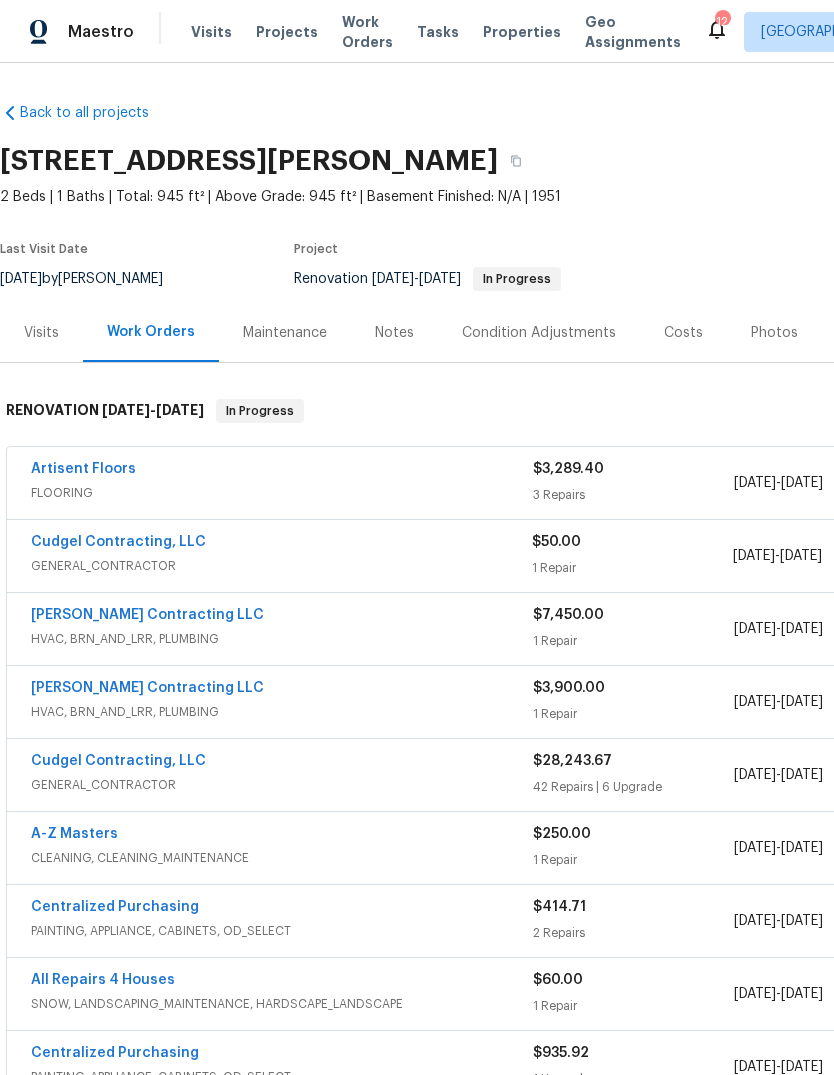click on "Visits" at bounding box center [41, 332] 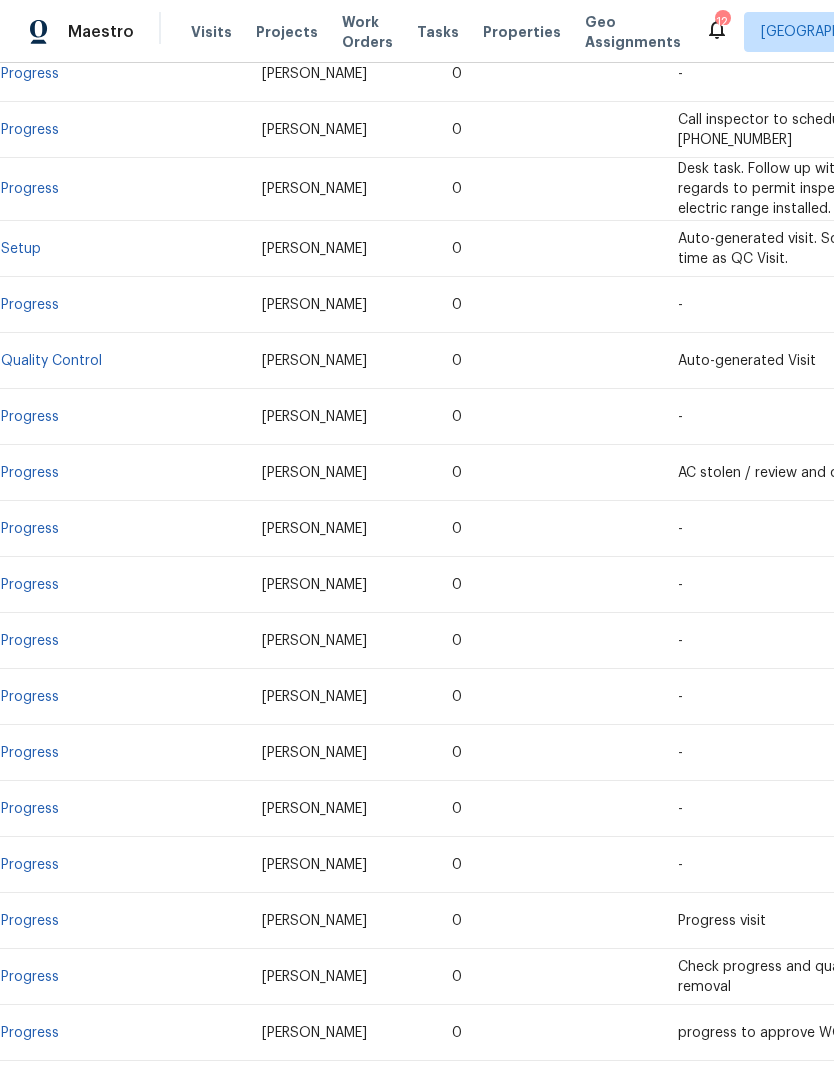 scroll, scrollTop: 636, scrollLeft: 0, axis: vertical 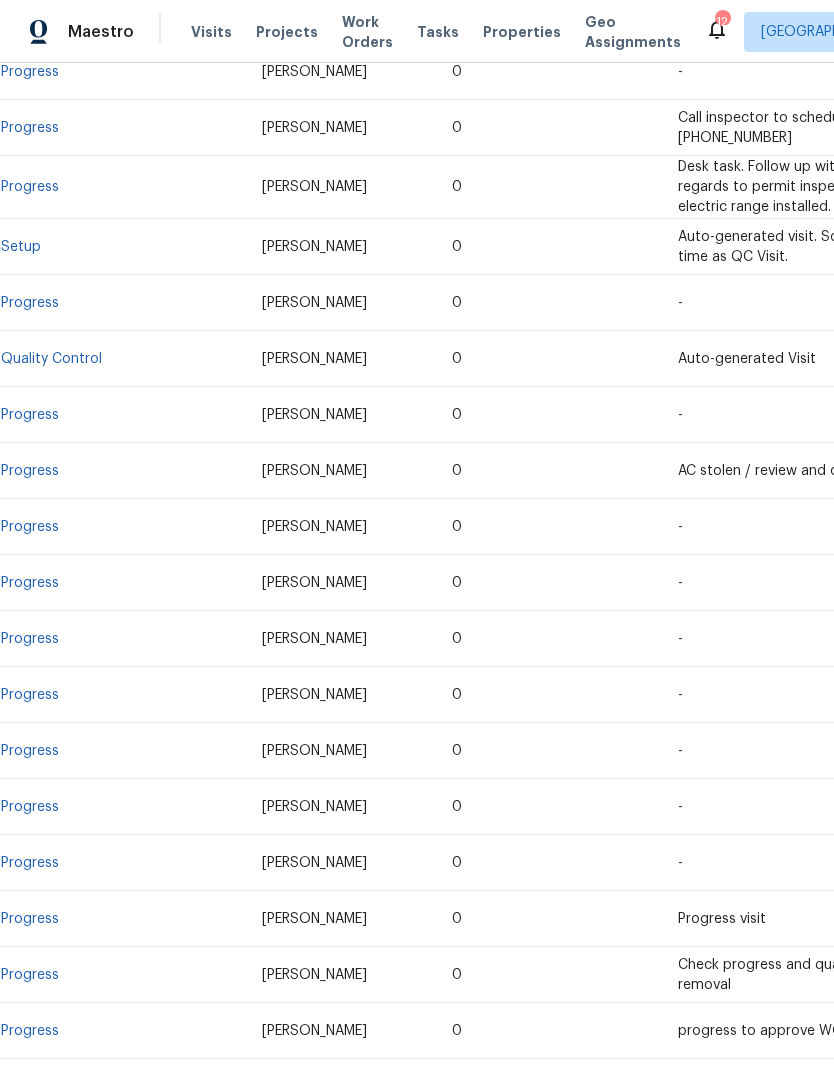 click on "Progress" at bounding box center (123, 527) 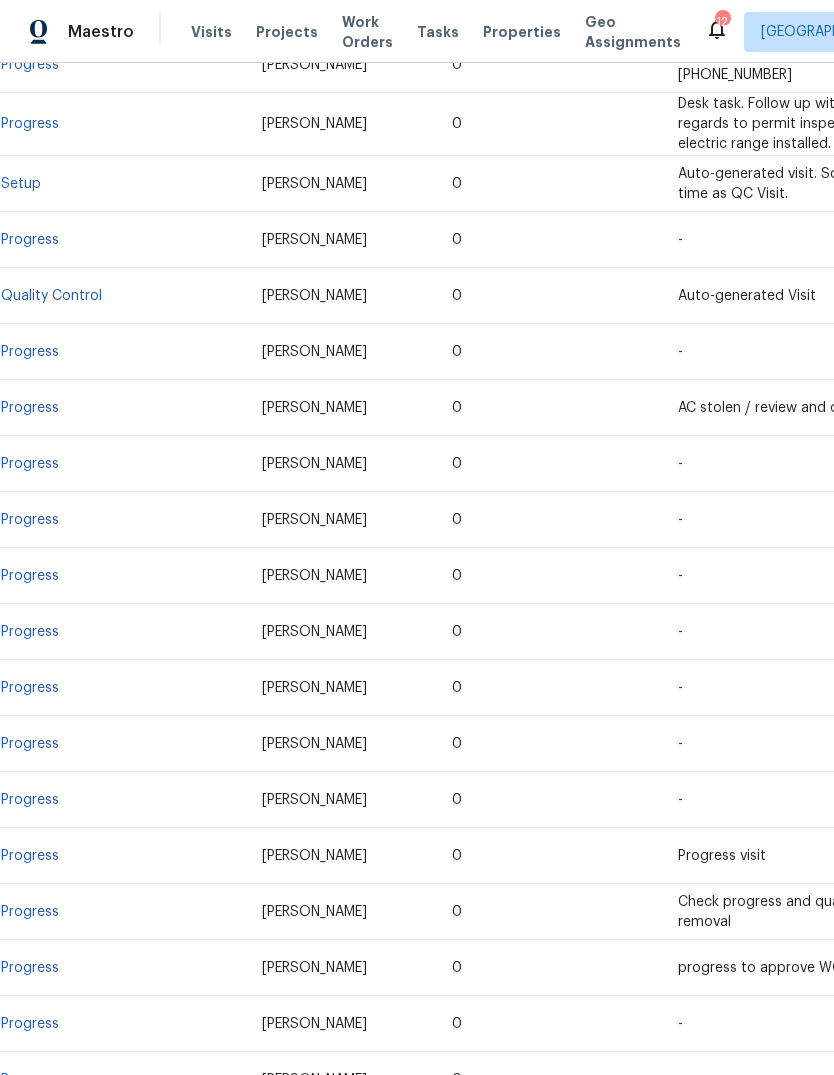 scroll, scrollTop: 700, scrollLeft: 0, axis: vertical 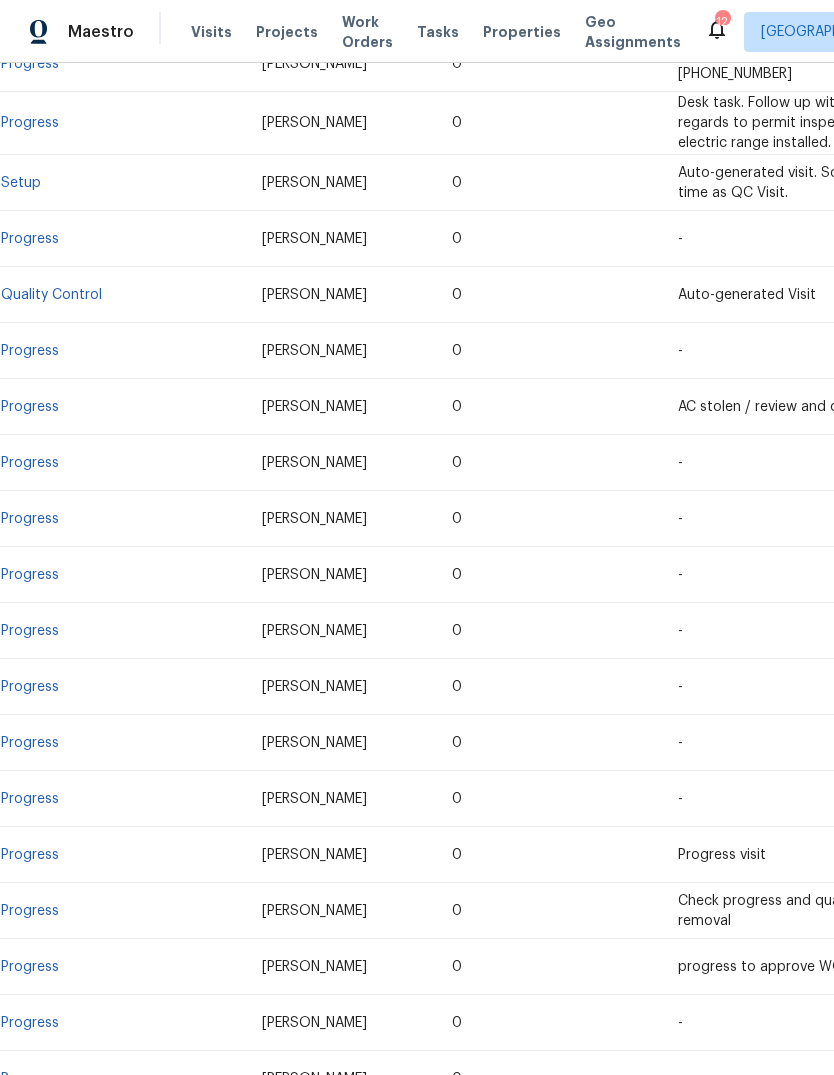 click on "Progress" at bounding box center (30, 463) 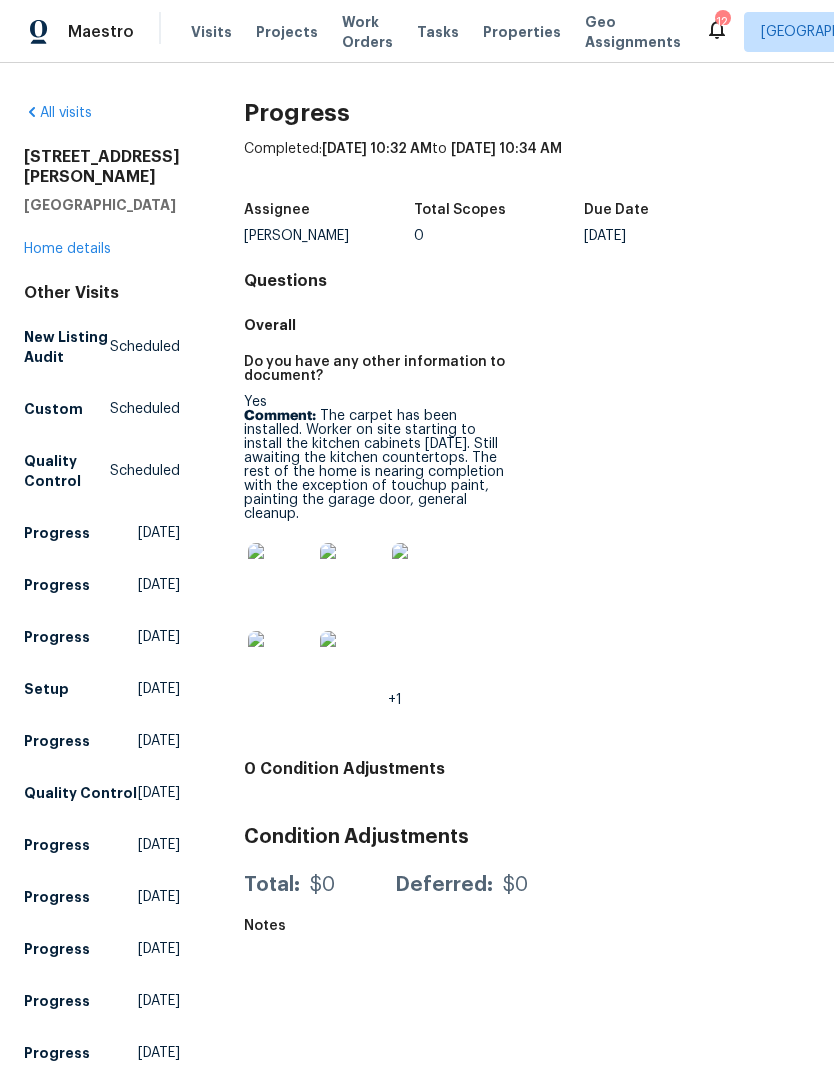 click on "Home details" at bounding box center (67, 249) 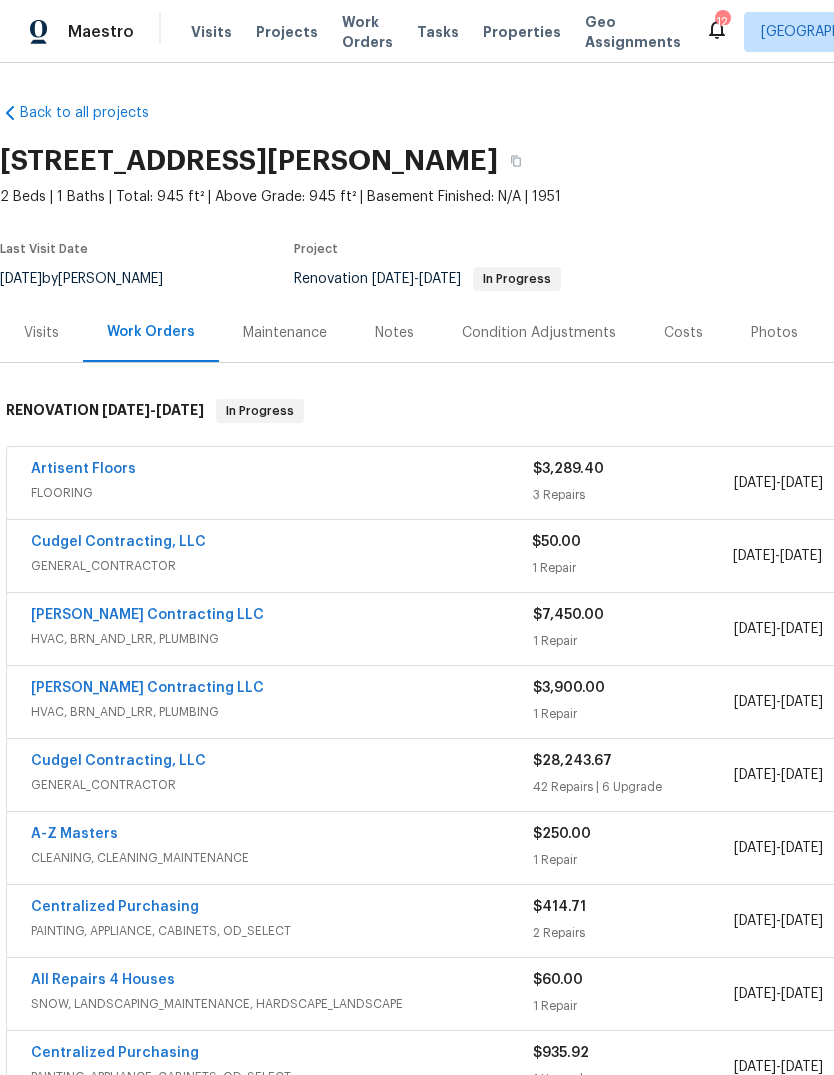 click on "Visits" at bounding box center [41, 333] 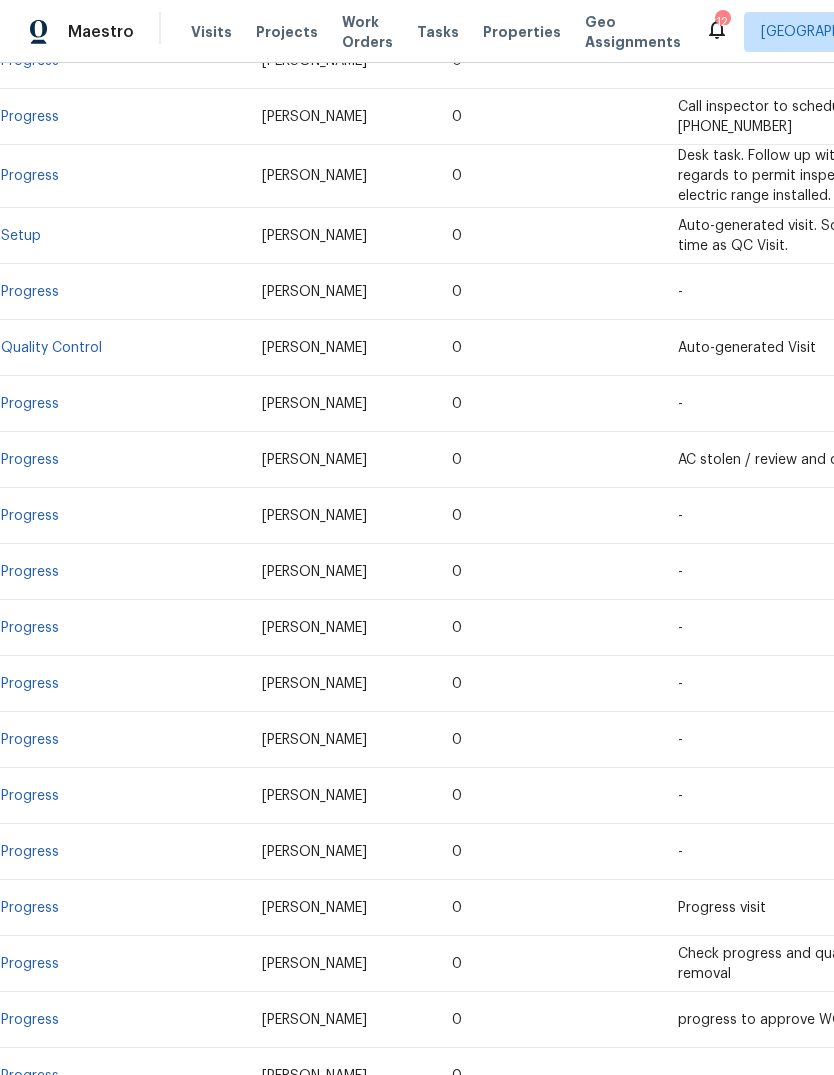 scroll, scrollTop: 647, scrollLeft: 0, axis: vertical 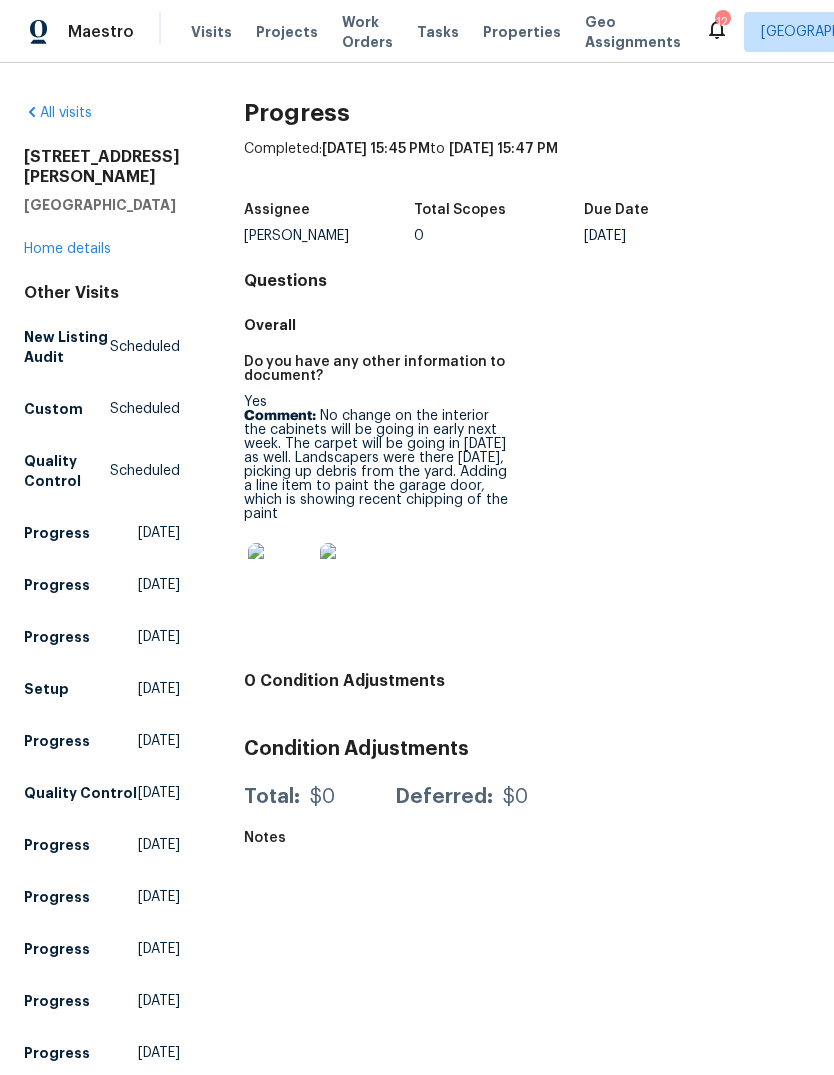 click on "Home details" at bounding box center [67, 249] 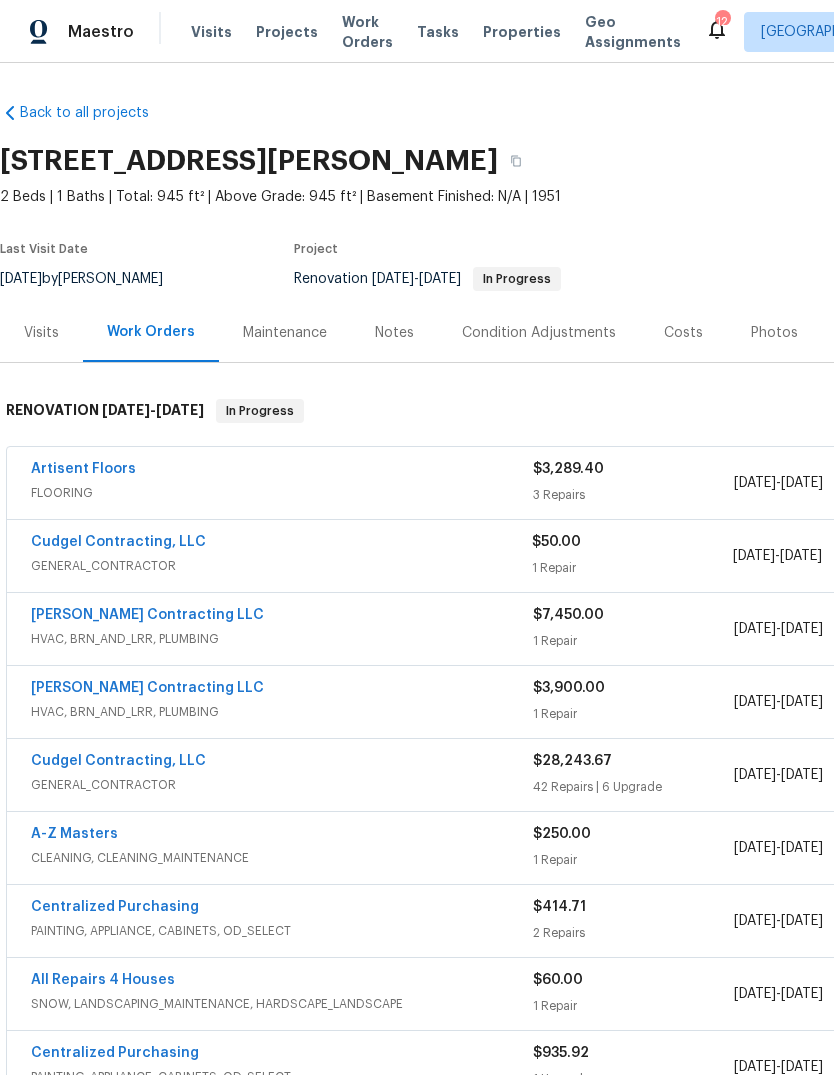 click on "Visits" at bounding box center (41, 333) 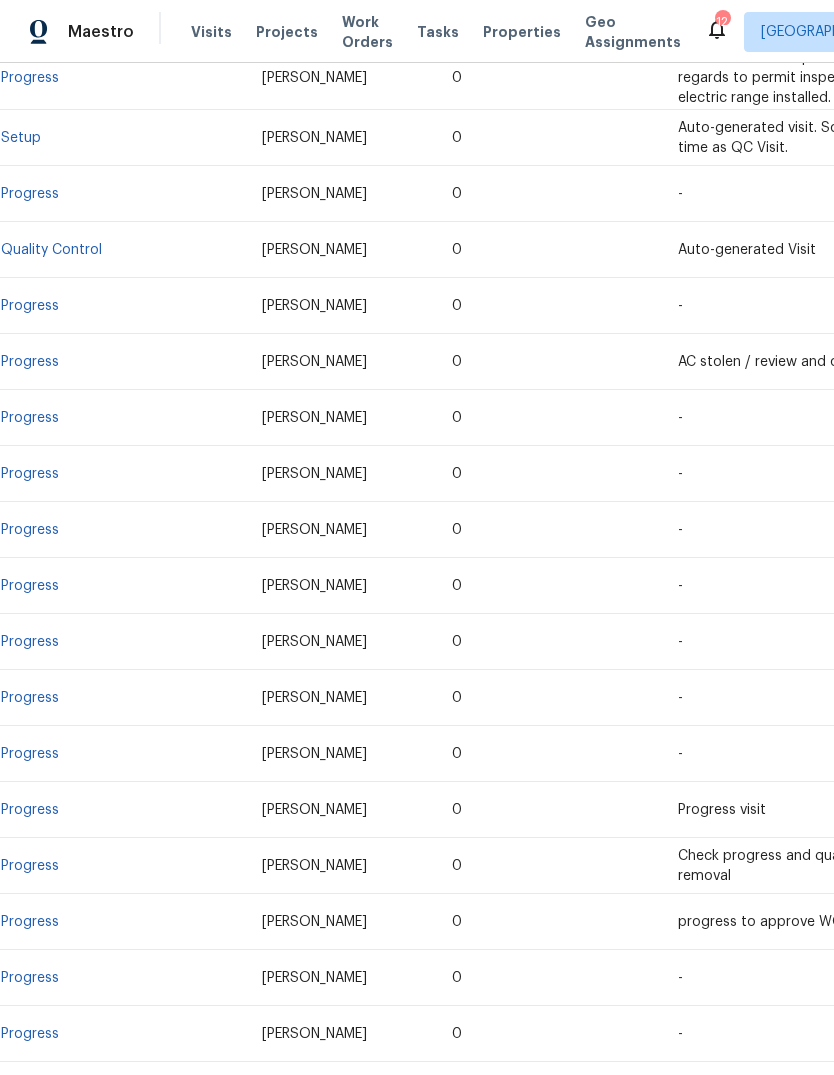 scroll, scrollTop: 753, scrollLeft: 0, axis: vertical 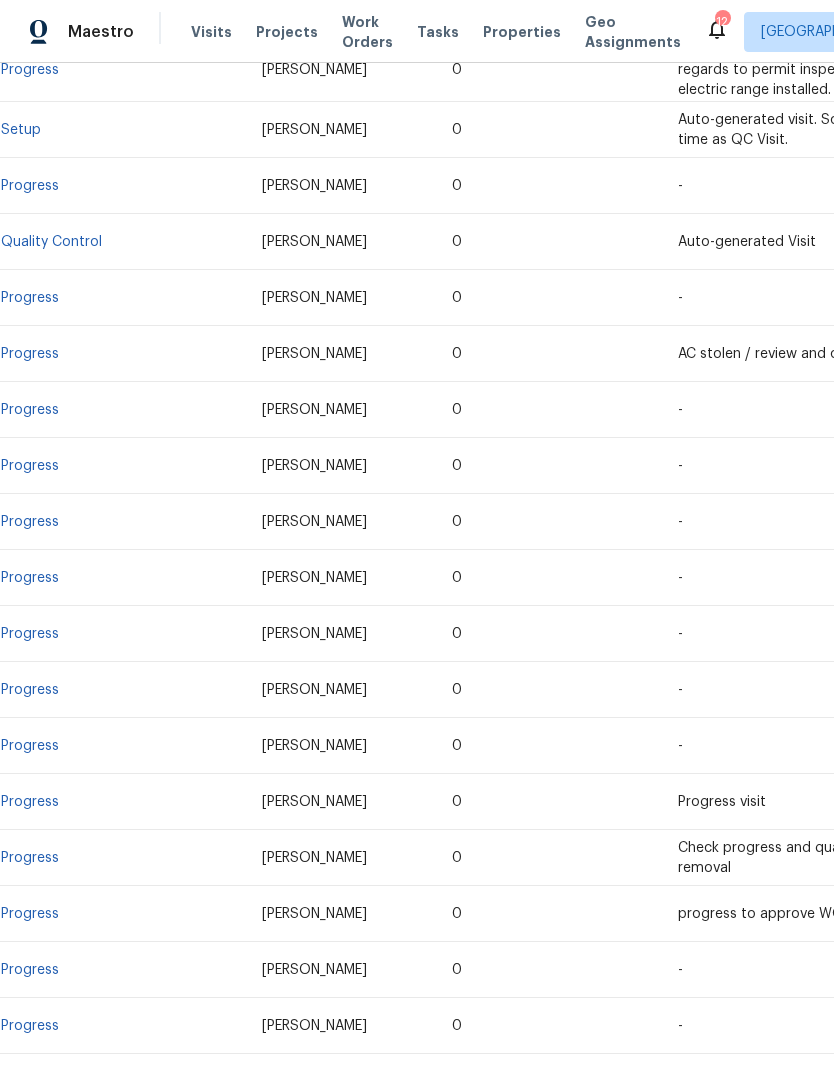 click on "Progress" at bounding box center (123, 634) 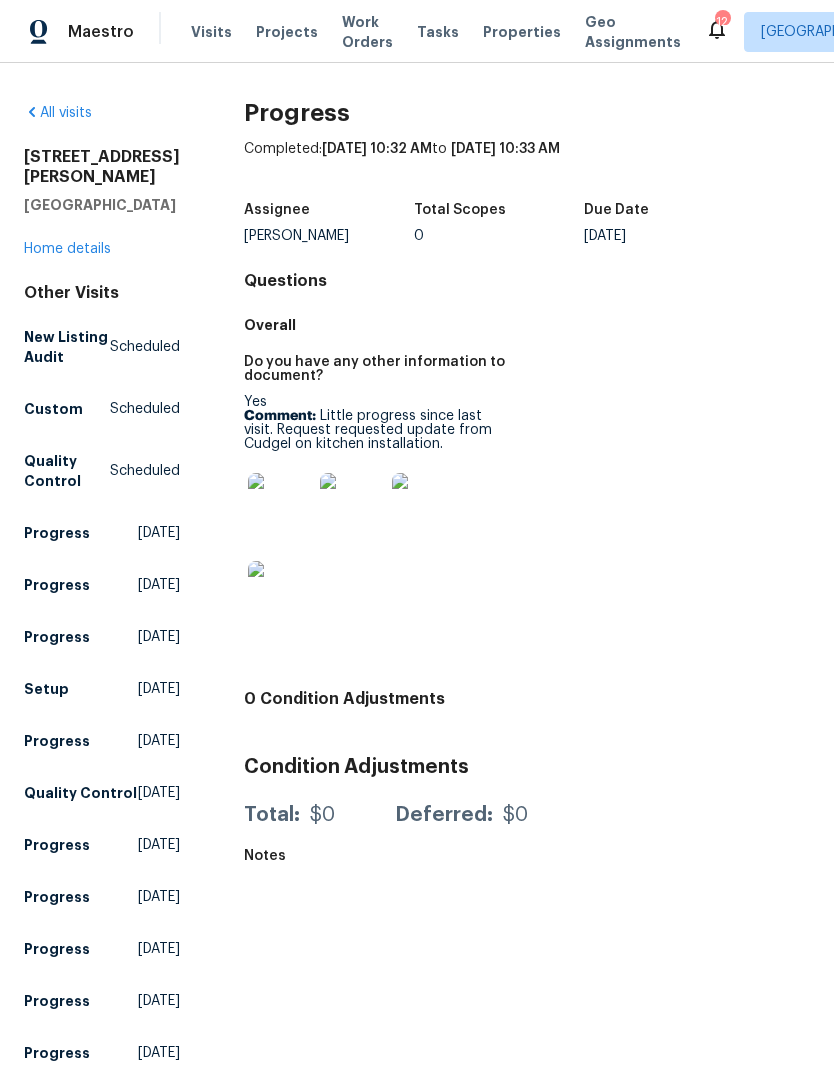 click on "Home details" at bounding box center [67, 249] 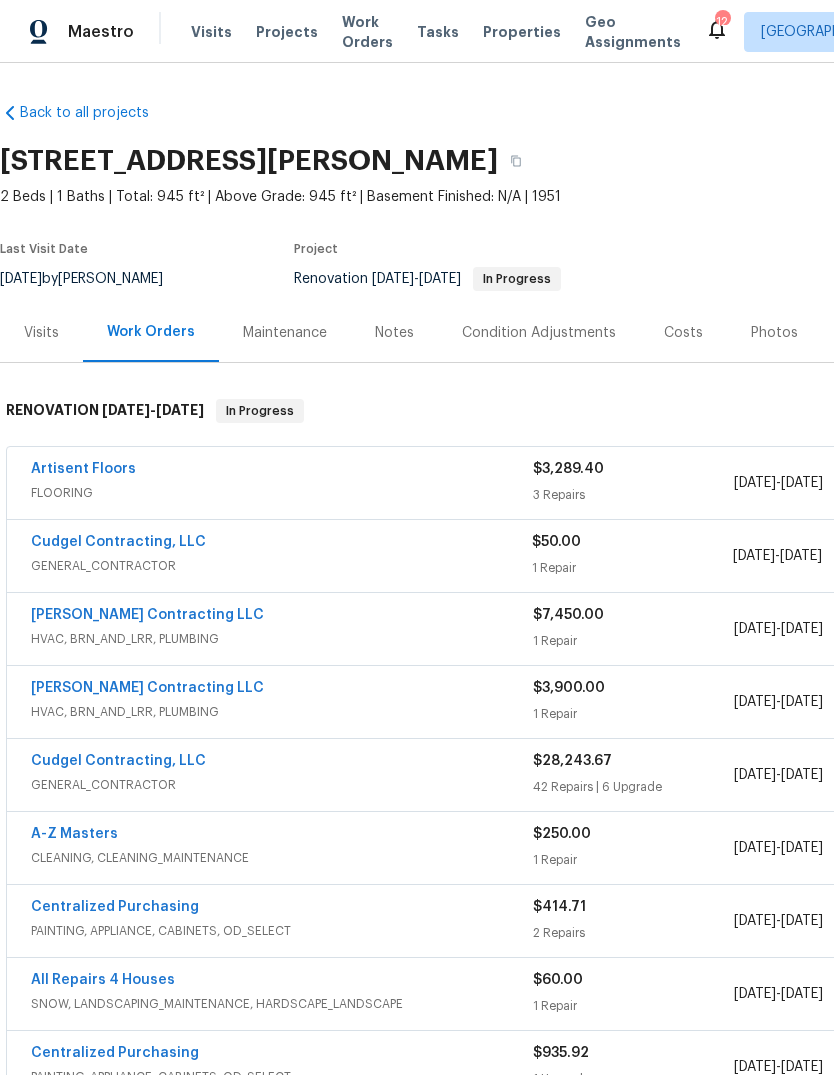click on "Visits" at bounding box center (41, 333) 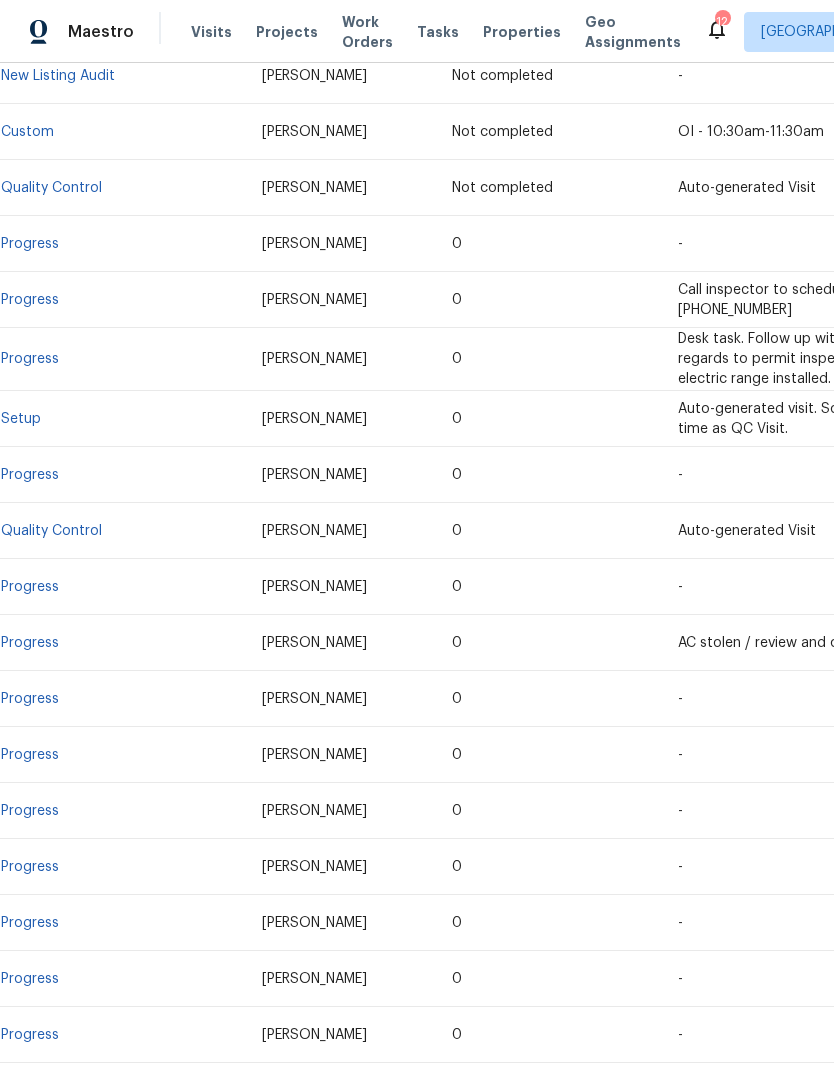 scroll, scrollTop: 465, scrollLeft: 0, axis: vertical 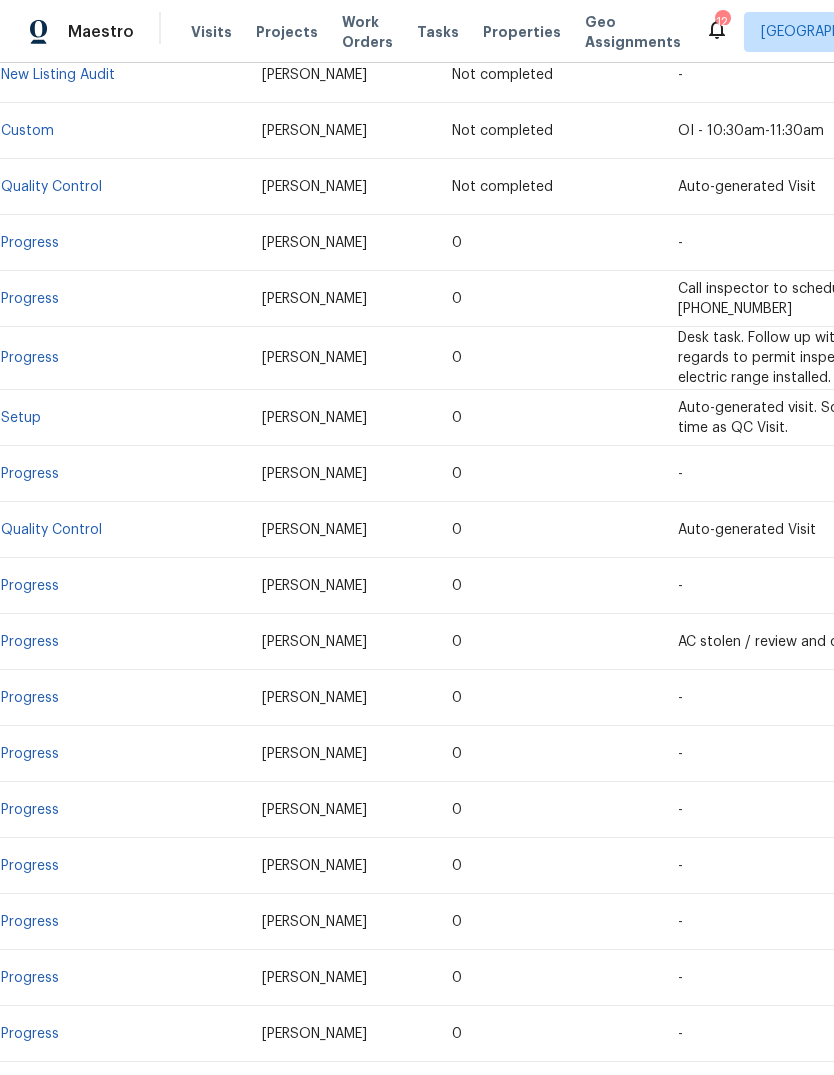 click on "Progress" at bounding box center [30, 474] 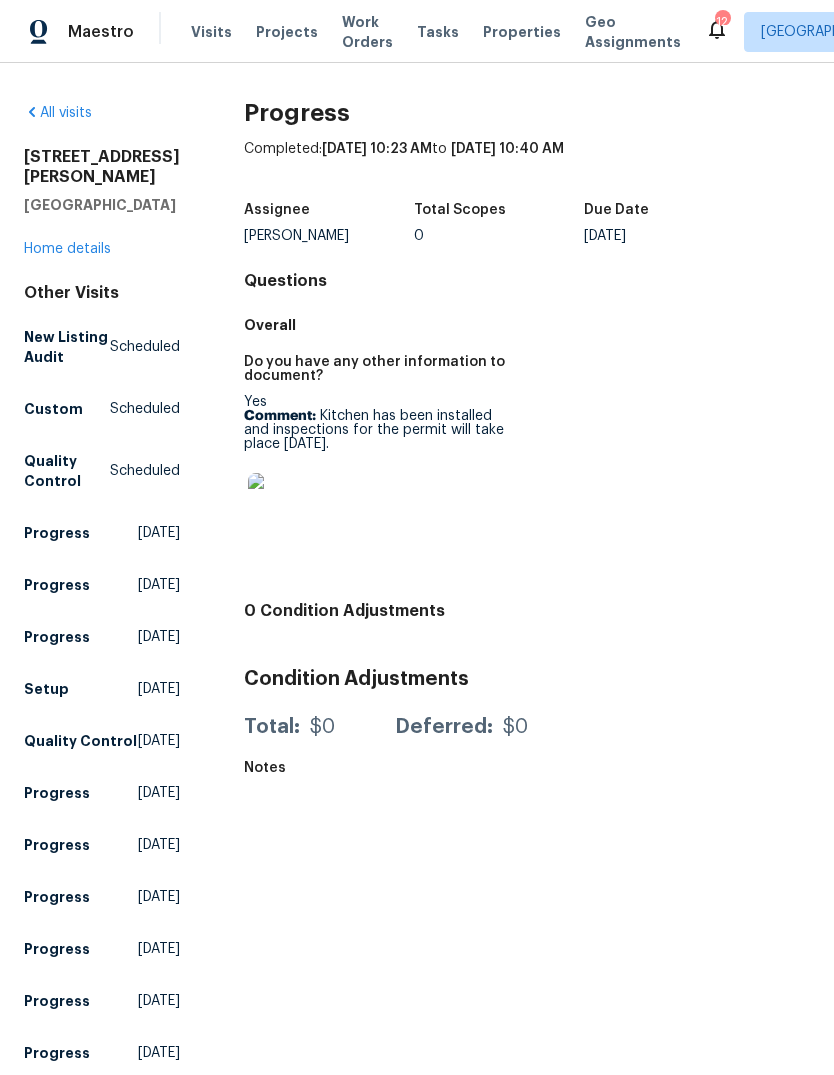 click on "Home details" at bounding box center (67, 249) 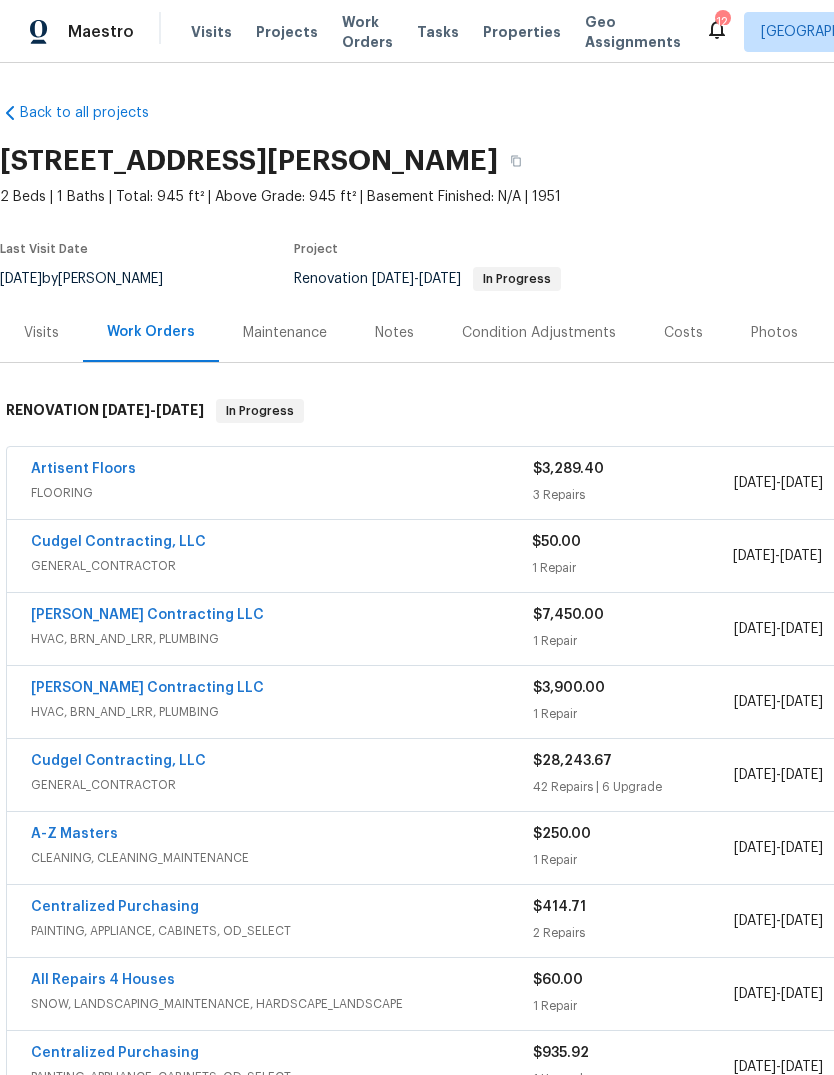 click on "Visits" at bounding box center [41, 332] 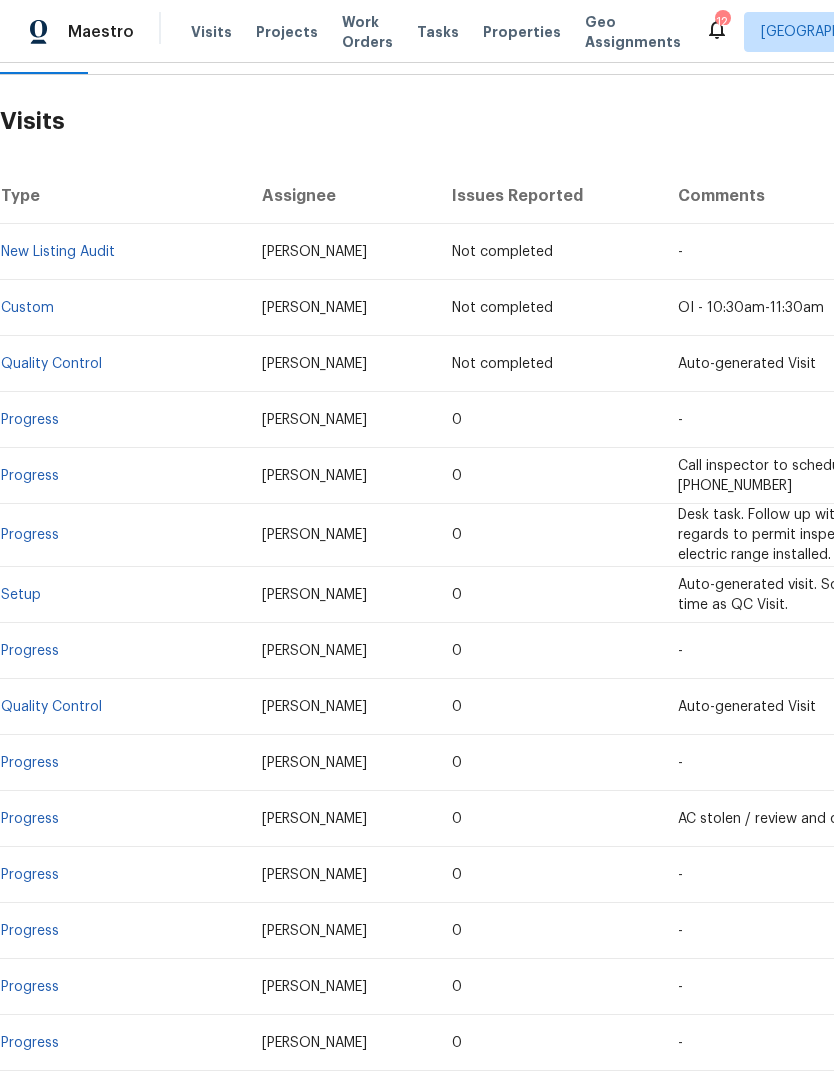 scroll, scrollTop: 289, scrollLeft: 0, axis: vertical 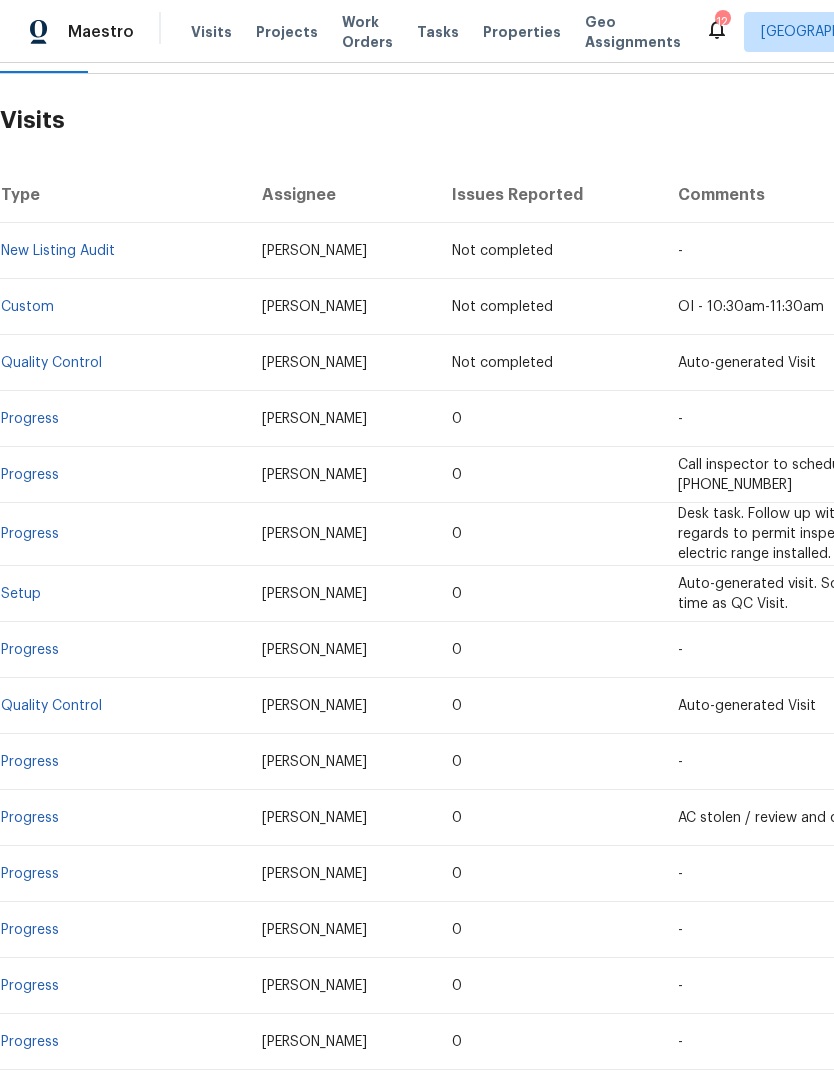 click on "Progress" at bounding box center (30, 874) 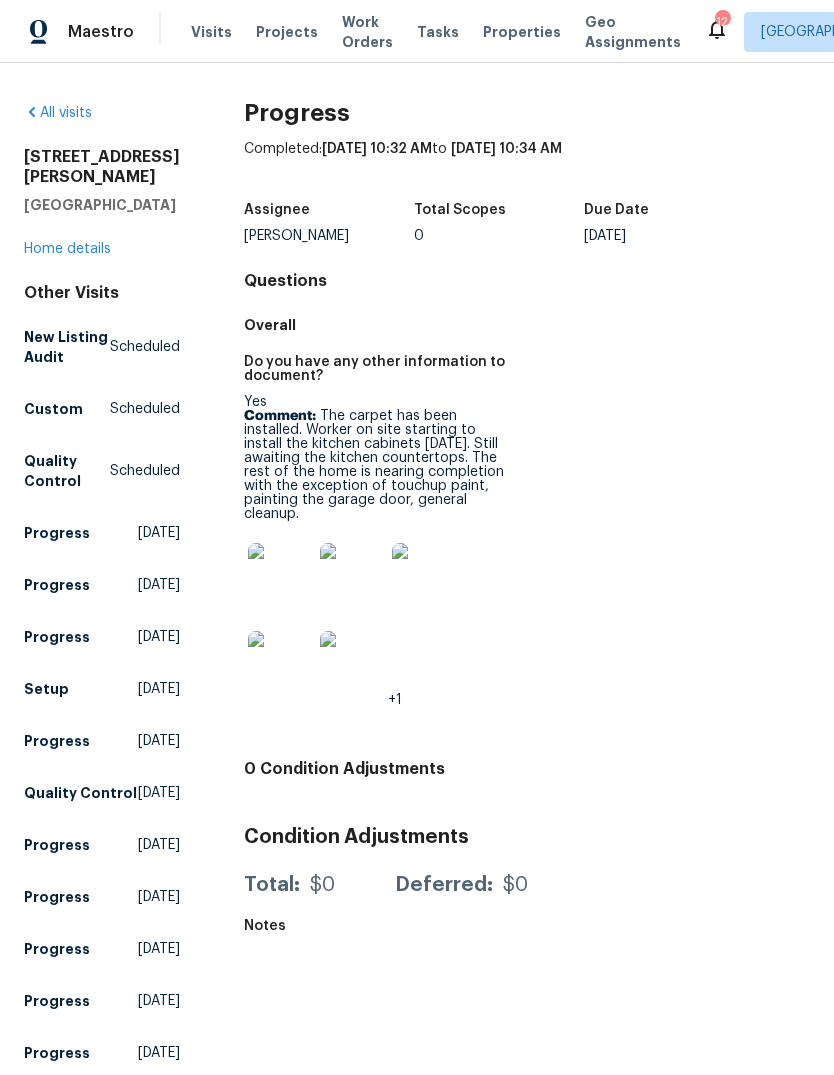 click on "Home details" at bounding box center (67, 249) 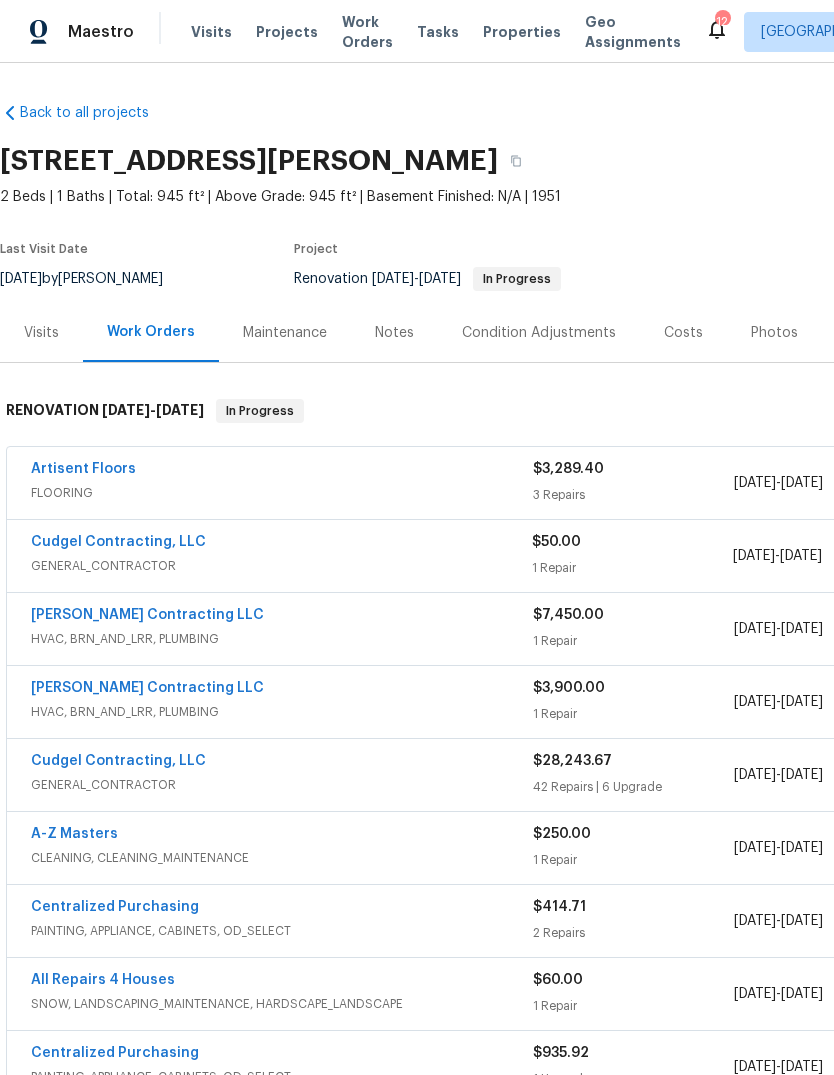 click on "Visits" at bounding box center [41, 333] 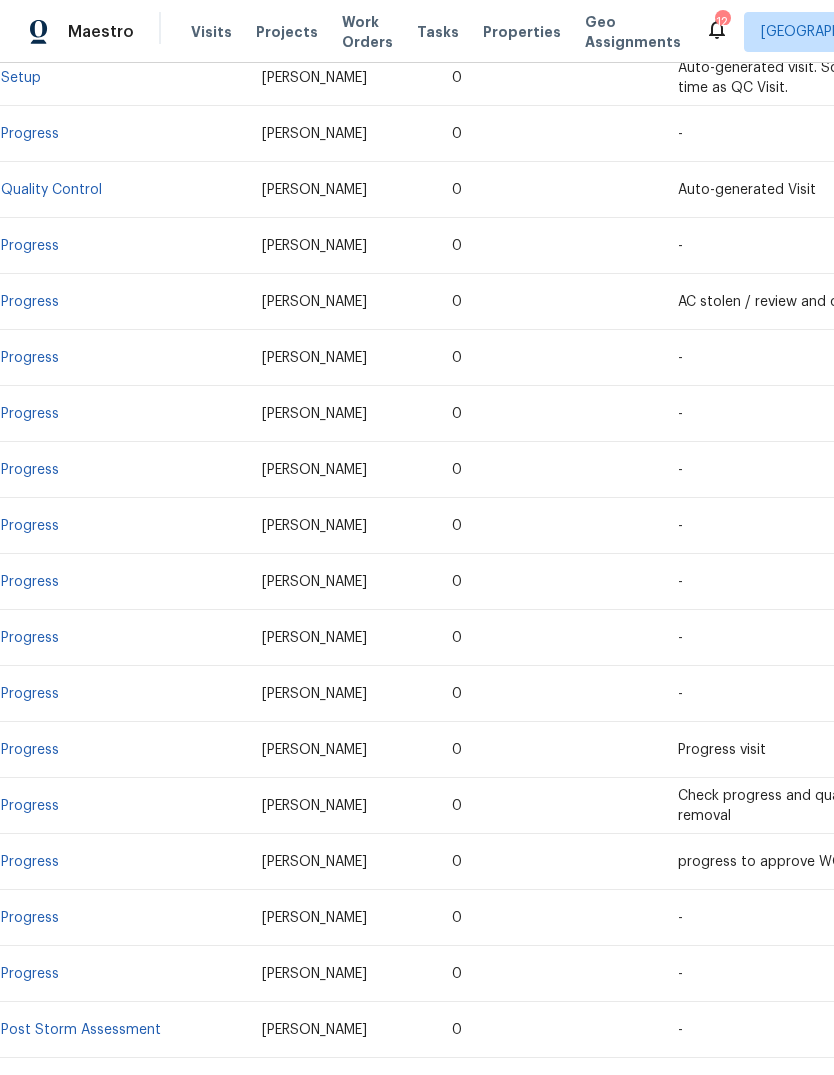 scroll, scrollTop: 807, scrollLeft: 0, axis: vertical 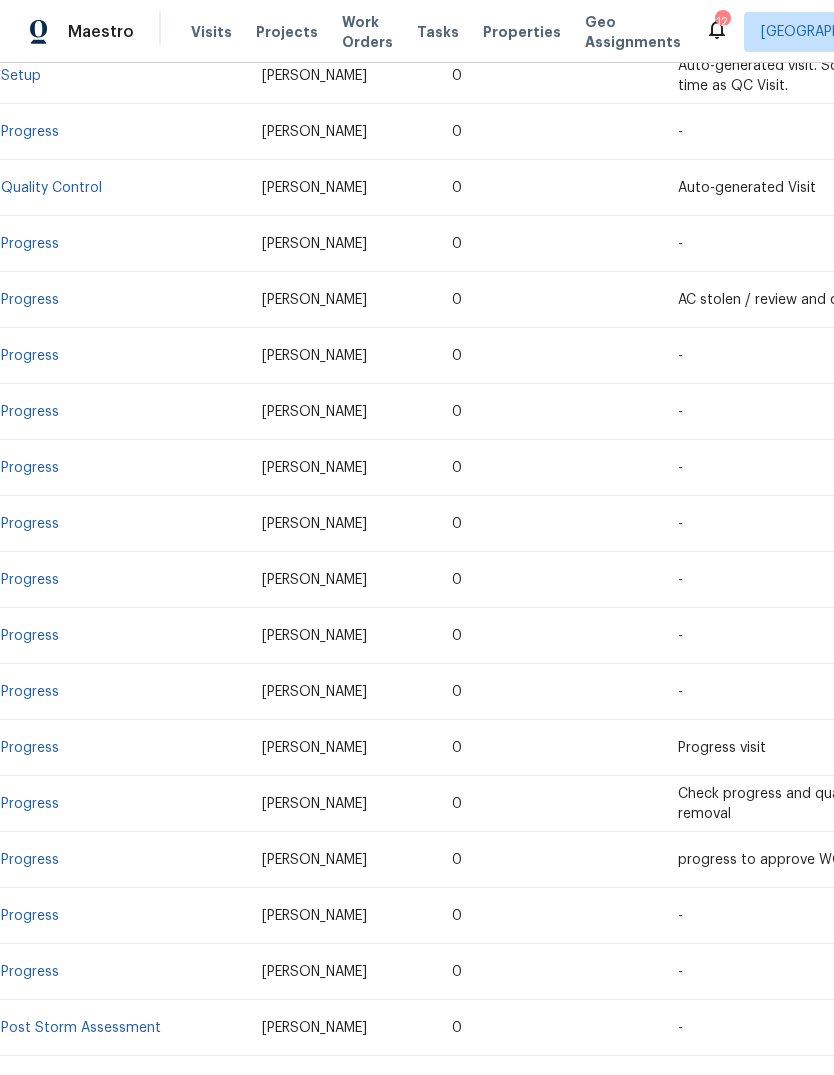 click on "Progress" at bounding box center [30, 860] 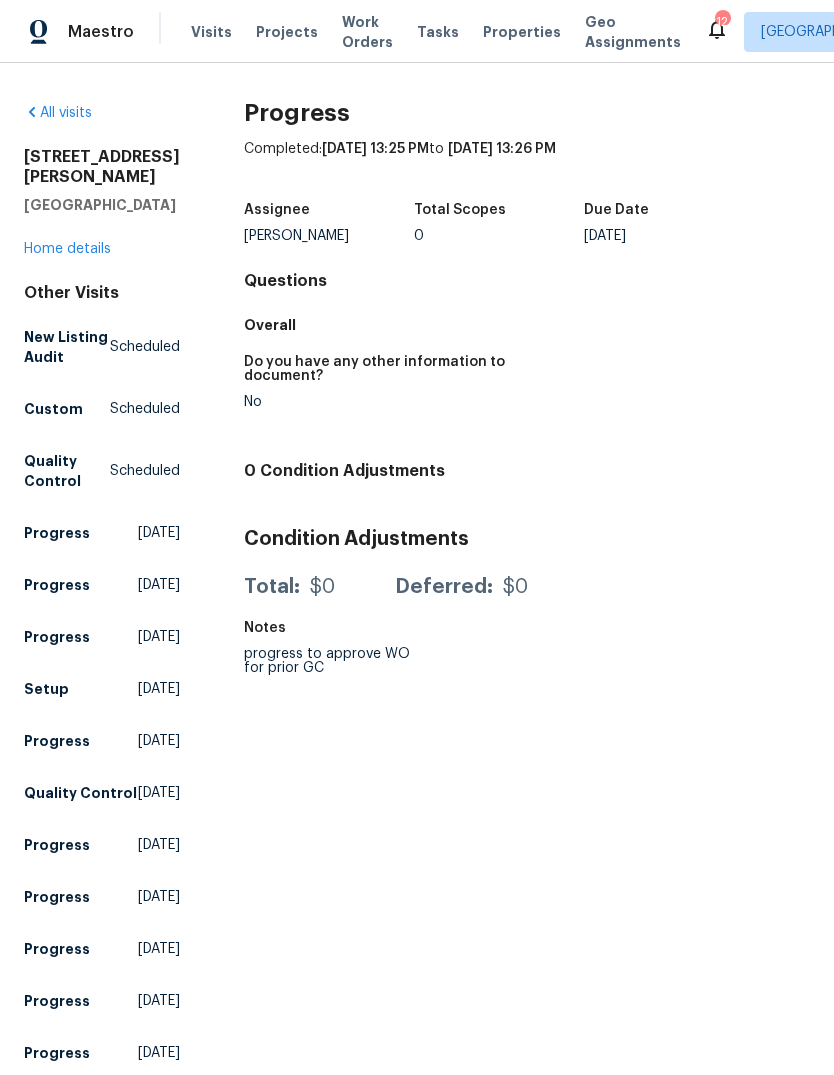 click on "Home details" at bounding box center (67, 249) 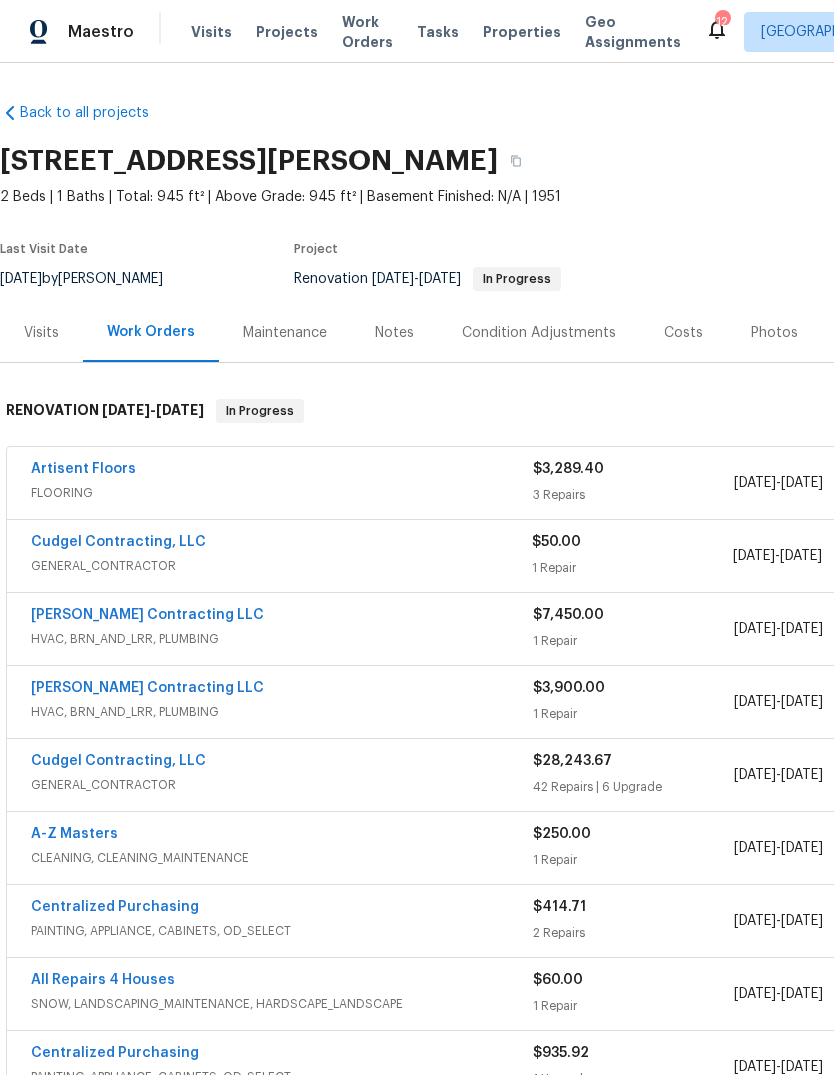 click on "Visits" at bounding box center (41, 333) 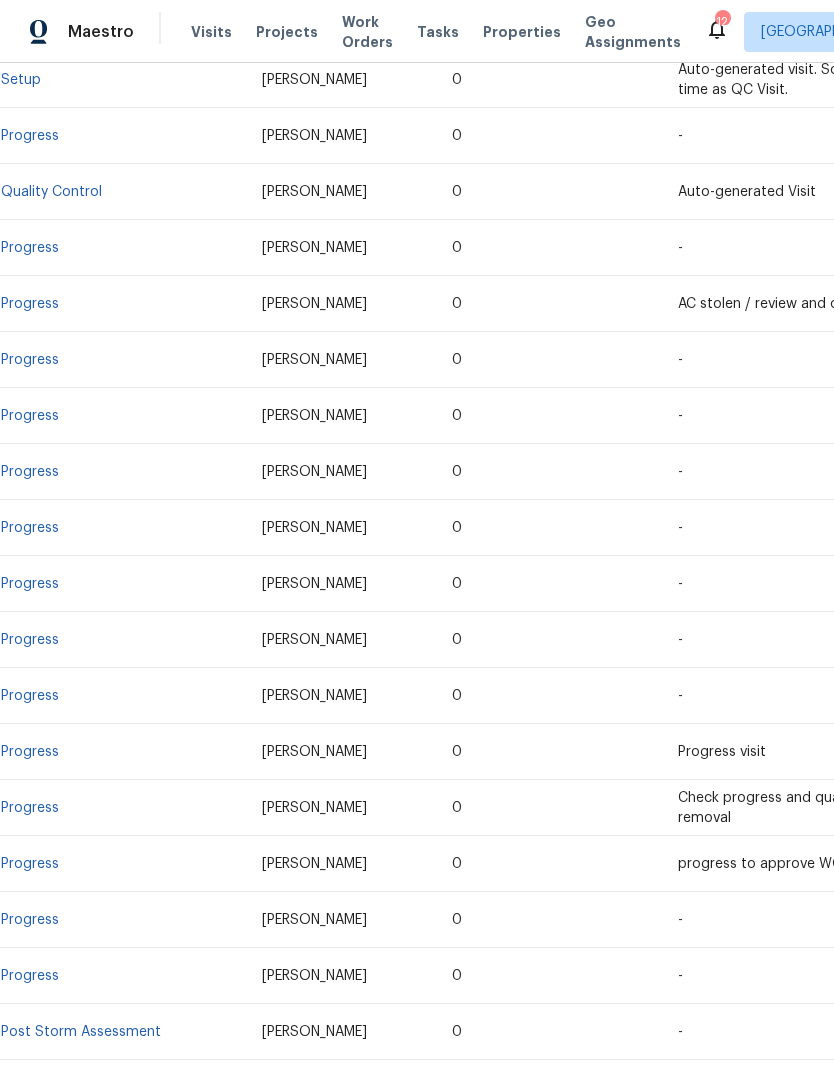 scroll, scrollTop: 800, scrollLeft: 0, axis: vertical 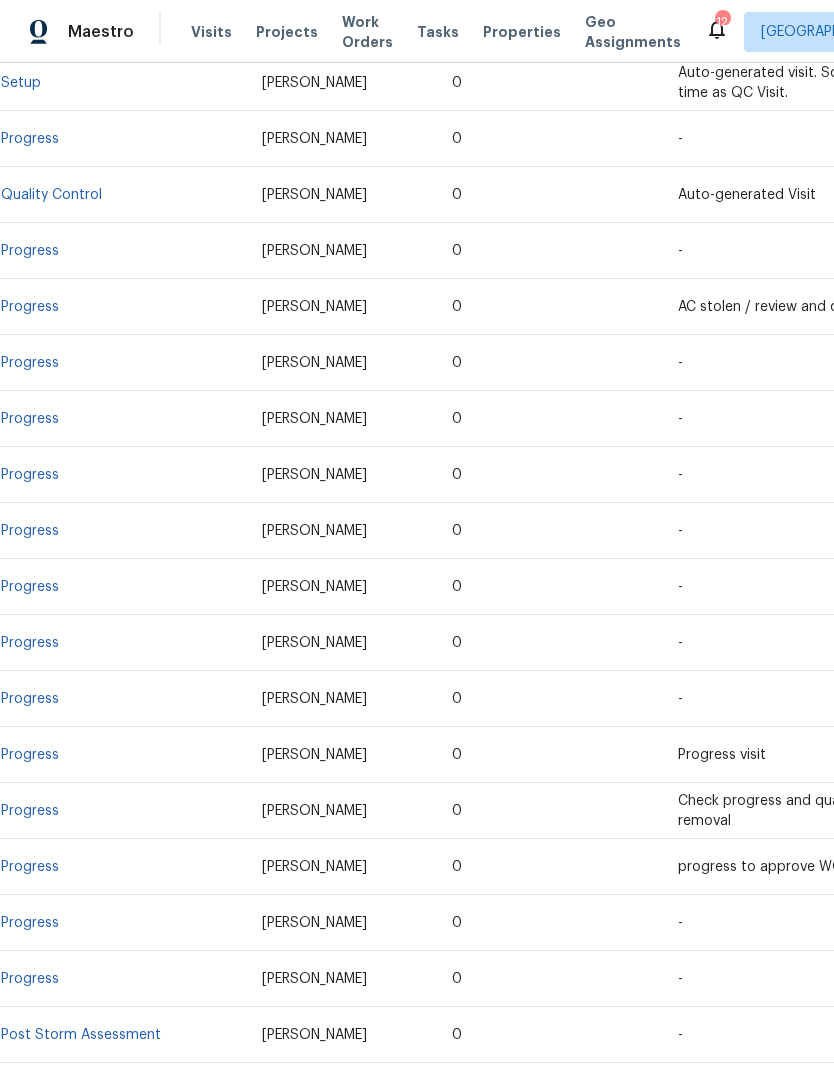 click on "Progress" at bounding box center (30, 811) 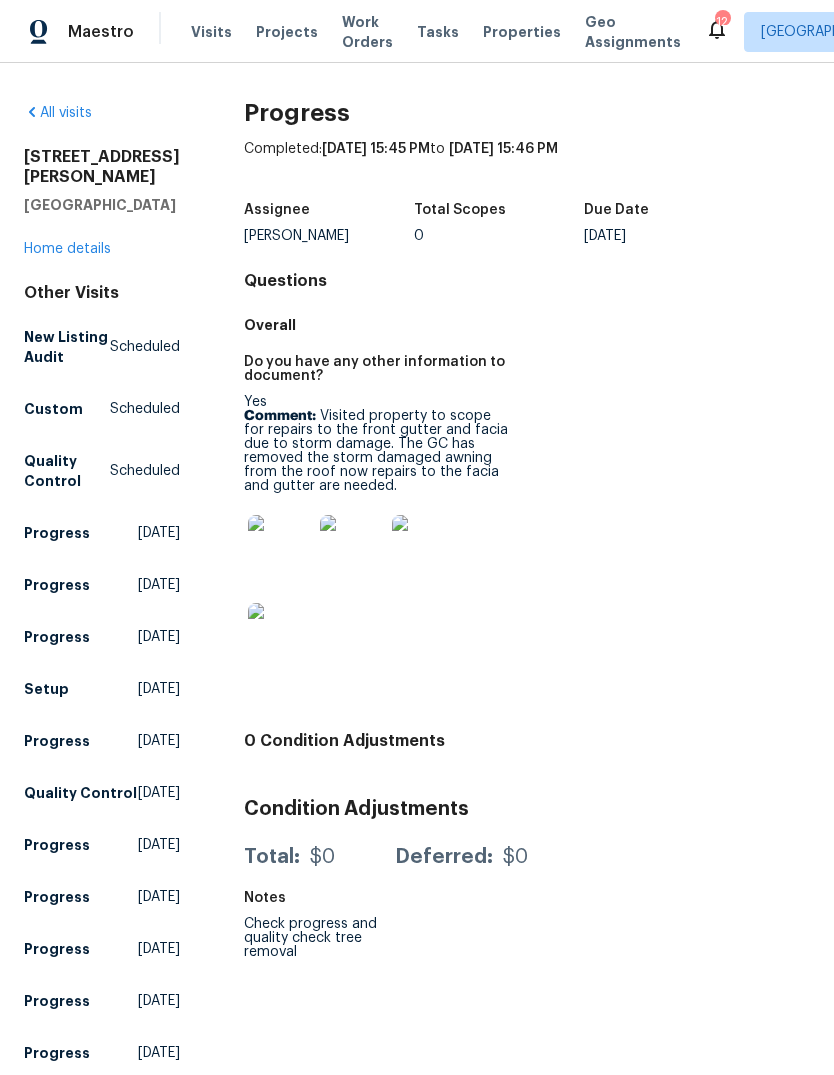 click on "Home details" at bounding box center (67, 249) 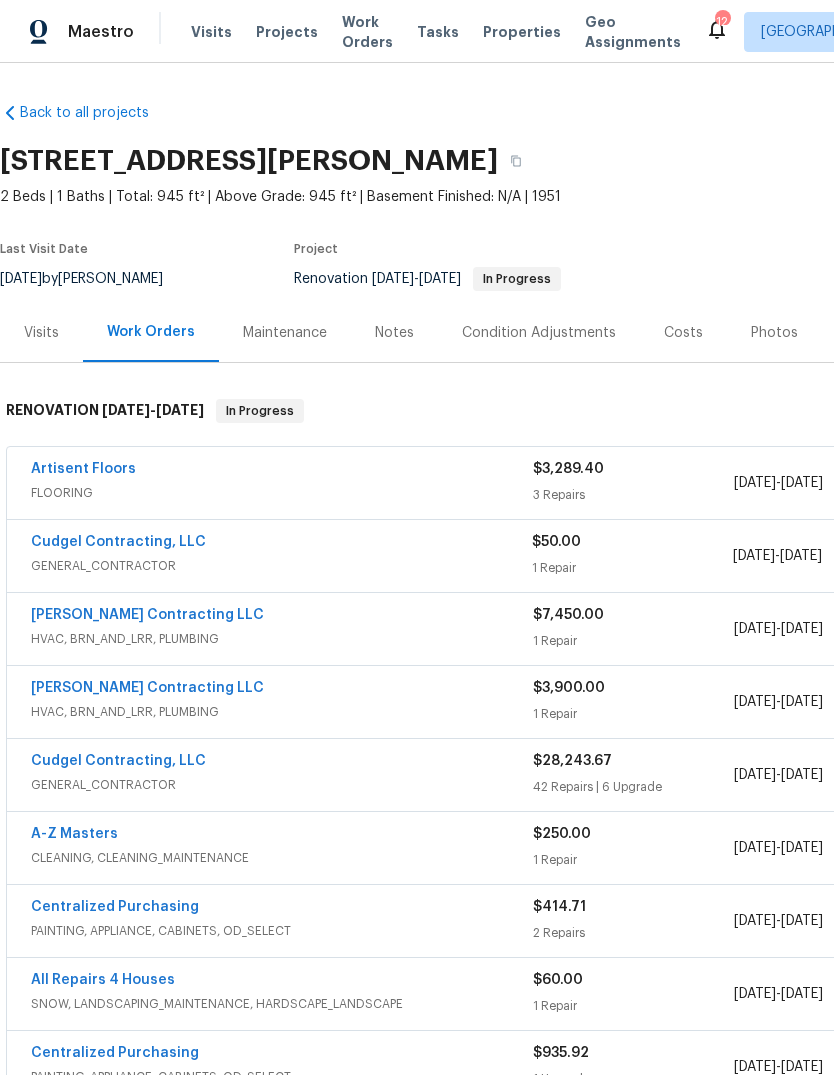 click on "Visits" at bounding box center [41, 333] 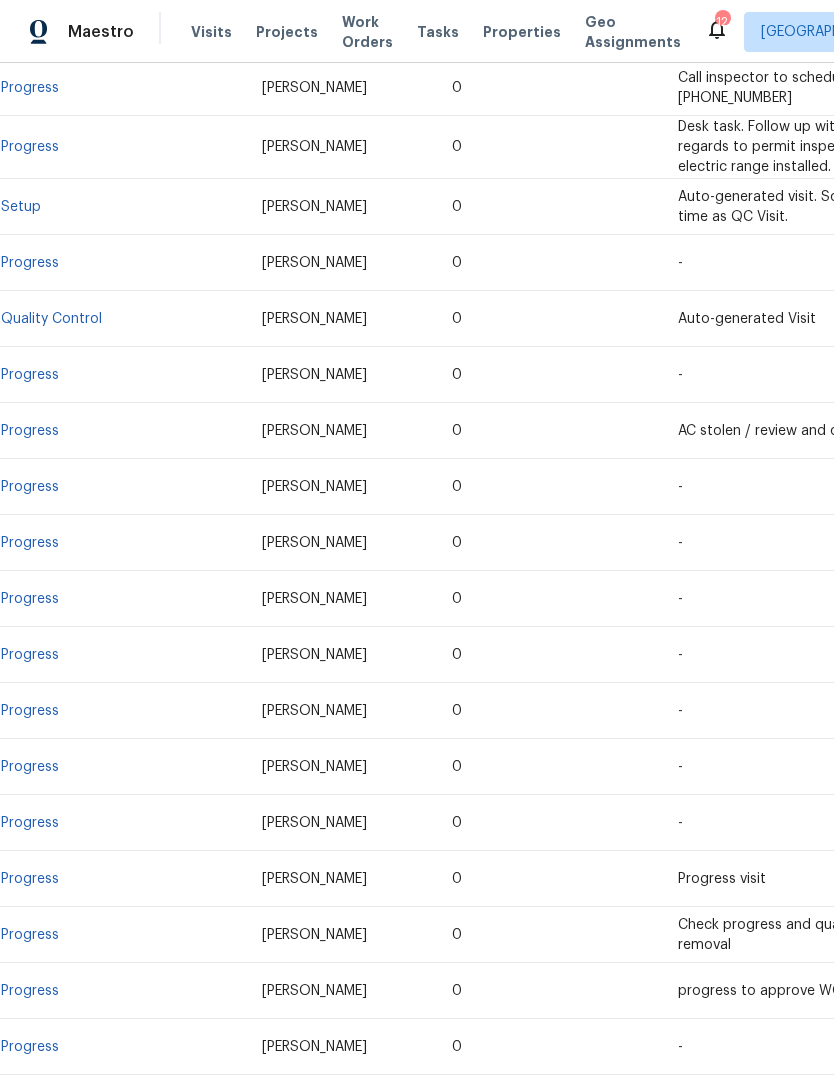 scroll, scrollTop: 676, scrollLeft: 0, axis: vertical 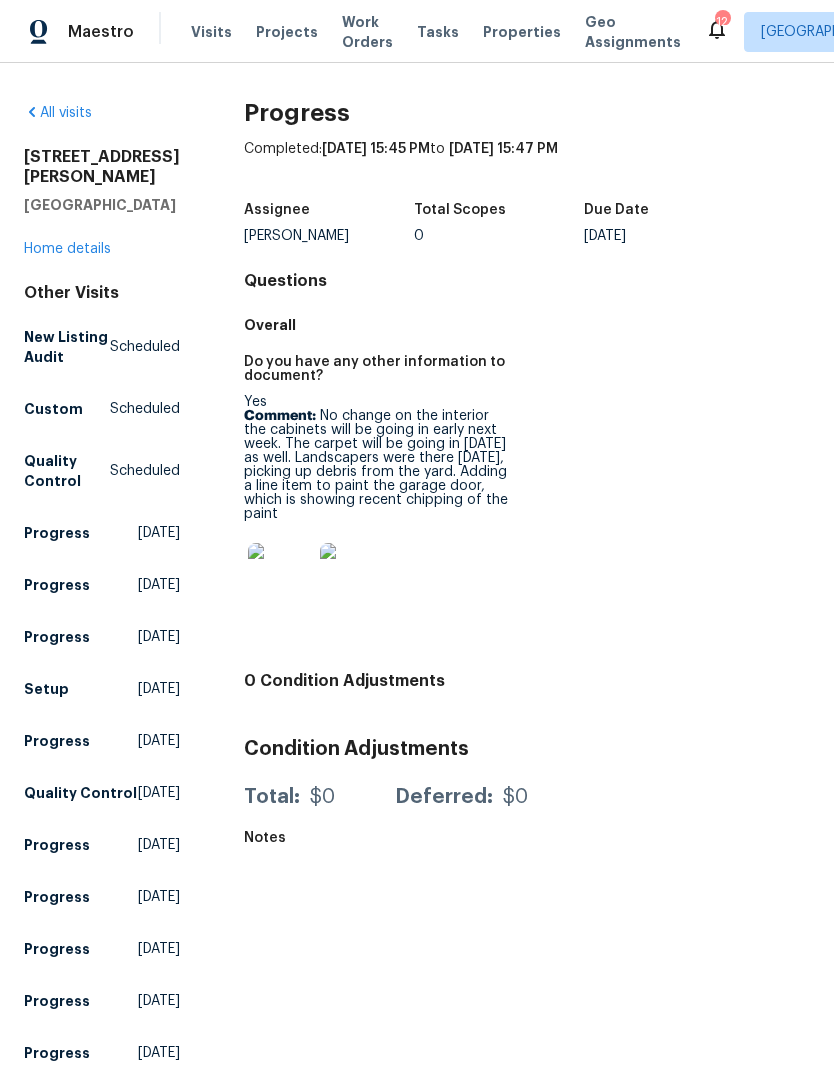 click on "Home details" at bounding box center [67, 249] 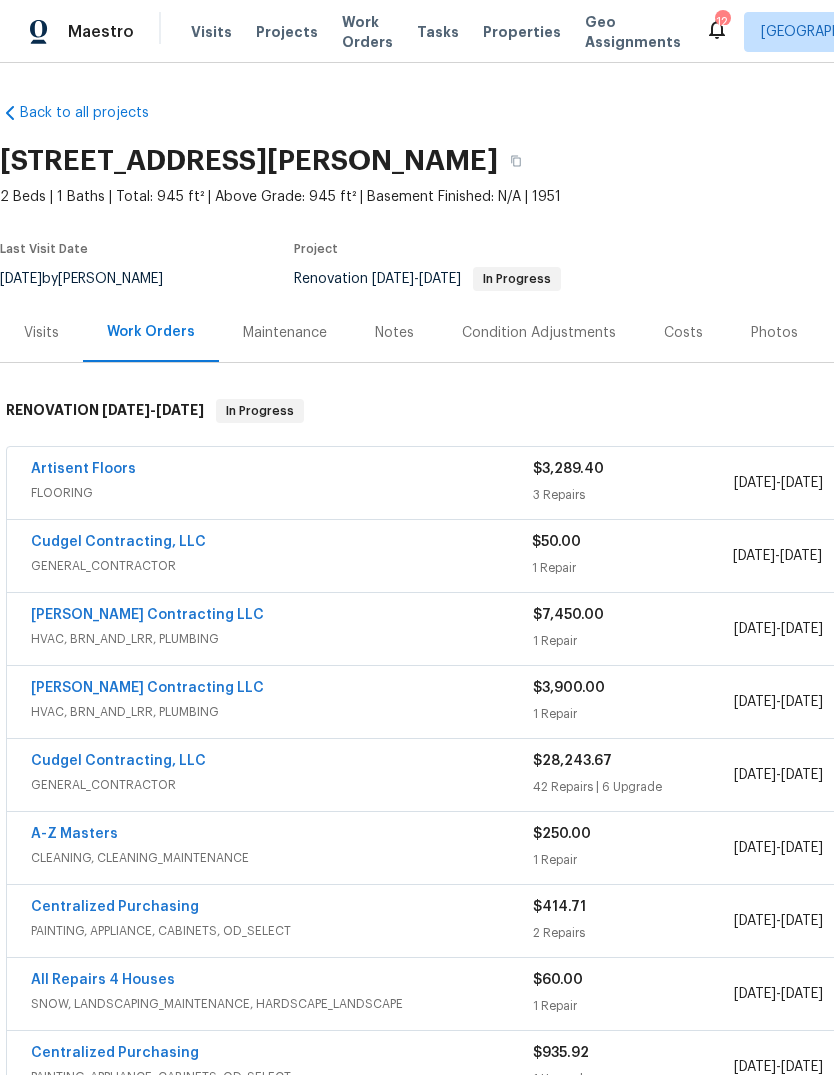 click on "Visits" at bounding box center [41, 333] 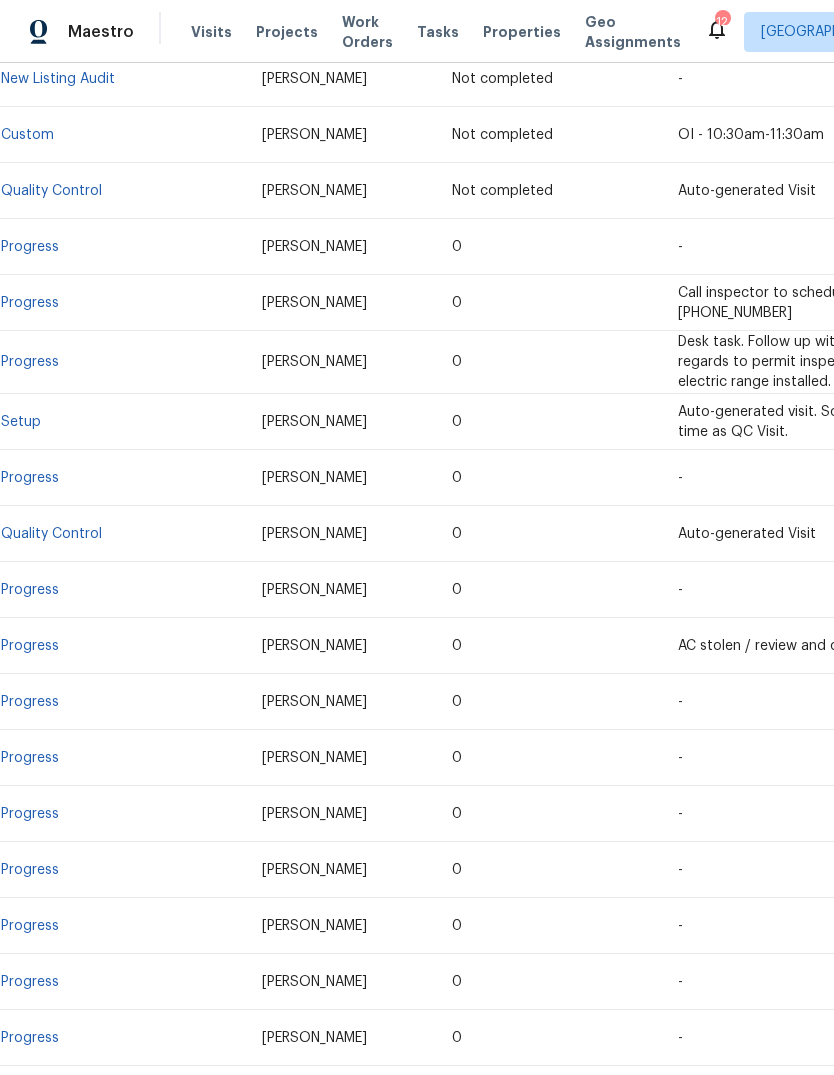 scroll, scrollTop: 460, scrollLeft: 0, axis: vertical 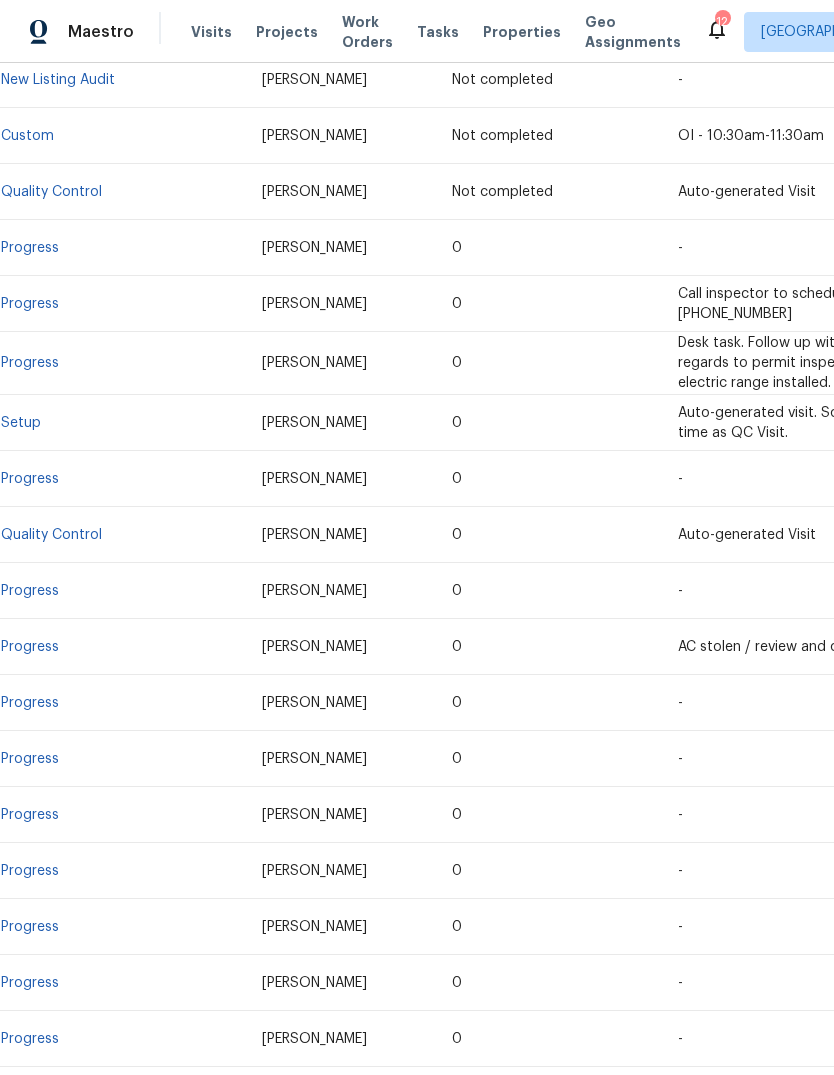 click on "Progress" at bounding box center (30, 871) 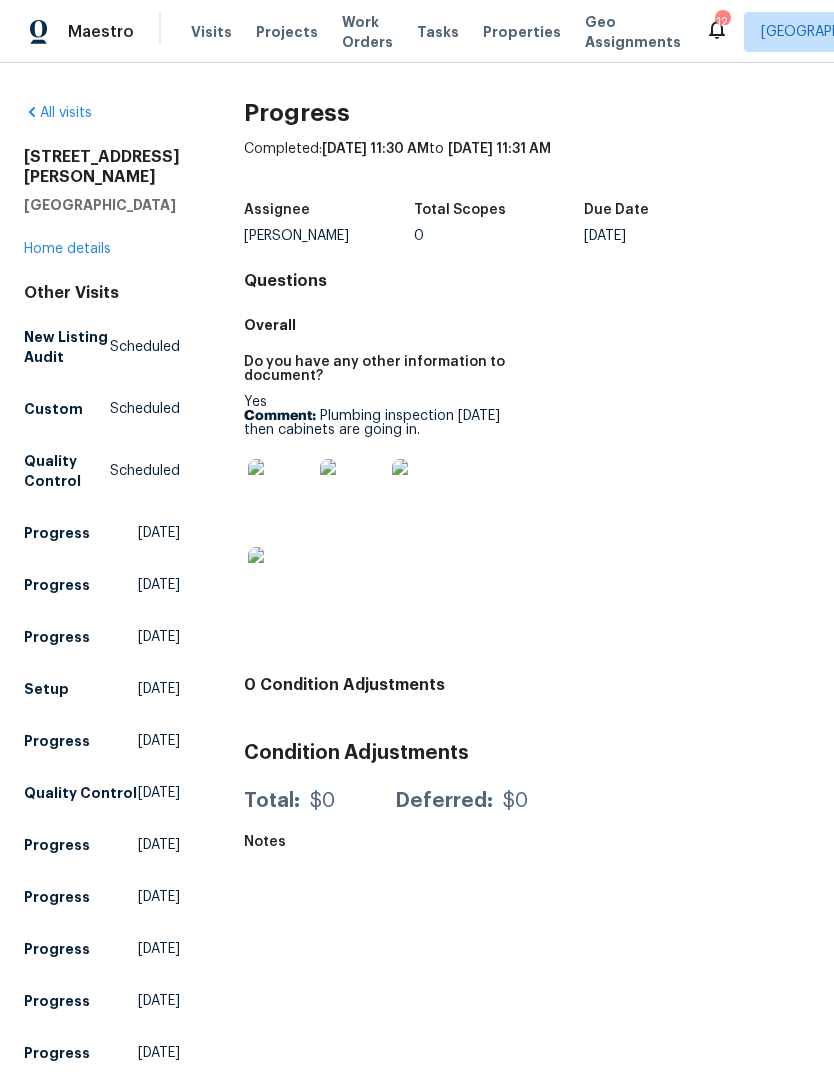 click on "Home details" at bounding box center (67, 249) 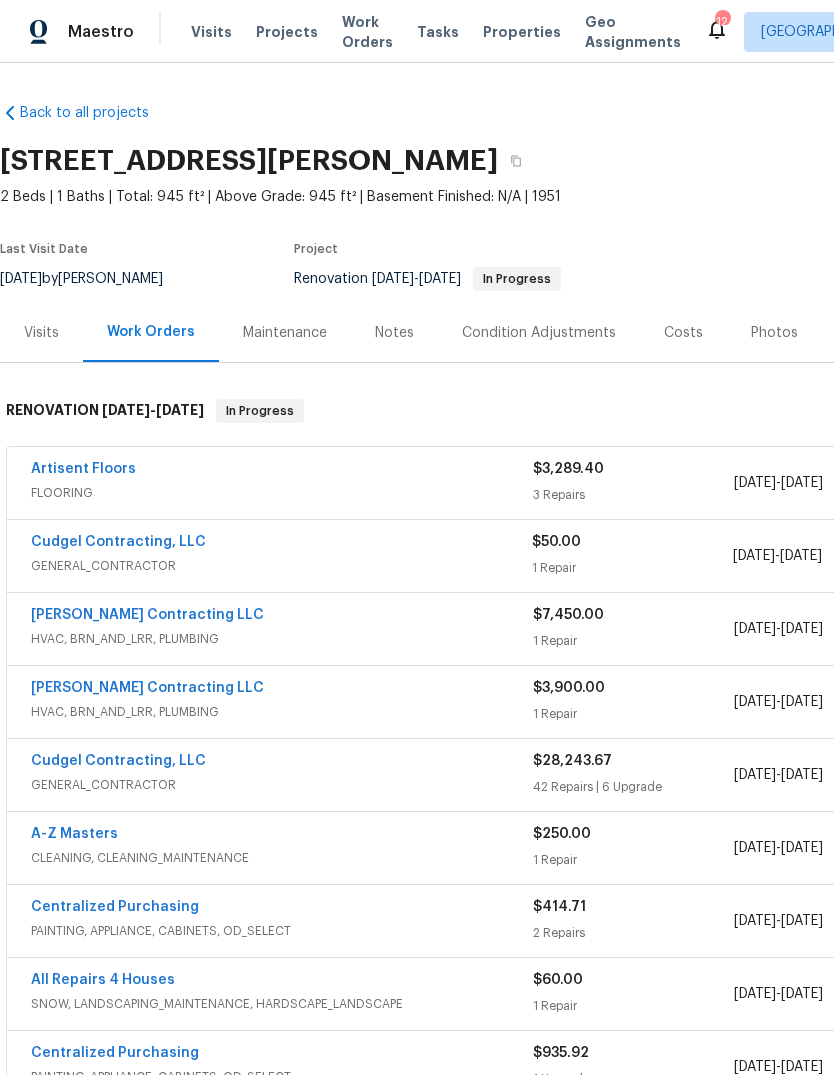 click on "Visits" at bounding box center [41, 333] 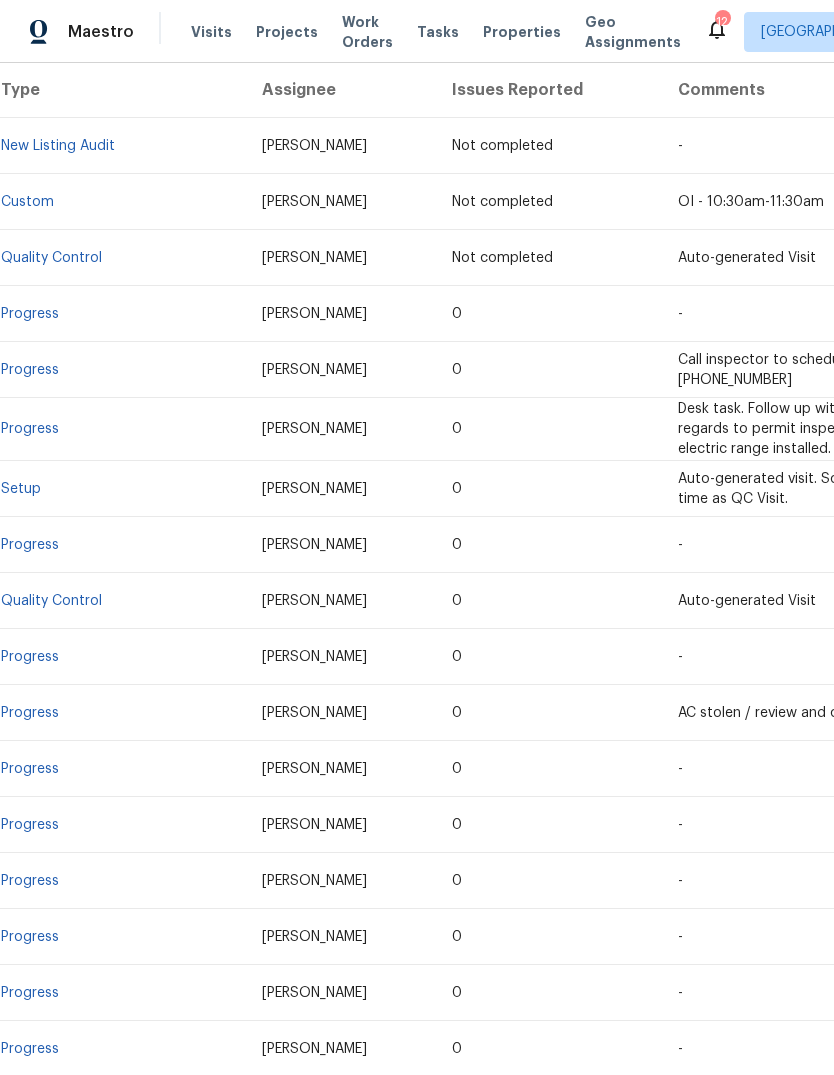 scroll, scrollTop: 393, scrollLeft: 0, axis: vertical 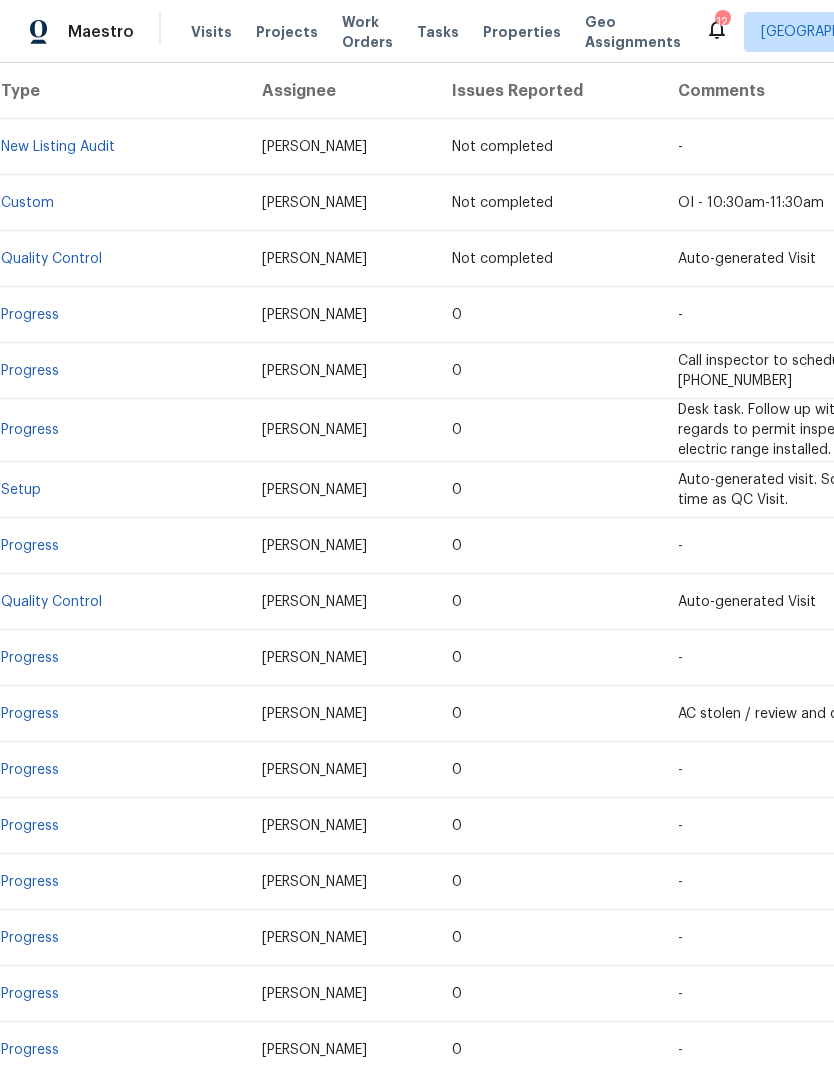 click on "Progress" at bounding box center (30, 994) 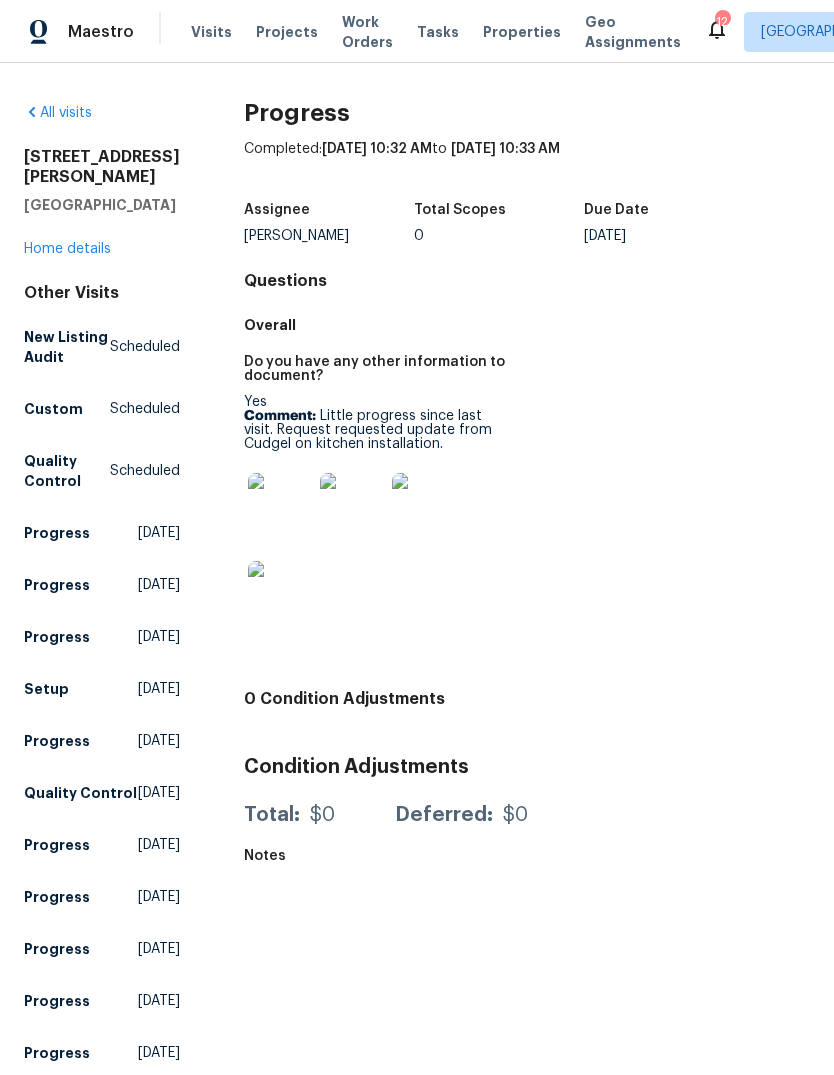 click on "Home details" at bounding box center (67, 249) 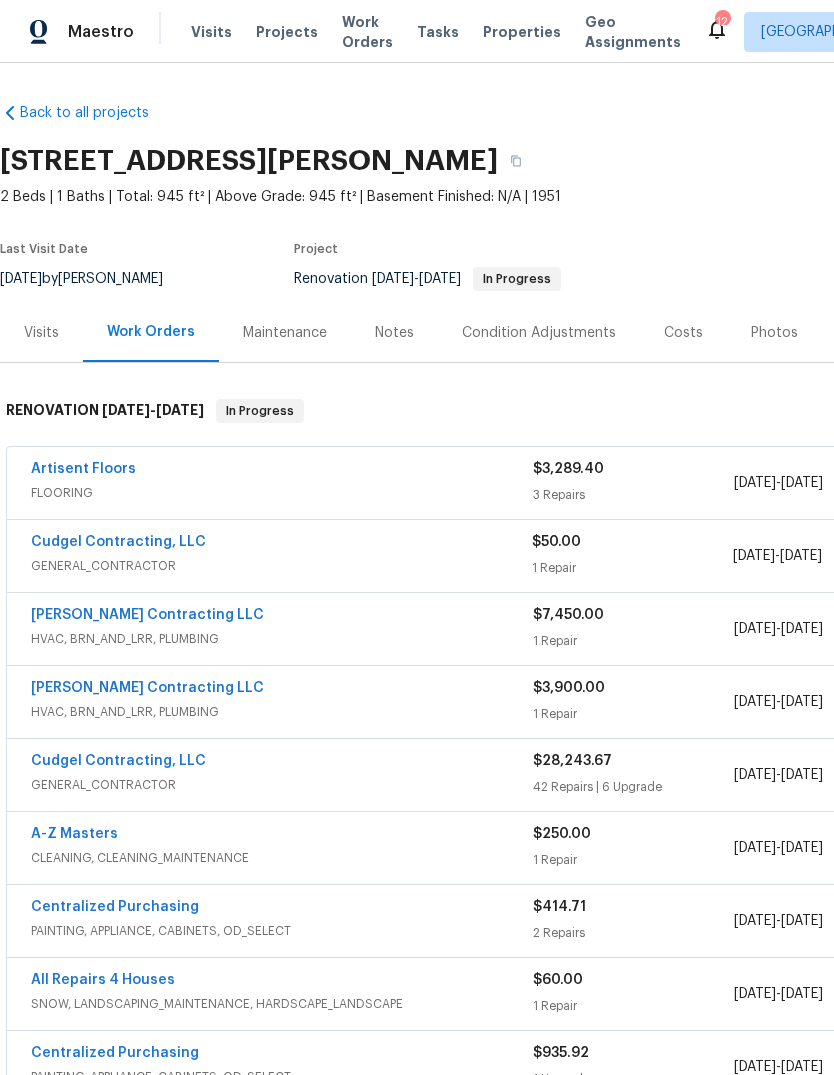 scroll, scrollTop: 0, scrollLeft: 0, axis: both 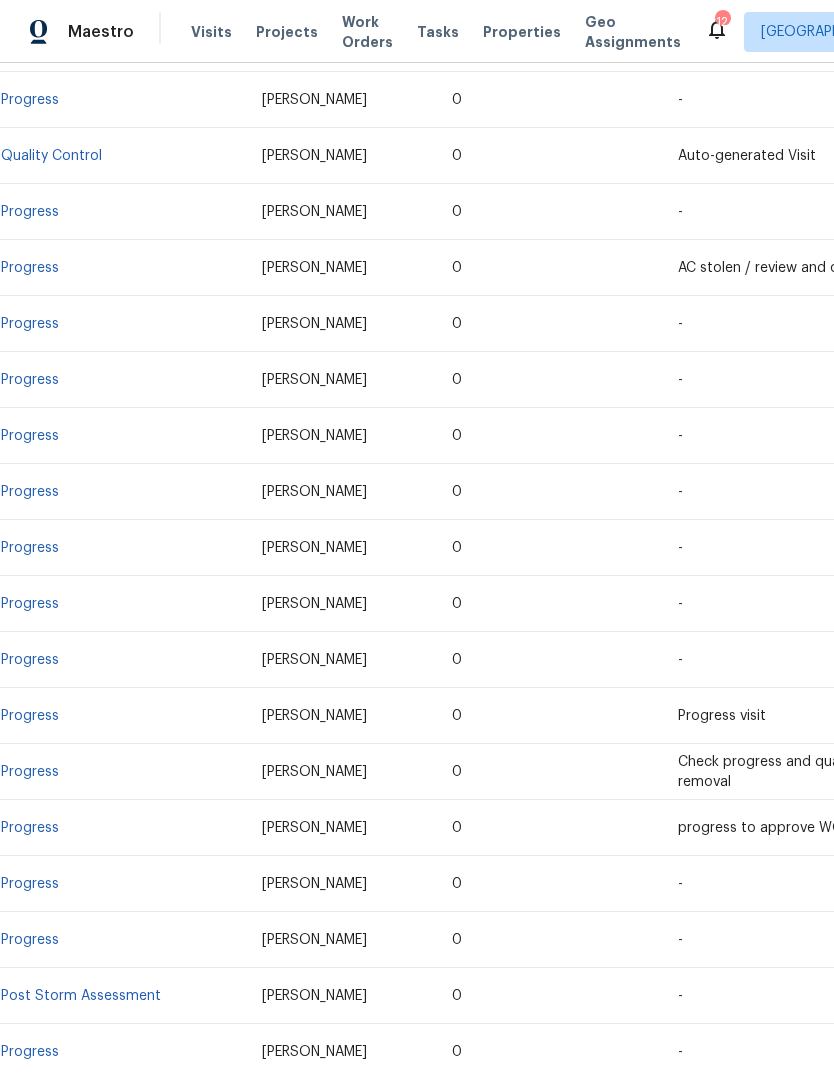 click on "Progress" at bounding box center [30, 940] 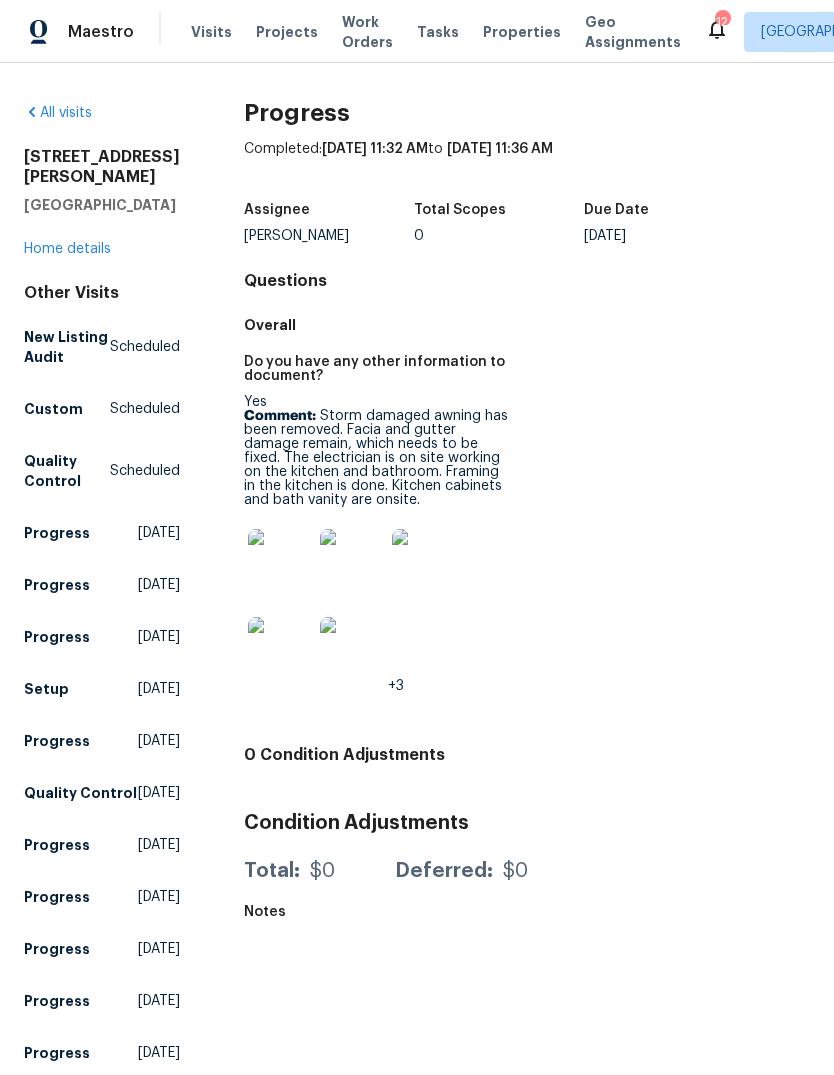 click at bounding box center [352, 561] 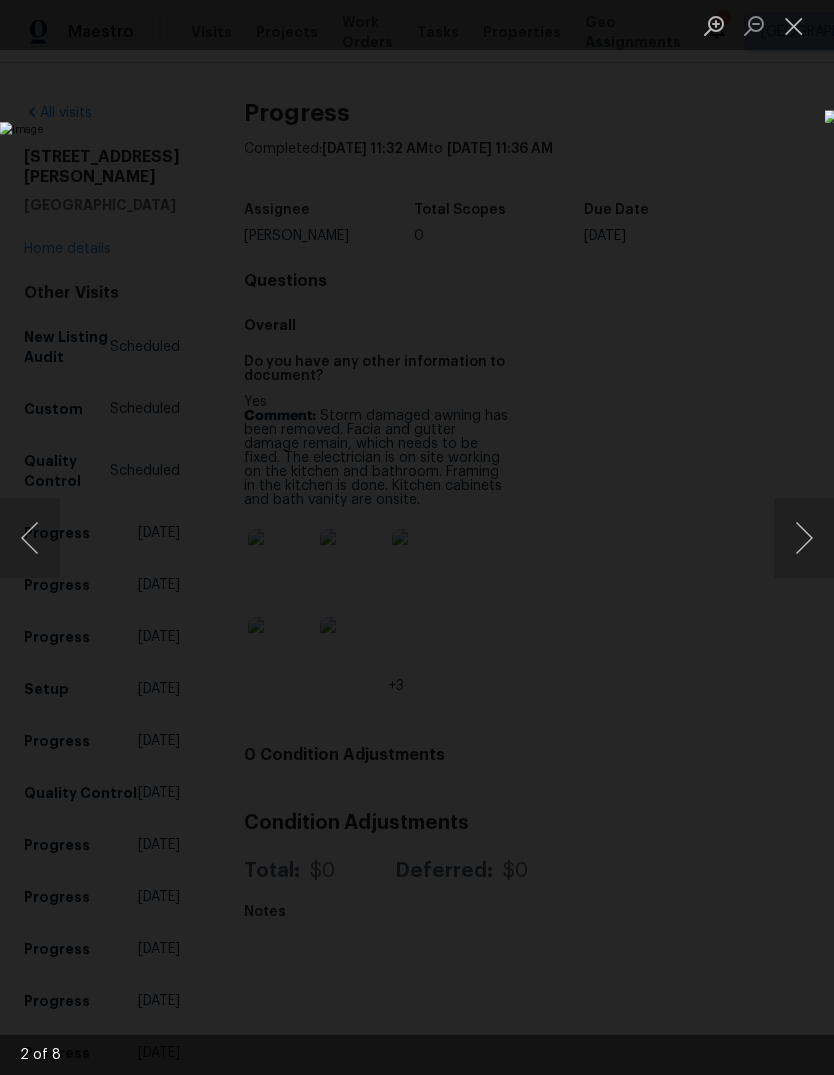 click at bounding box center [794, 25] 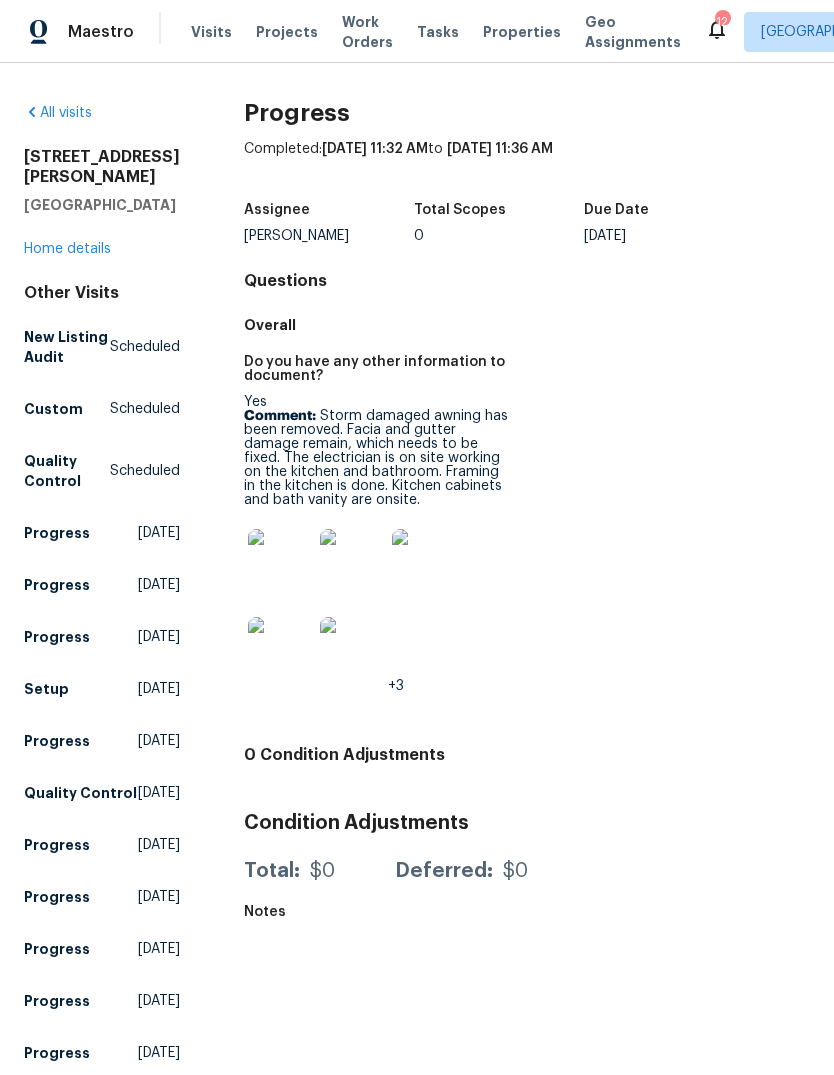 click on "Home details" at bounding box center [67, 249] 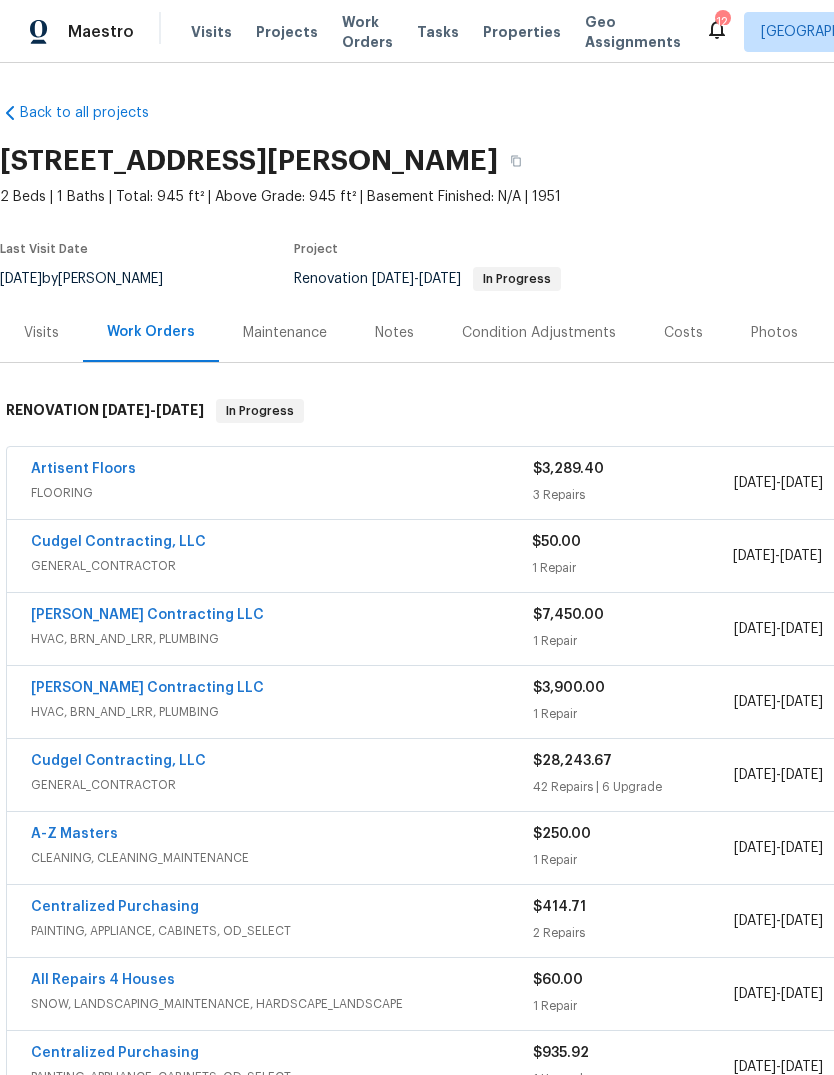 click on "Visits" at bounding box center [41, 333] 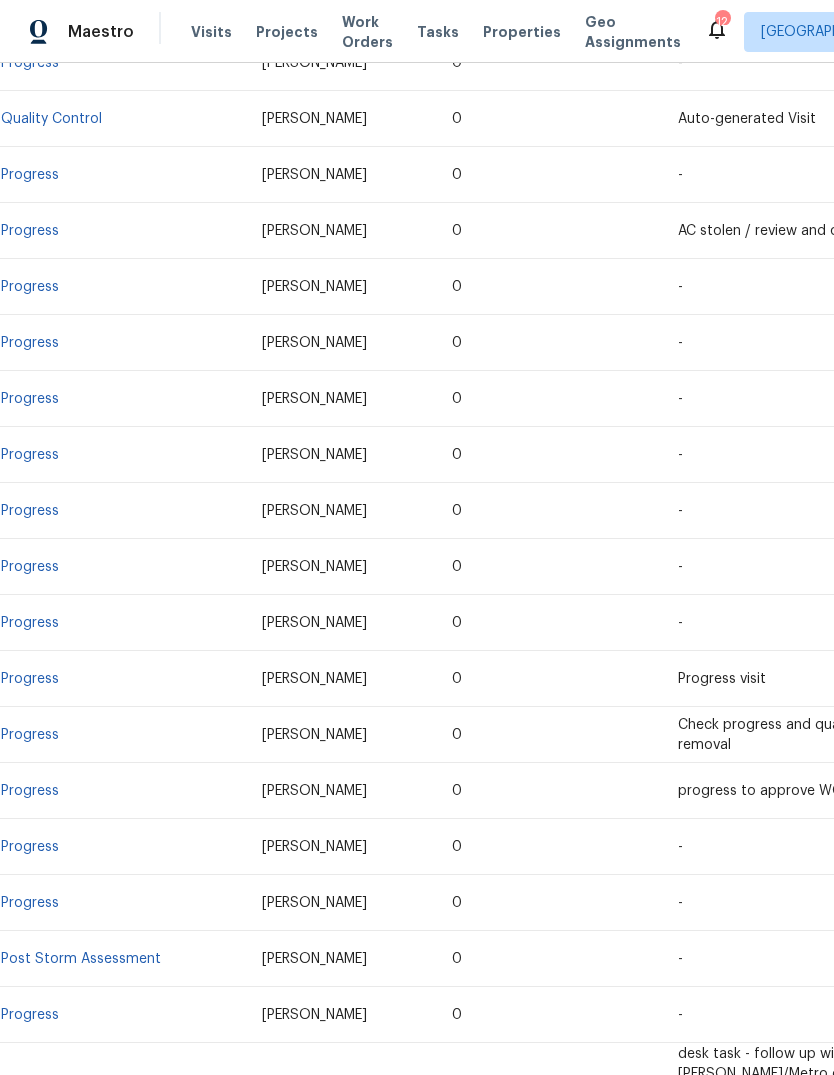 scroll, scrollTop: 878, scrollLeft: 0, axis: vertical 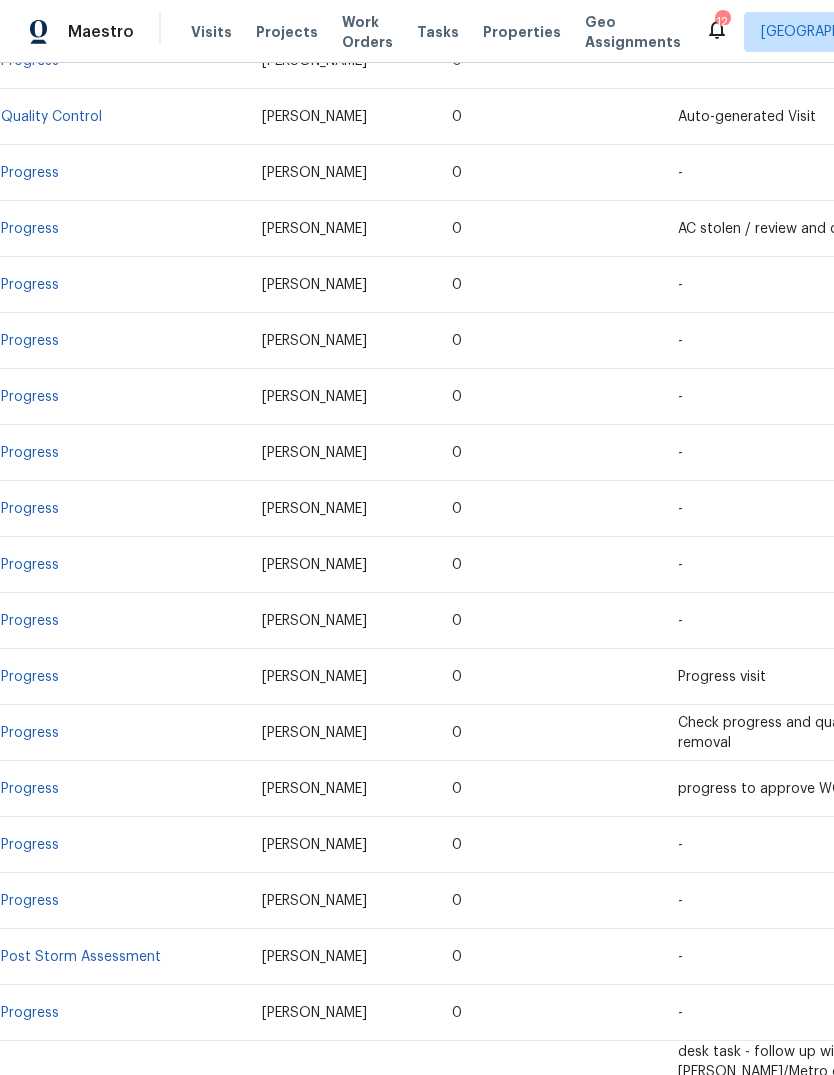 click on "Progress" at bounding box center (30, 621) 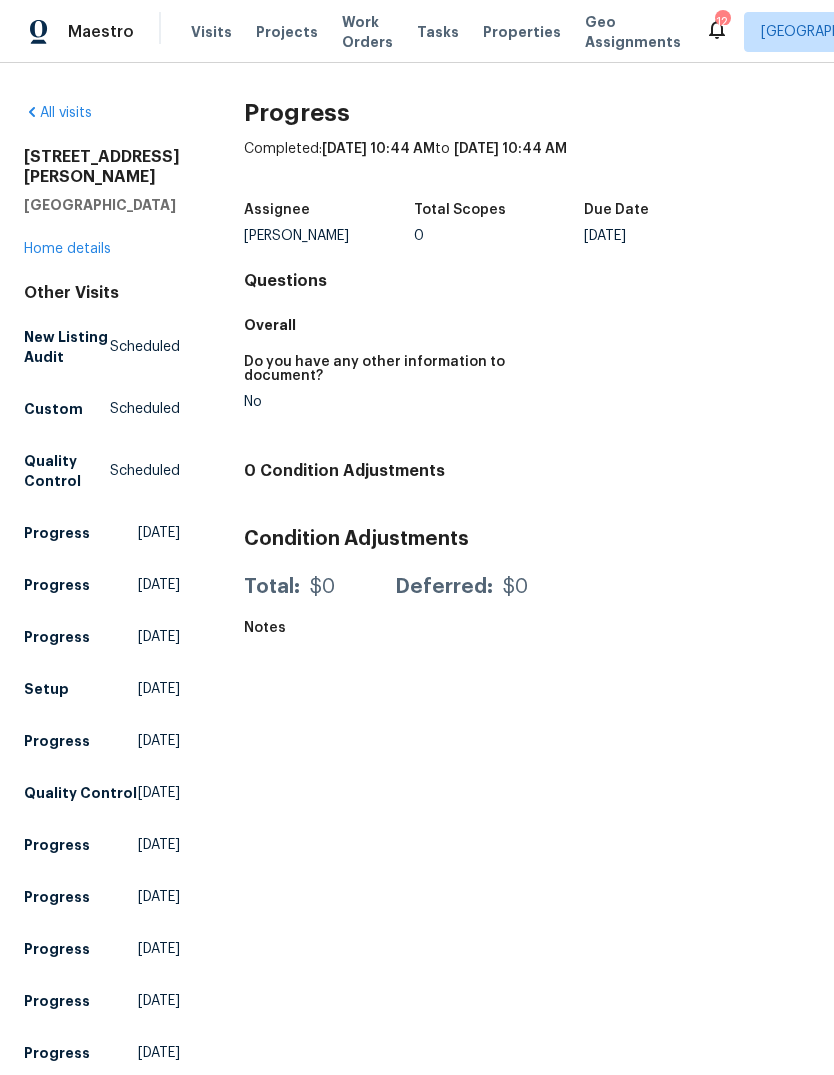 click on "All visits" at bounding box center [58, 113] 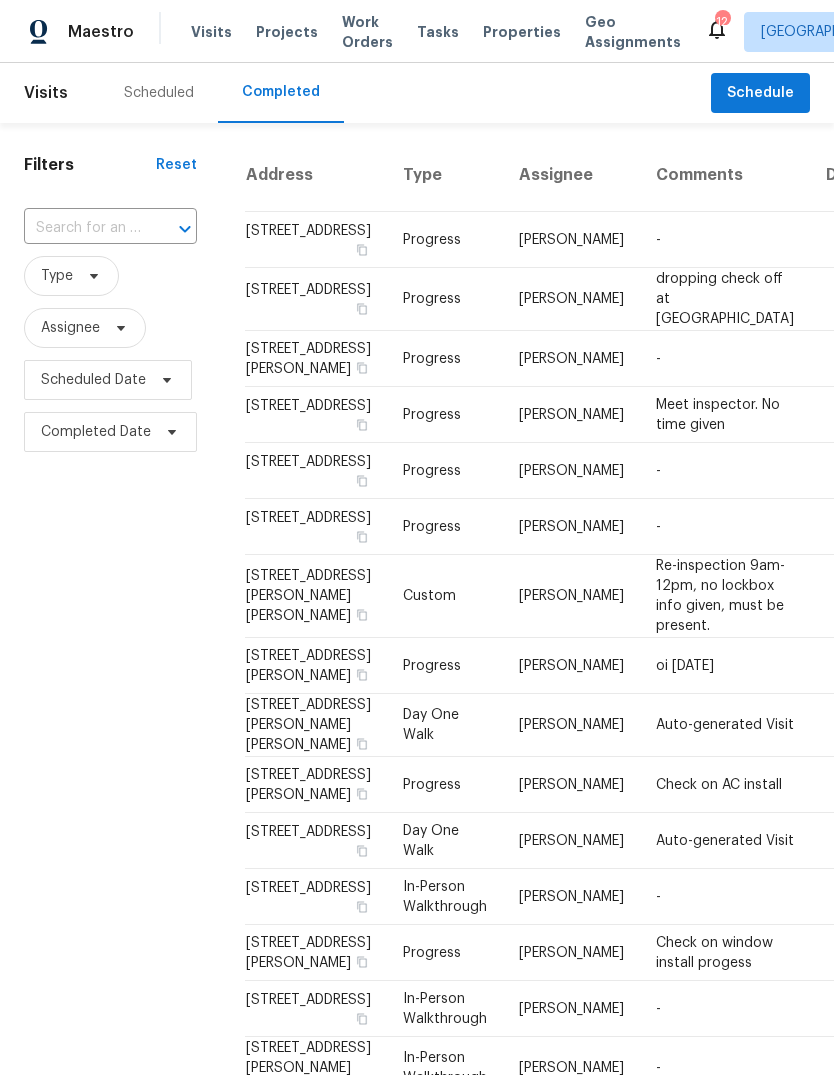 click on "Projects" at bounding box center (287, 32) 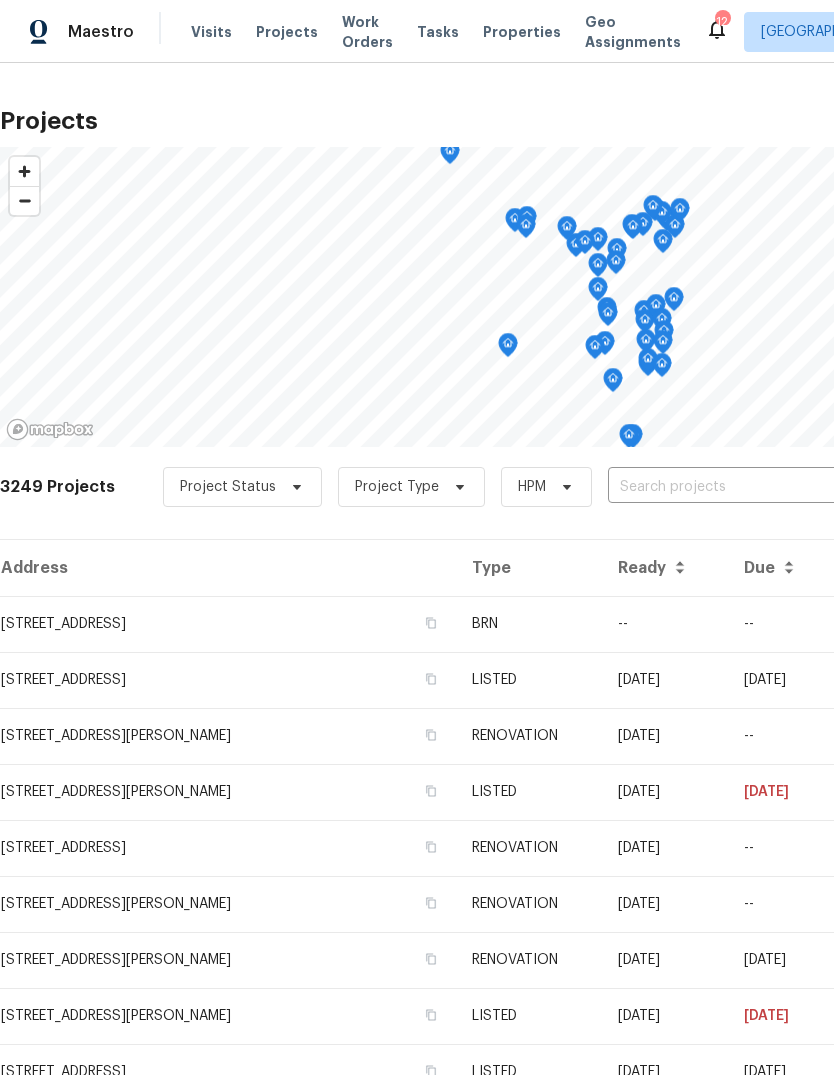 click on "Visits Projects Work Orders Tasks Properties Geo Assignments" at bounding box center [448, 32] 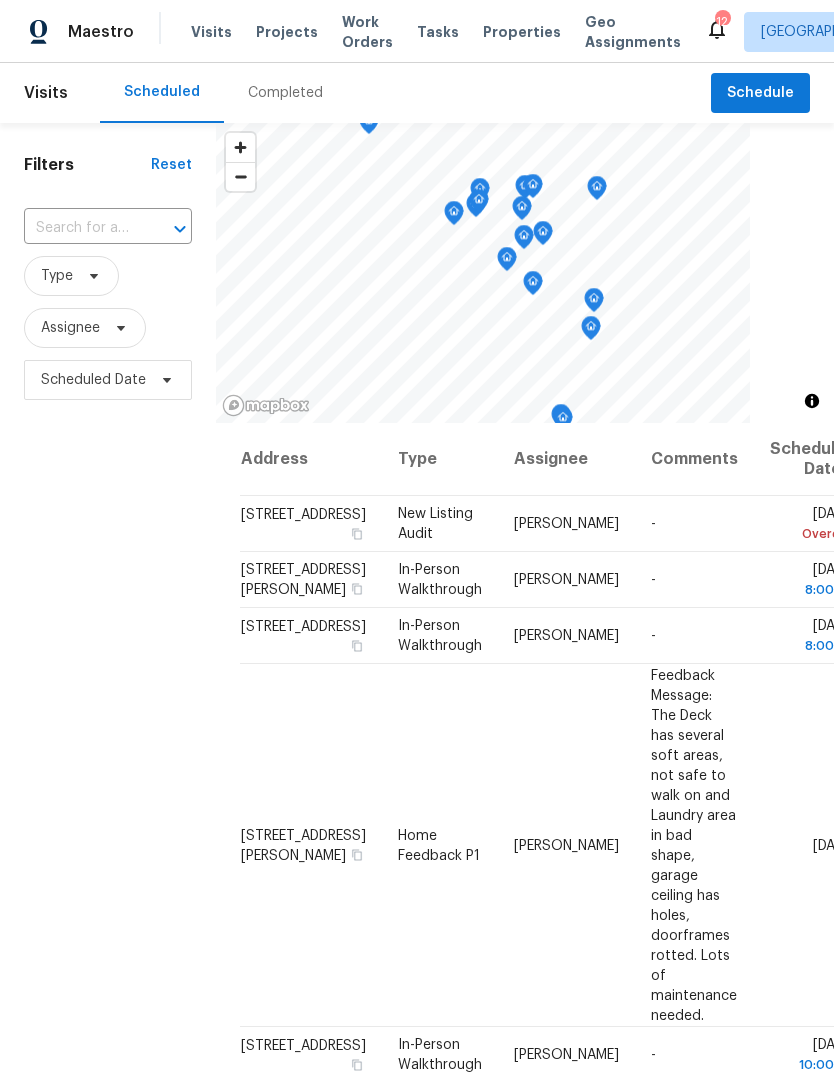 click on "Work Orders" at bounding box center [367, 32] 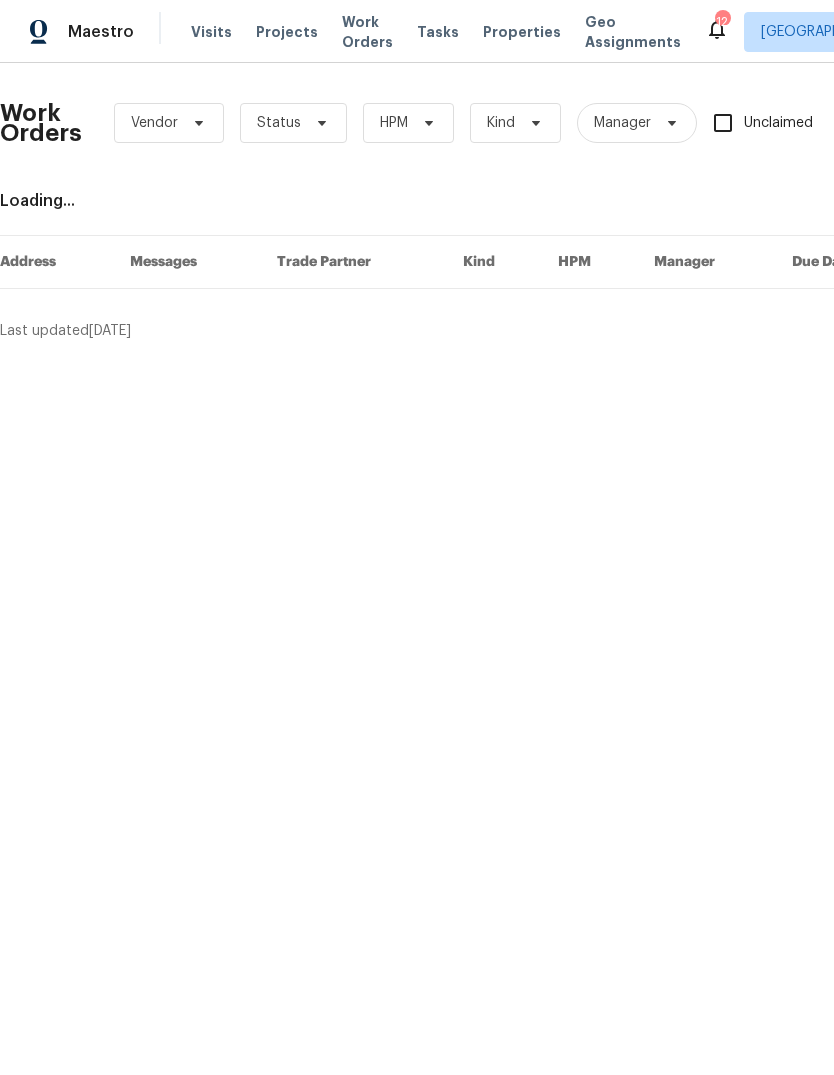 click on "Properties" at bounding box center (522, 32) 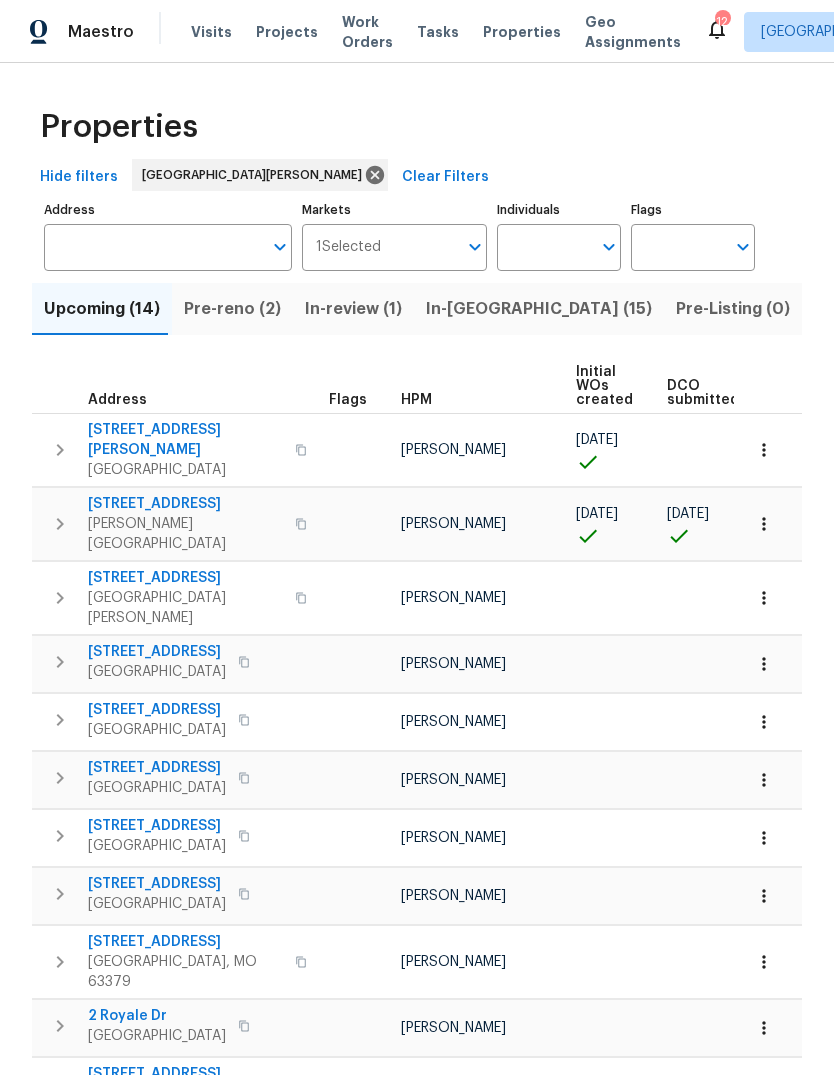 scroll, scrollTop: 0, scrollLeft: 0, axis: both 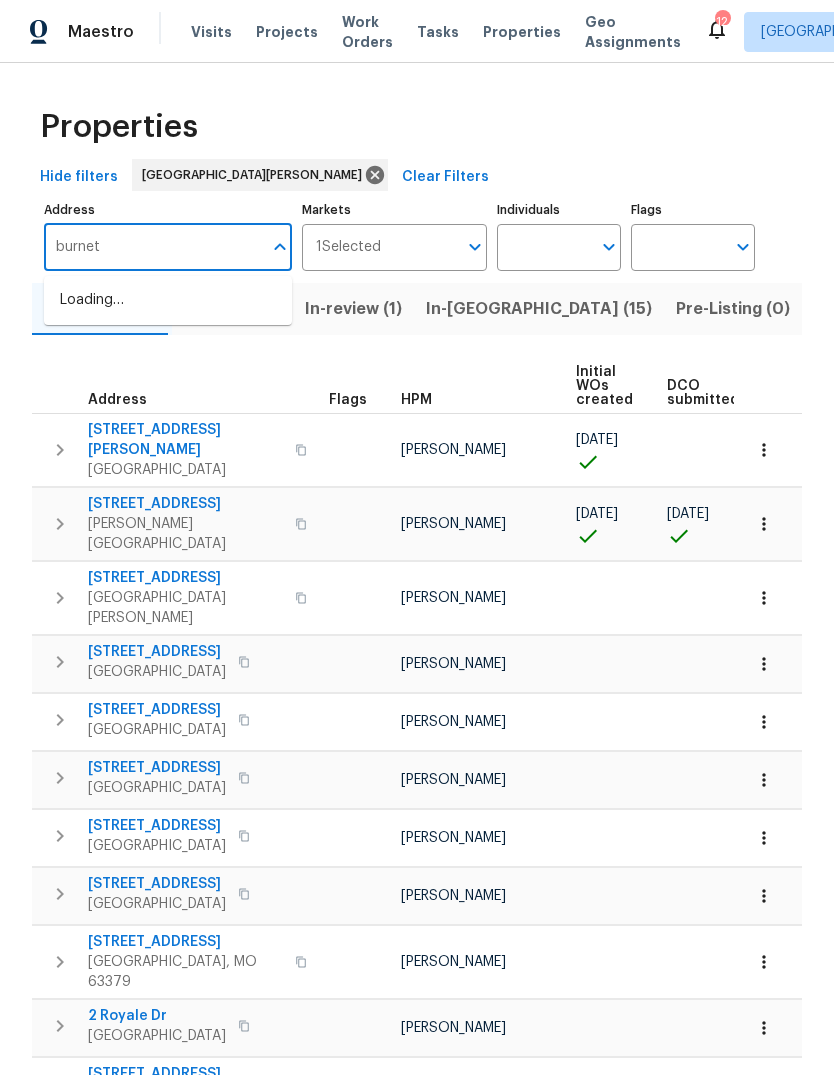 type on "burnett" 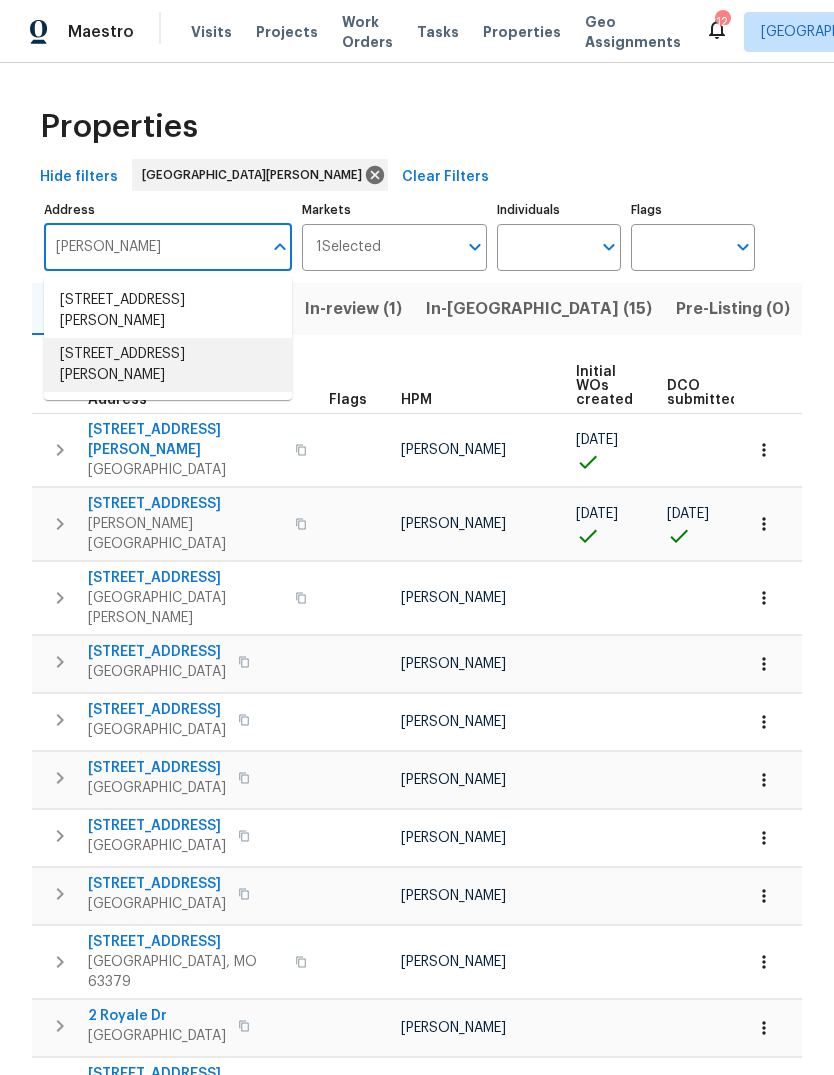 click on "4127 Burnett Ave Saint Louis MO 63125" at bounding box center [168, 365] 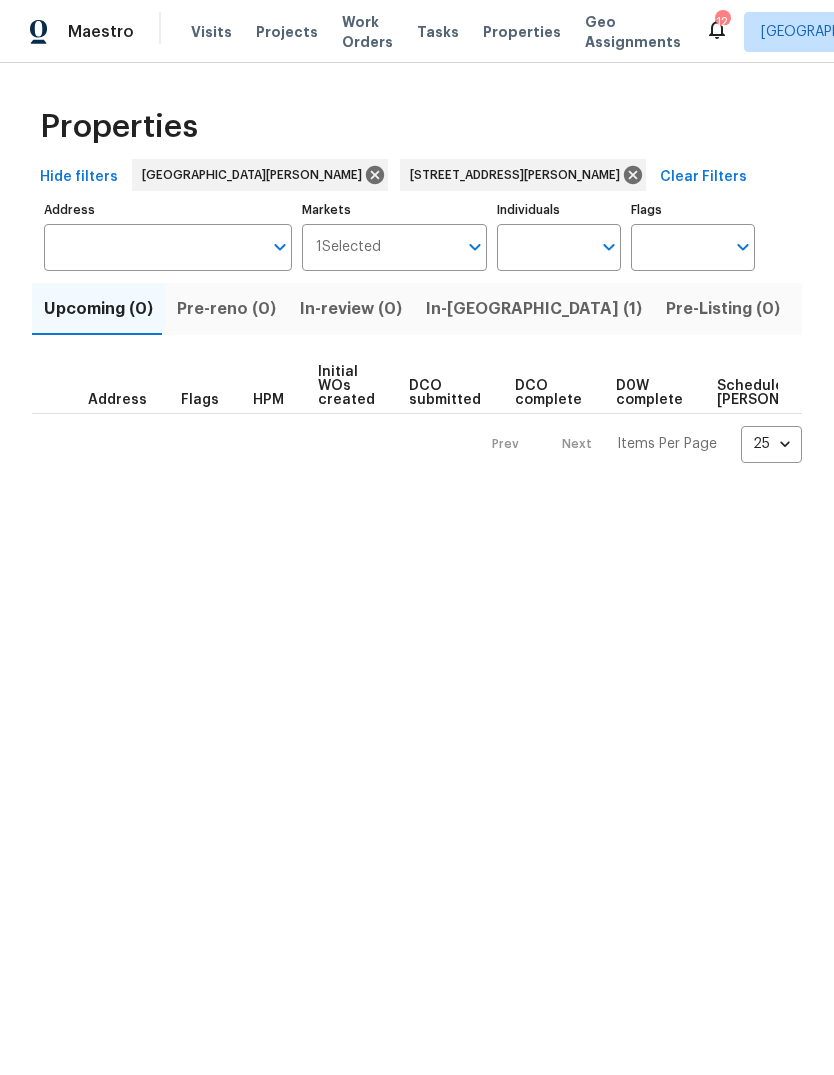 type on "4127 Burnett Ave Saint Louis MO 63125" 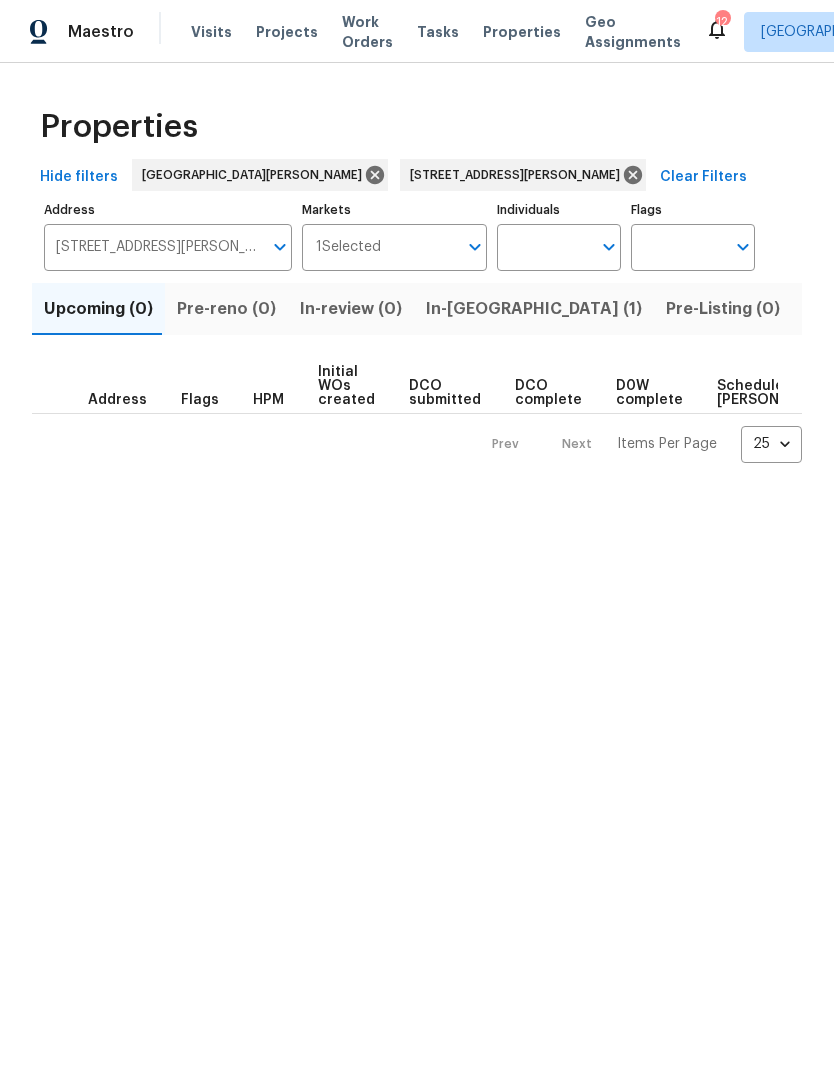 click on "Address" at bounding box center [117, 400] 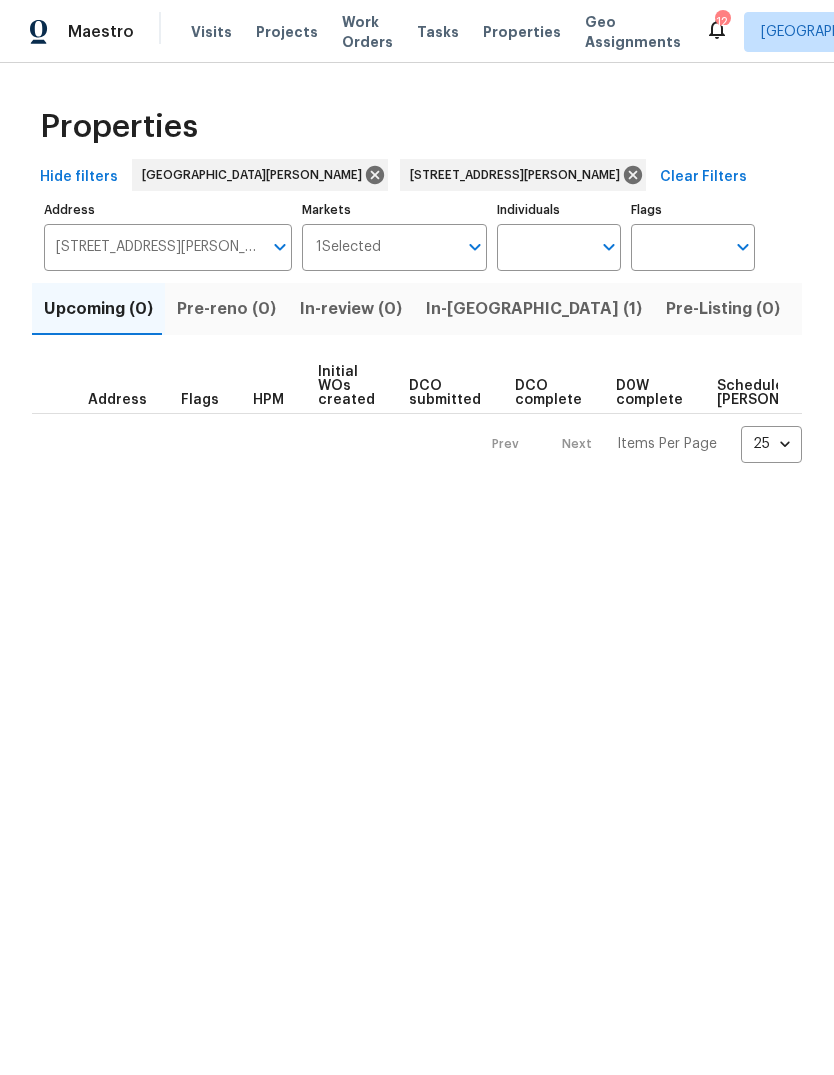 click on "Visits" at bounding box center [211, 32] 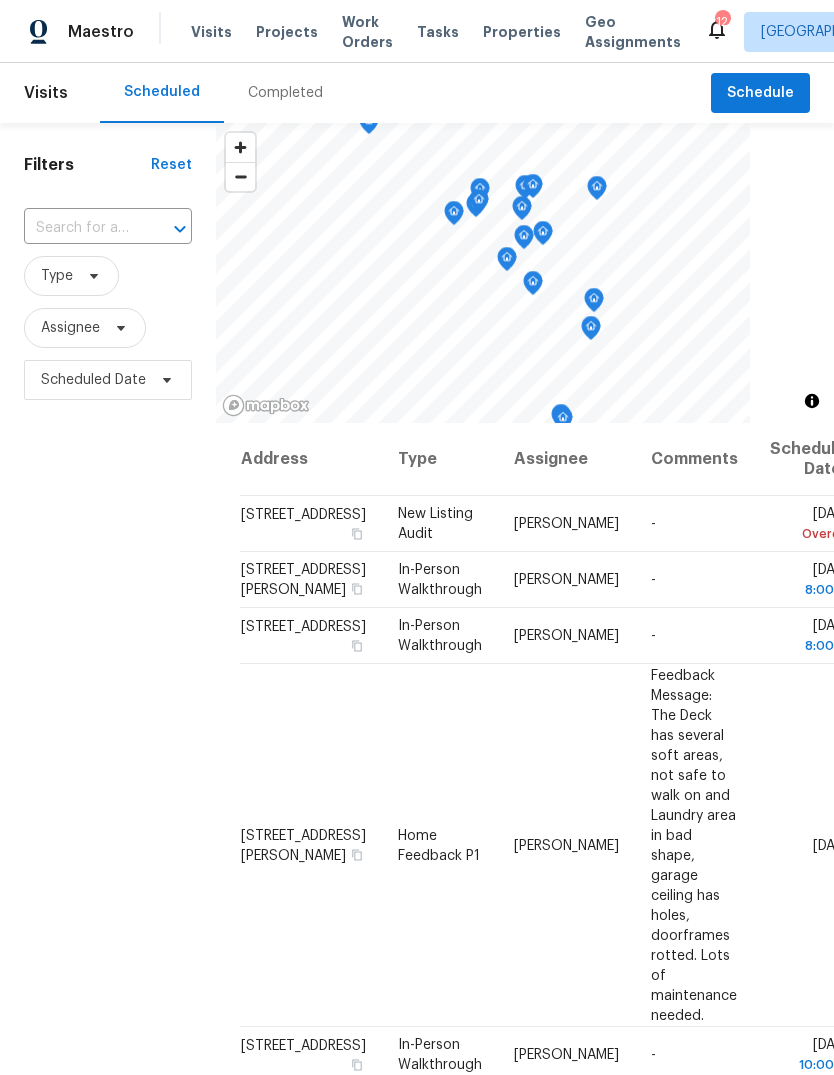 click on "Tasks" at bounding box center [438, 32] 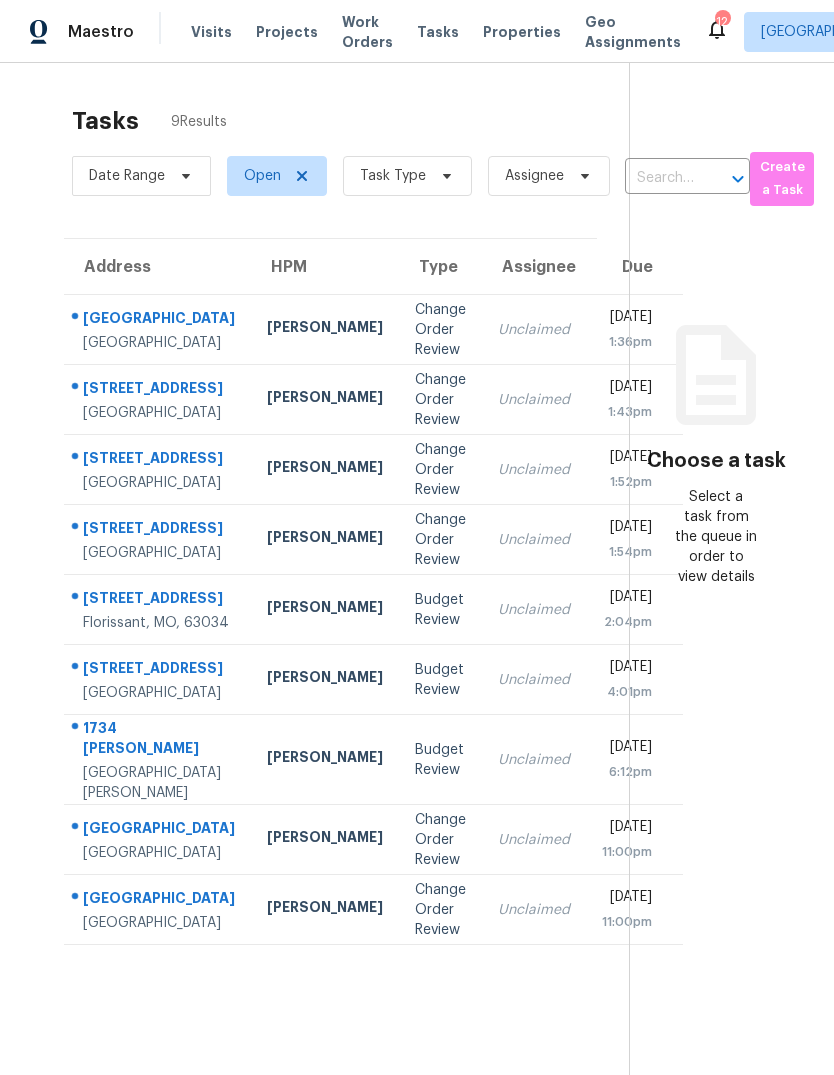 scroll, scrollTop: 0, scrollLeft: 0, axis: both 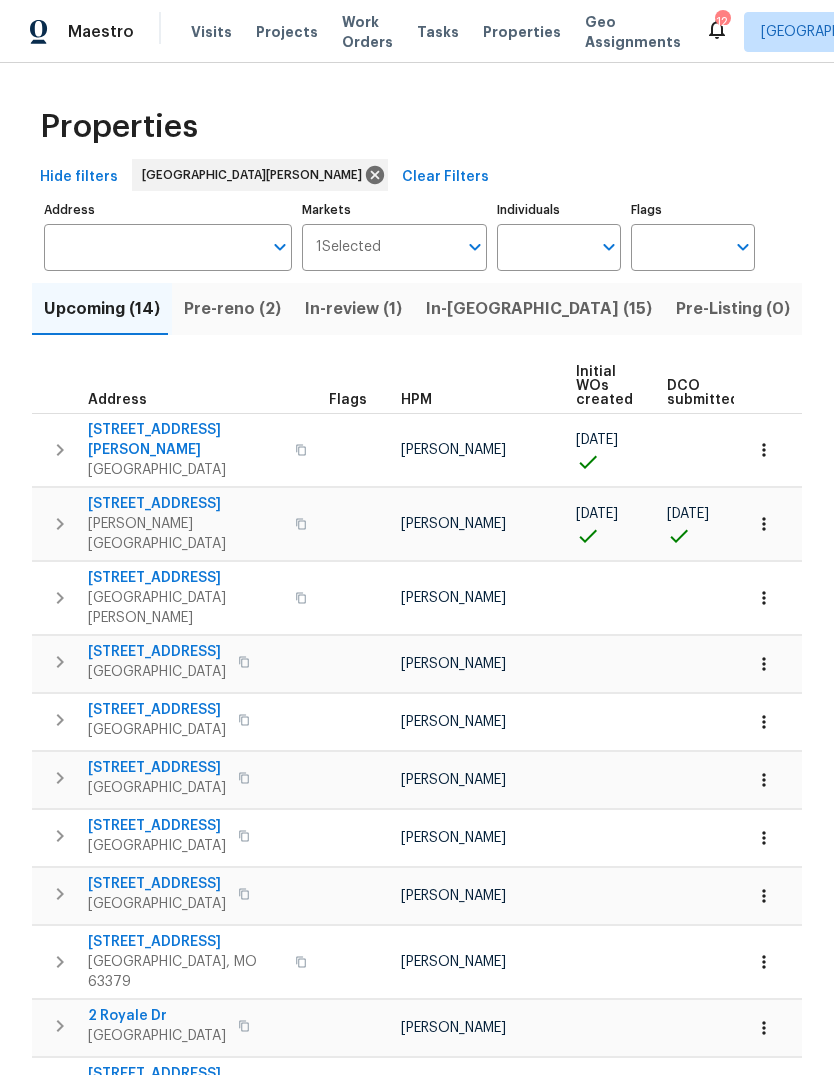 click on "Visits" at bounding box center (211, 32) 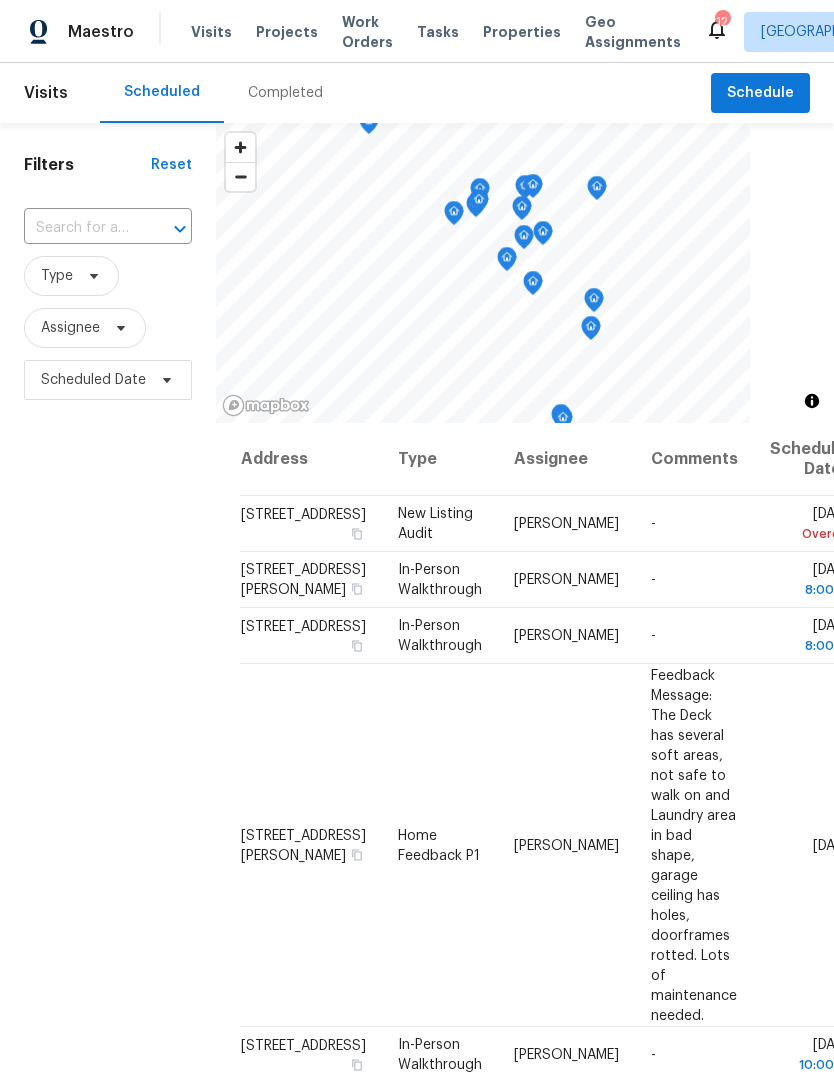 click 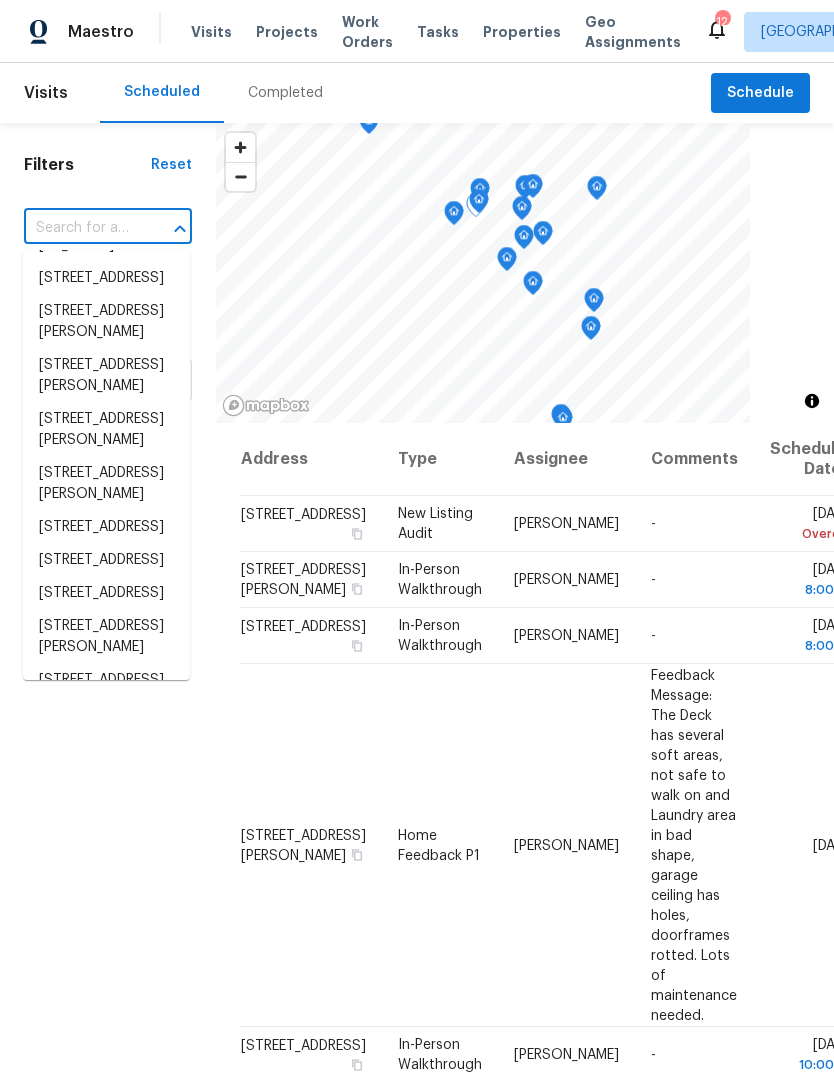 scroll, scrollTop: 1257, scrollLeft: 0, axis: vertical 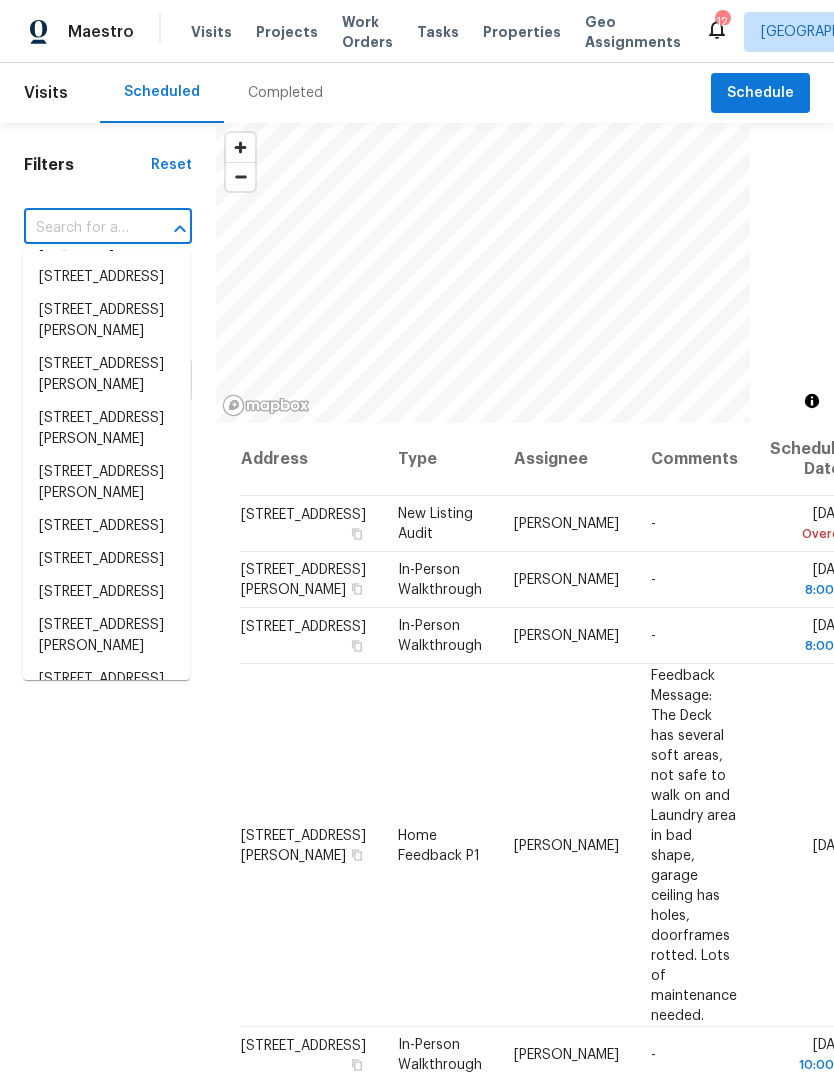 click on "Completed" at bounding box center (285, 93) 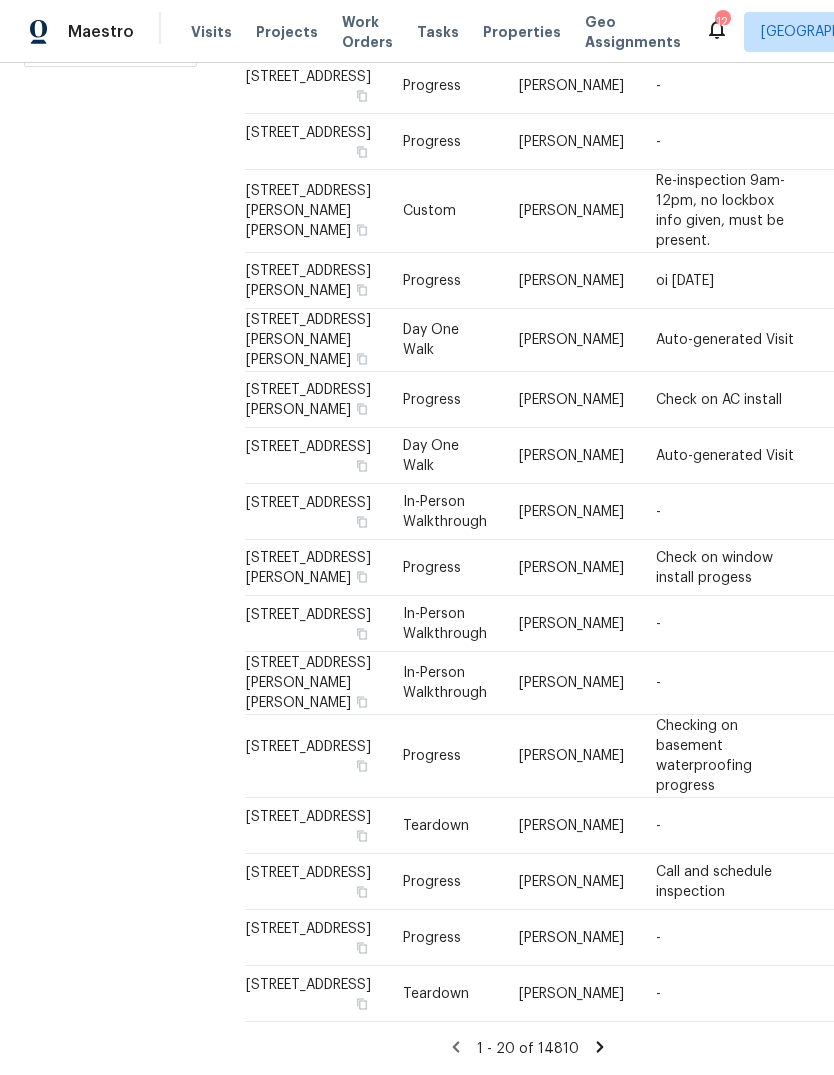 scroll, scrollTop: 440, scrollLeft: 0, axis: vertical 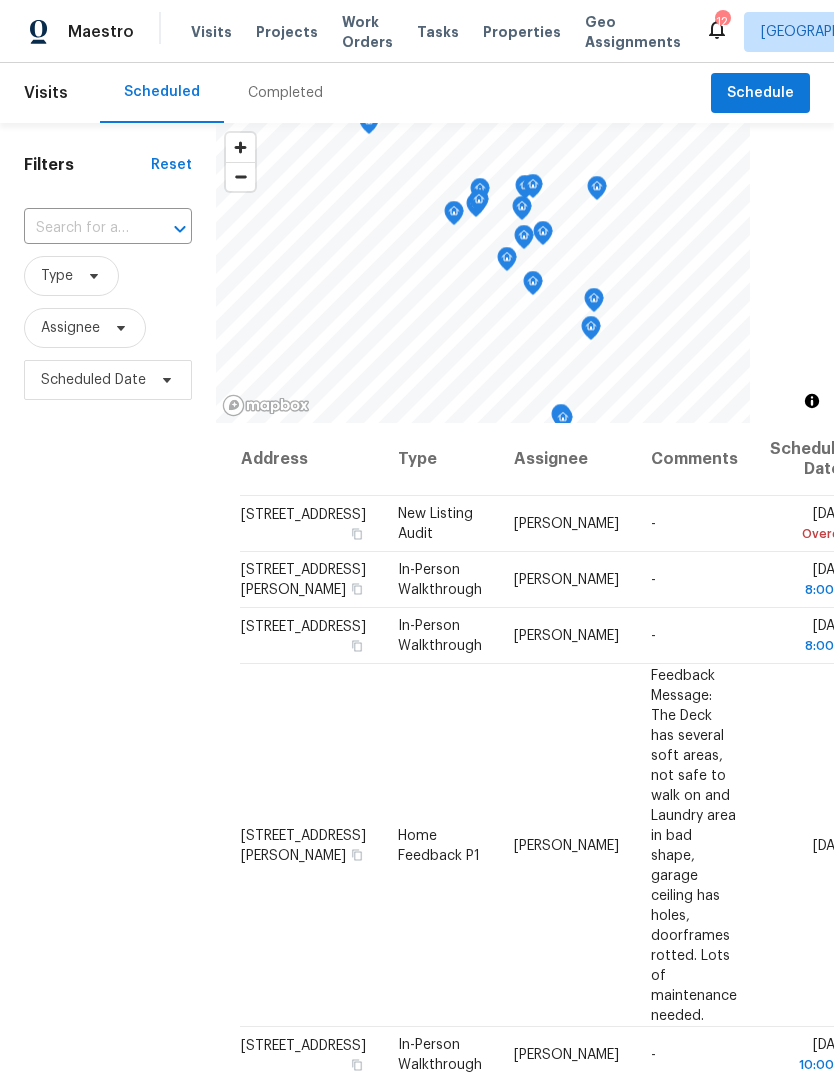 click on "Geo Assignments" at bounding box center (633, 32) 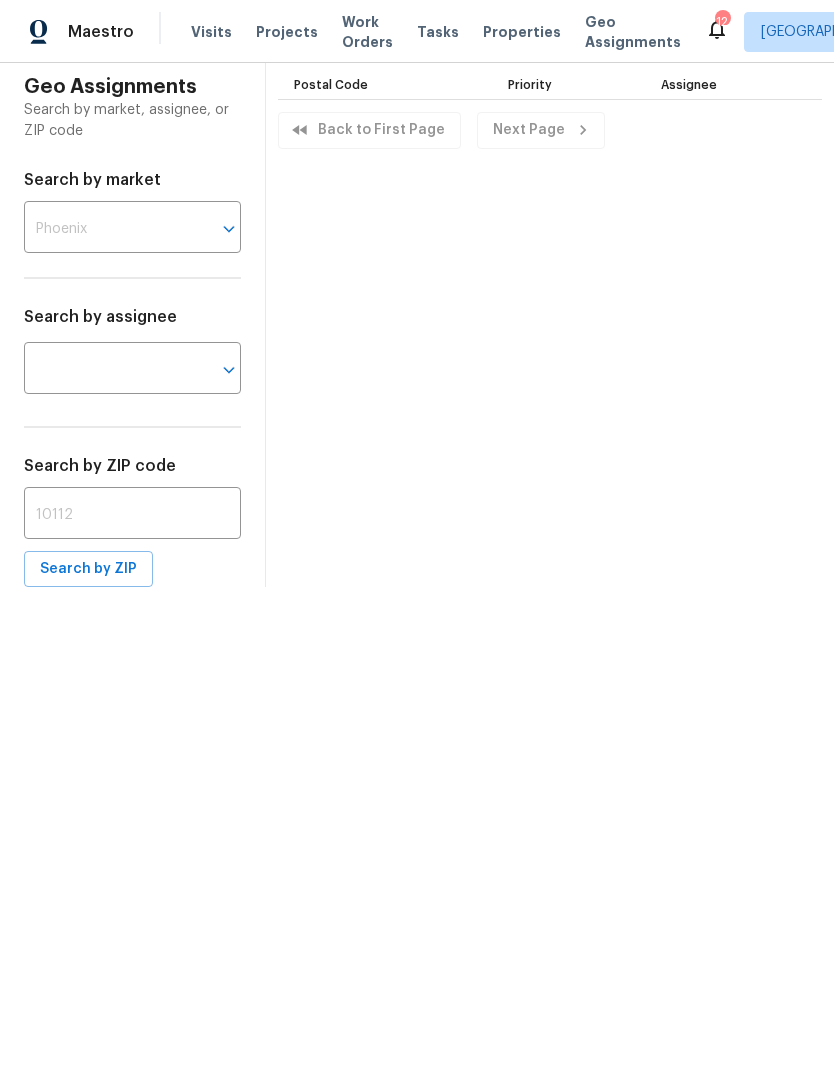 click on "Maestro" at bounding box center [101, 32] 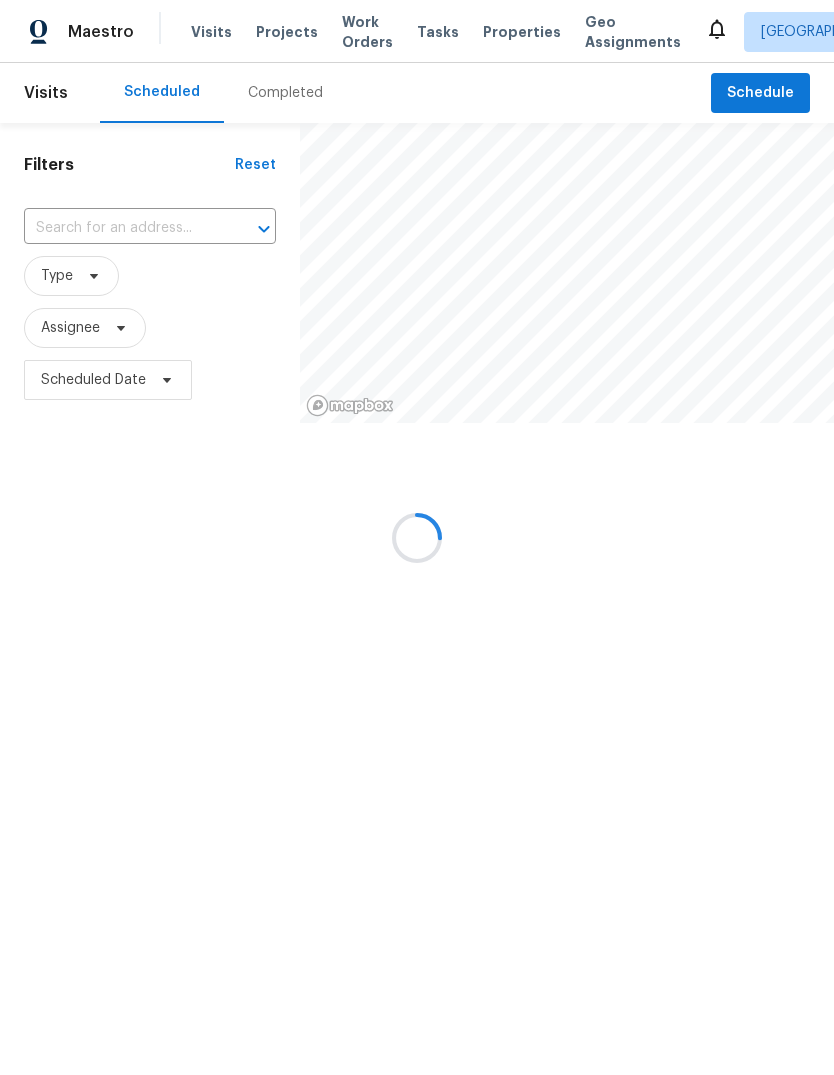 scroll, scrollTop: 0, scrollLeft: 0, axis: both 